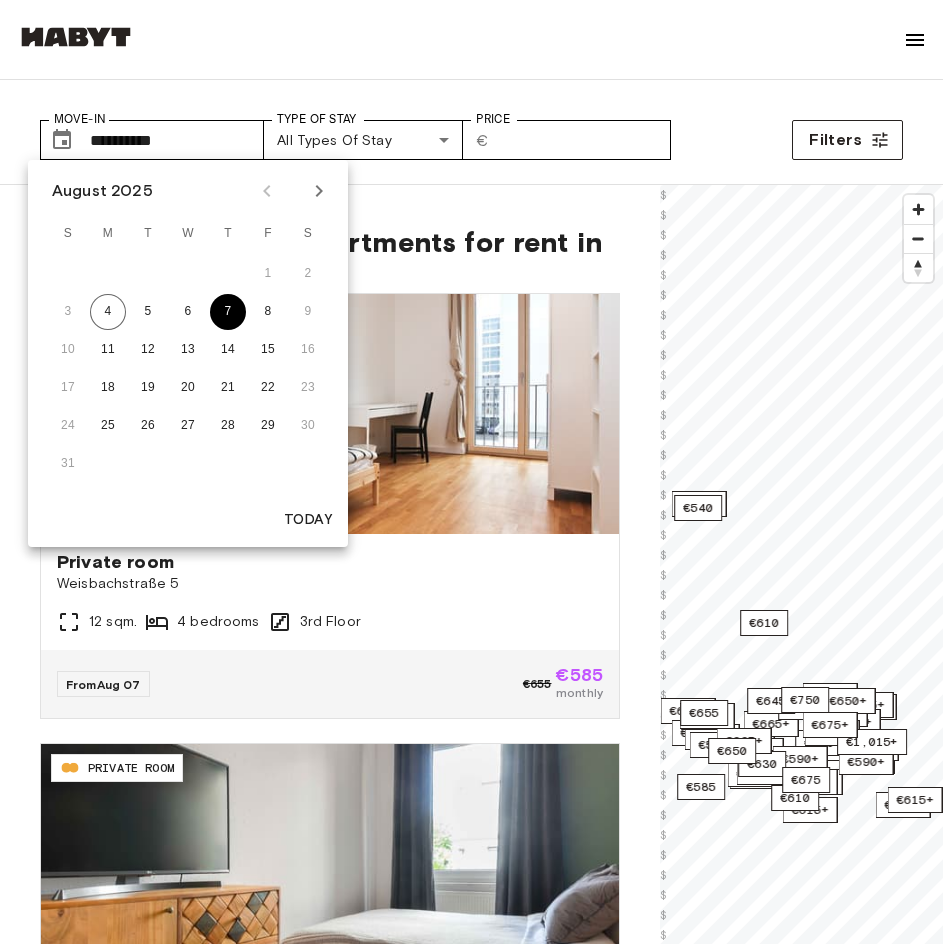 scroll, scrollTop: 0, scrollLeft: 0, axis: both 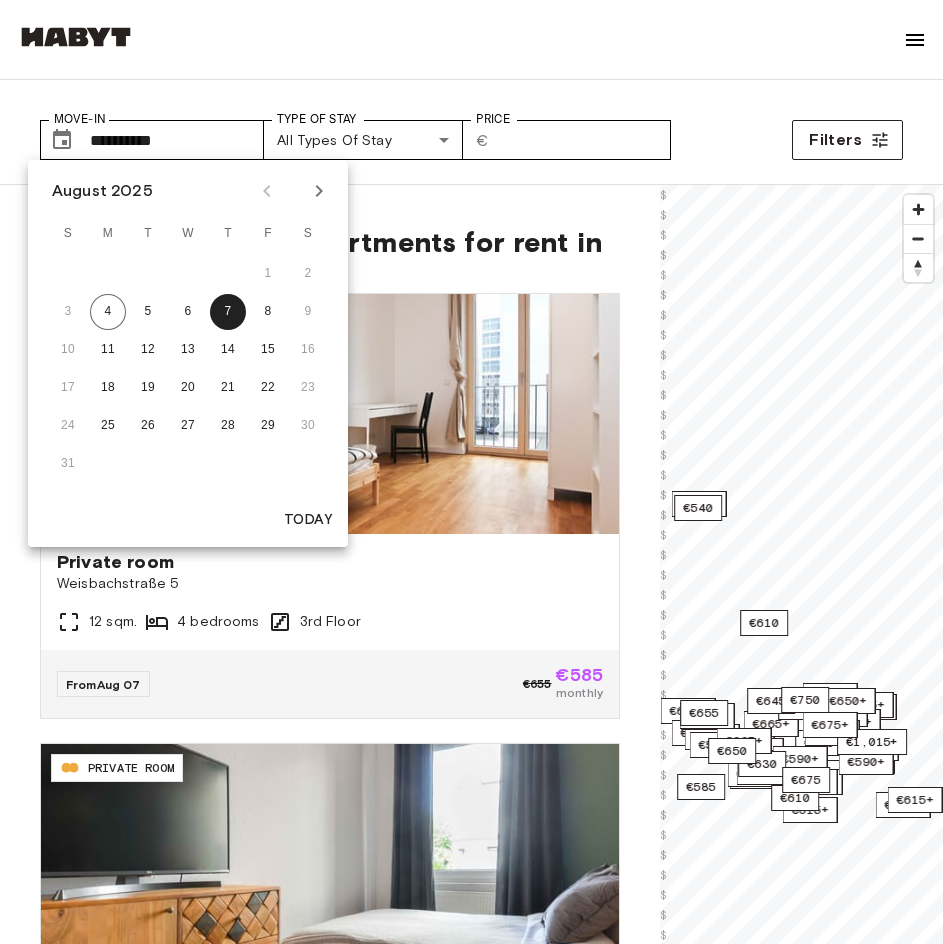 click 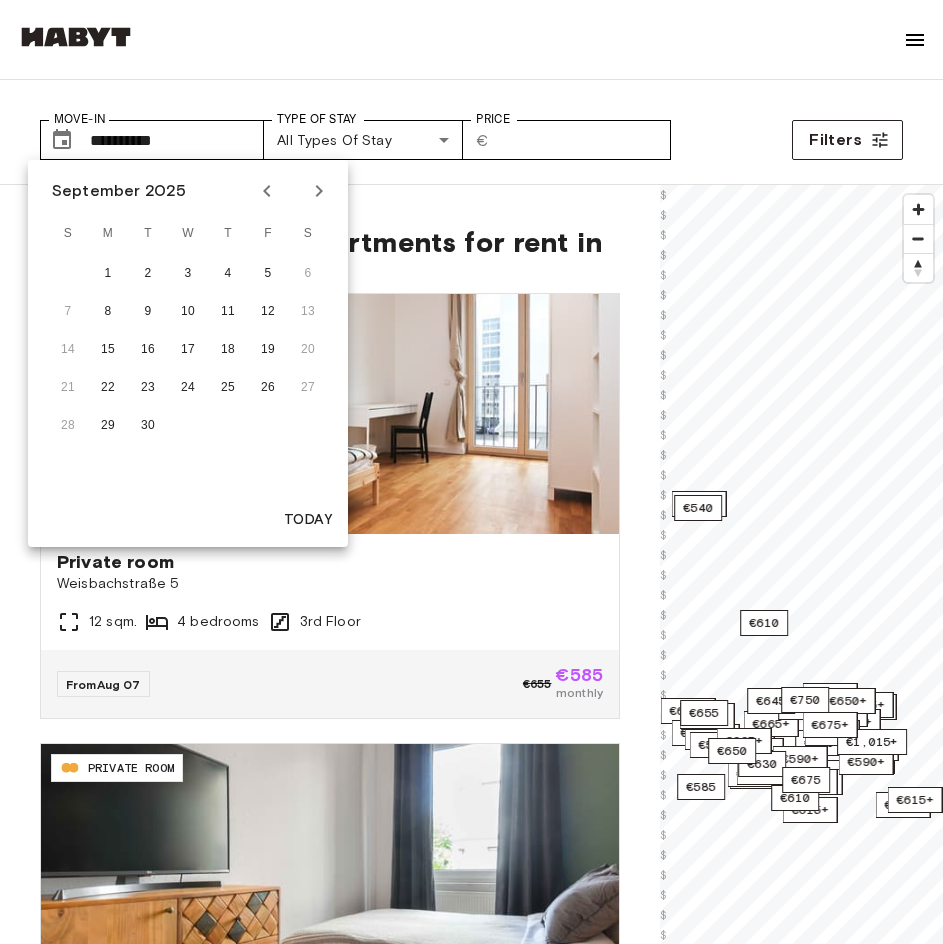 scroll, scrollTop: 0, scrollLeft: 0, axis: both 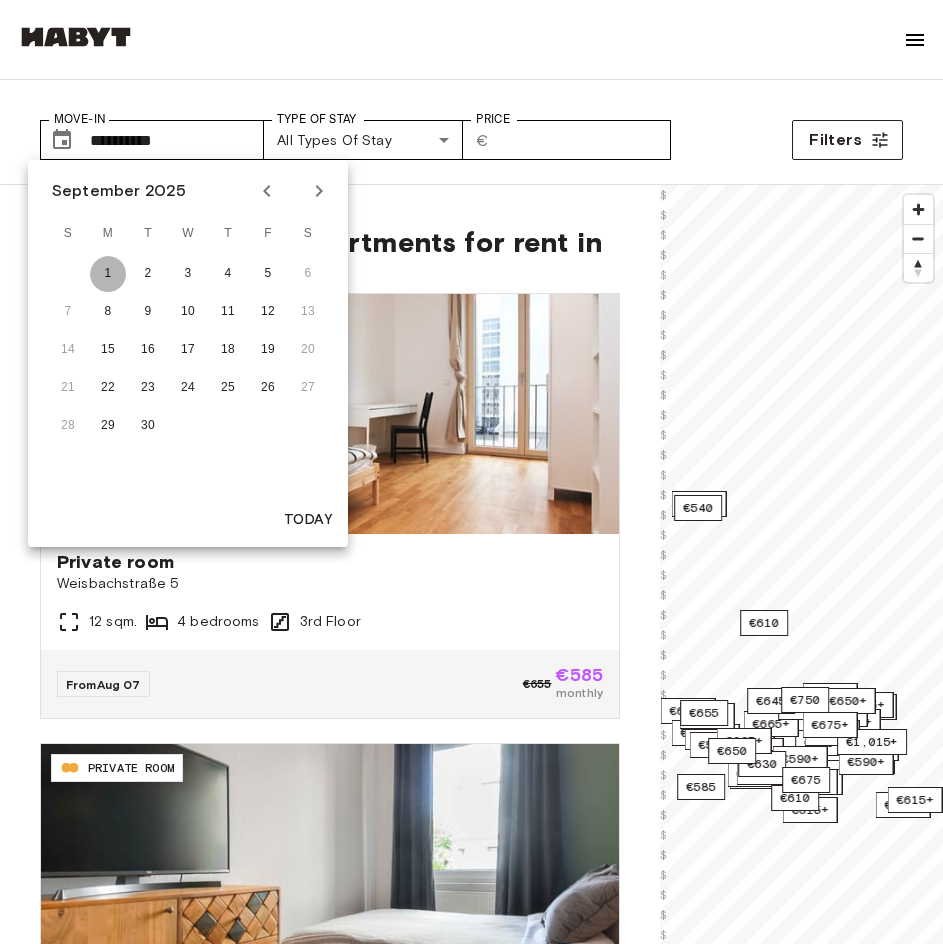 click on "1" at bounding box center (108, 274) 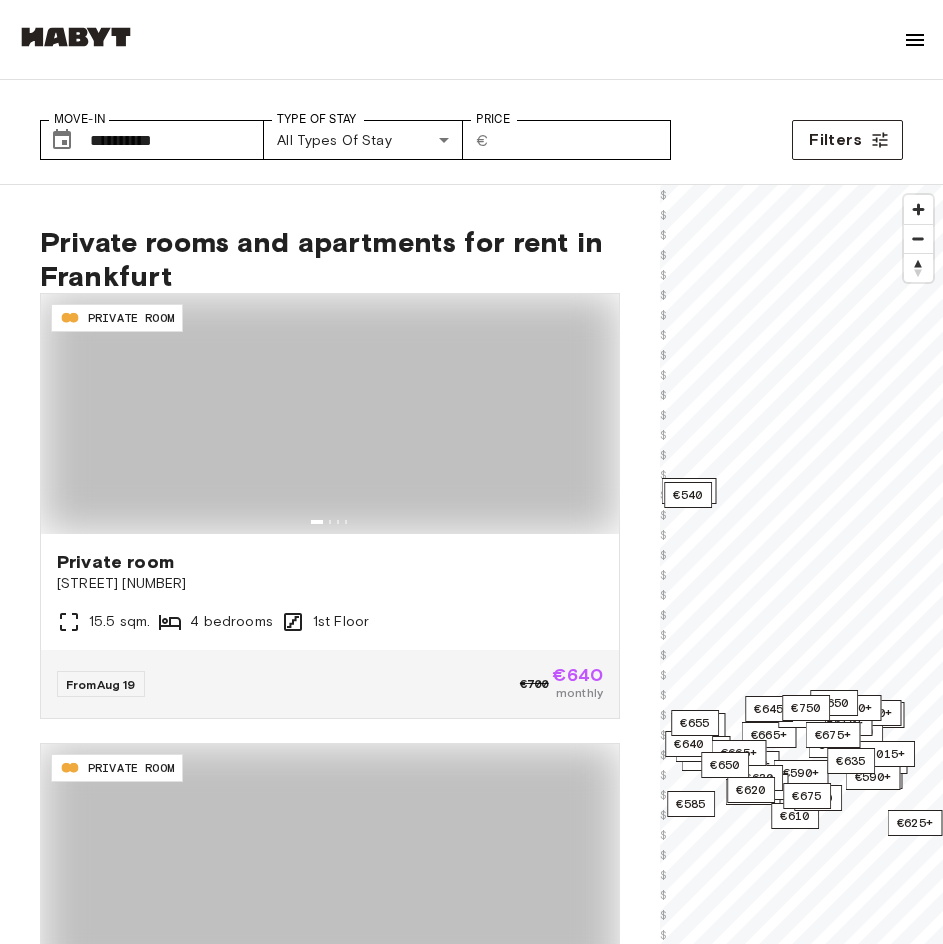 type on "**********" 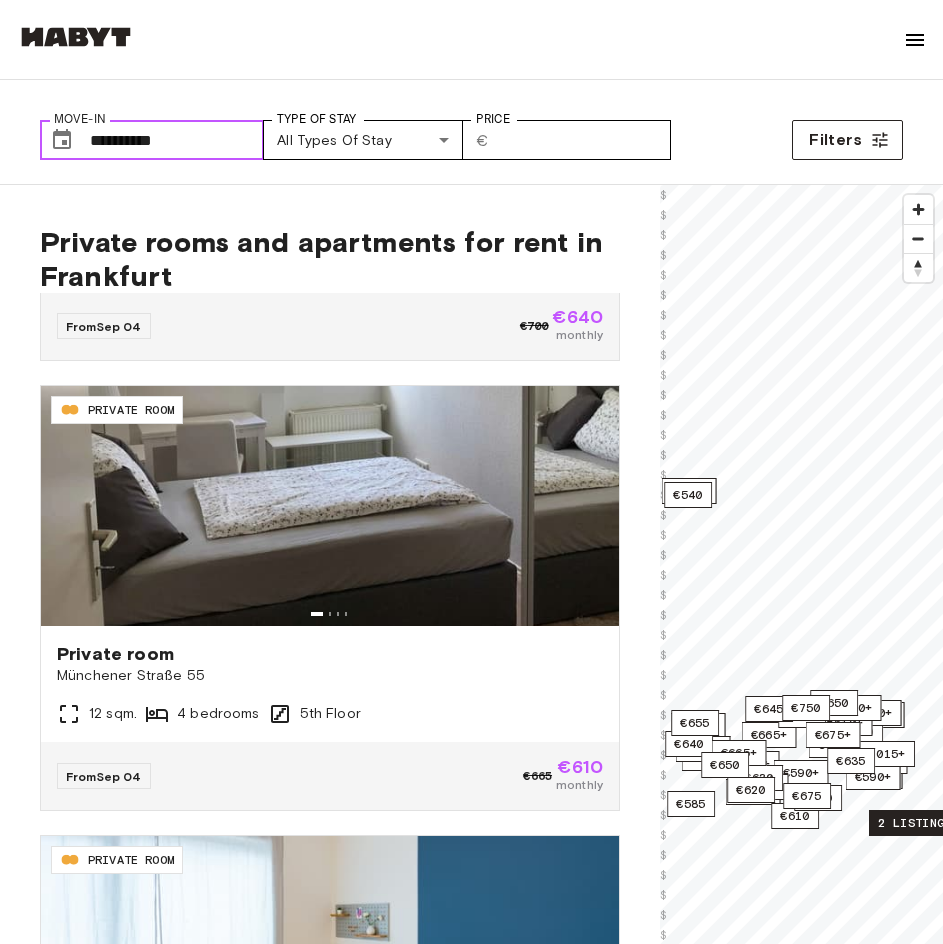 scroll, scrollTop: 2200, scrollLeft: 0, axis: vertical 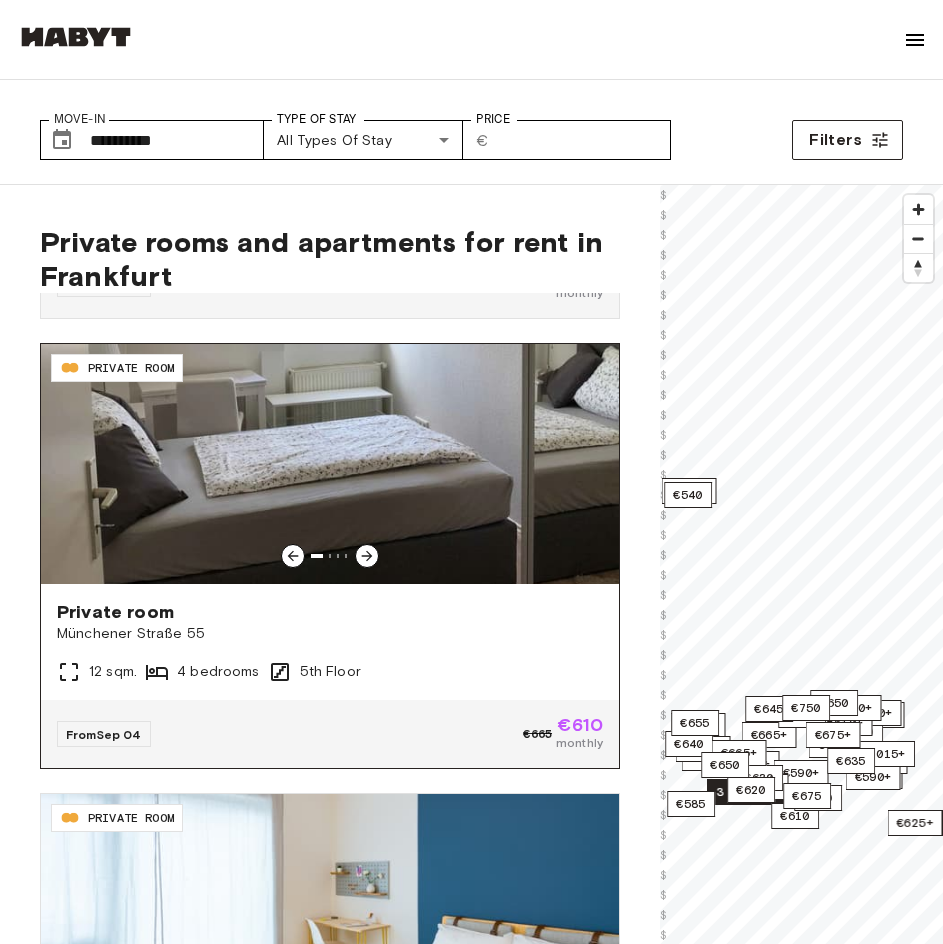 click 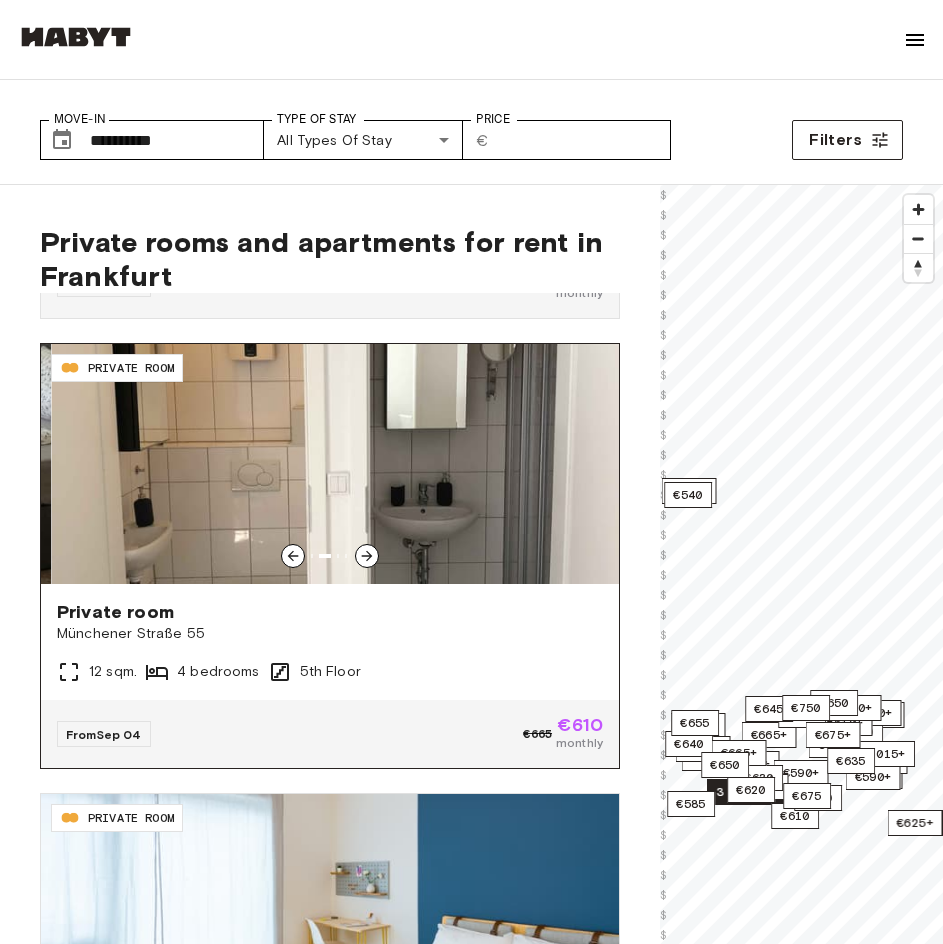 click 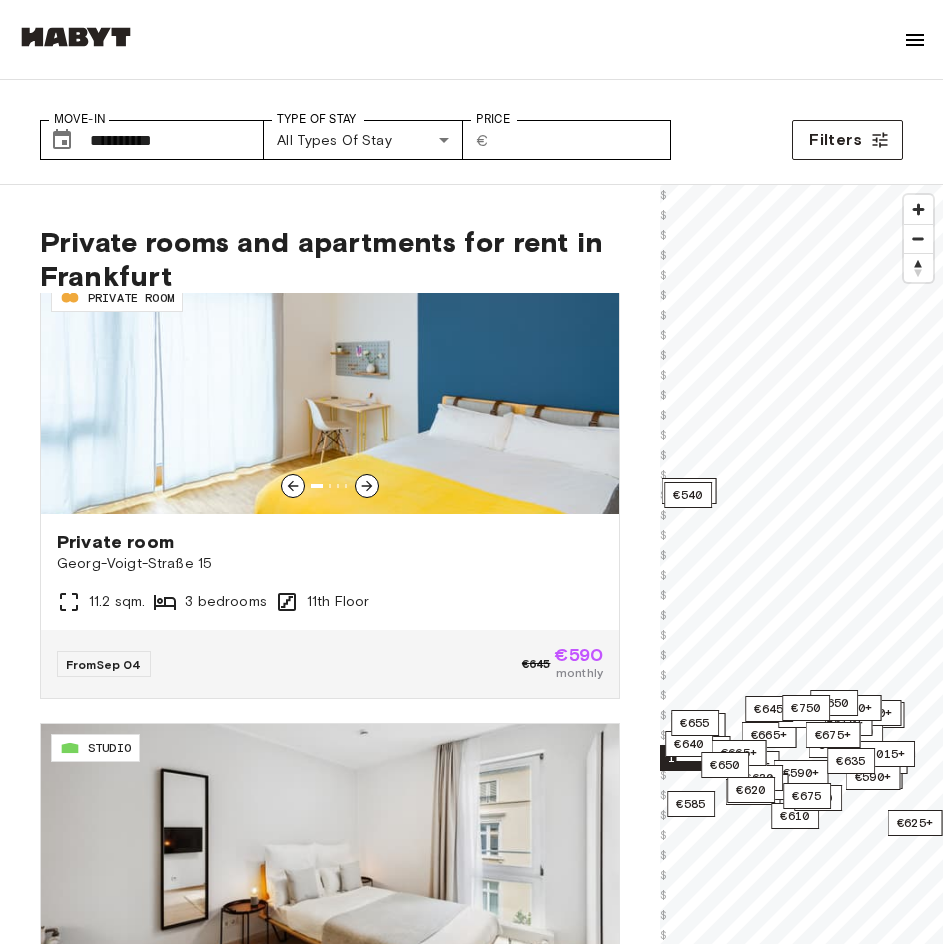 scroll, scrollTop: 2800, scrollLeft: 0, axis: vertical 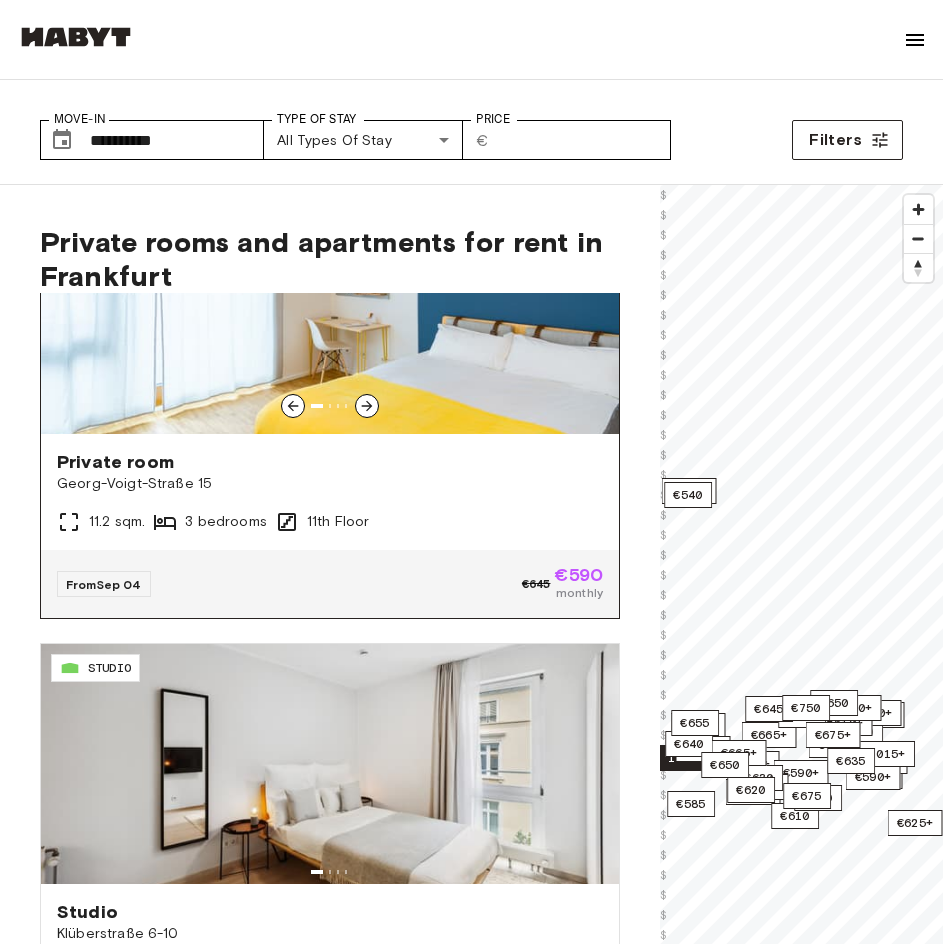click 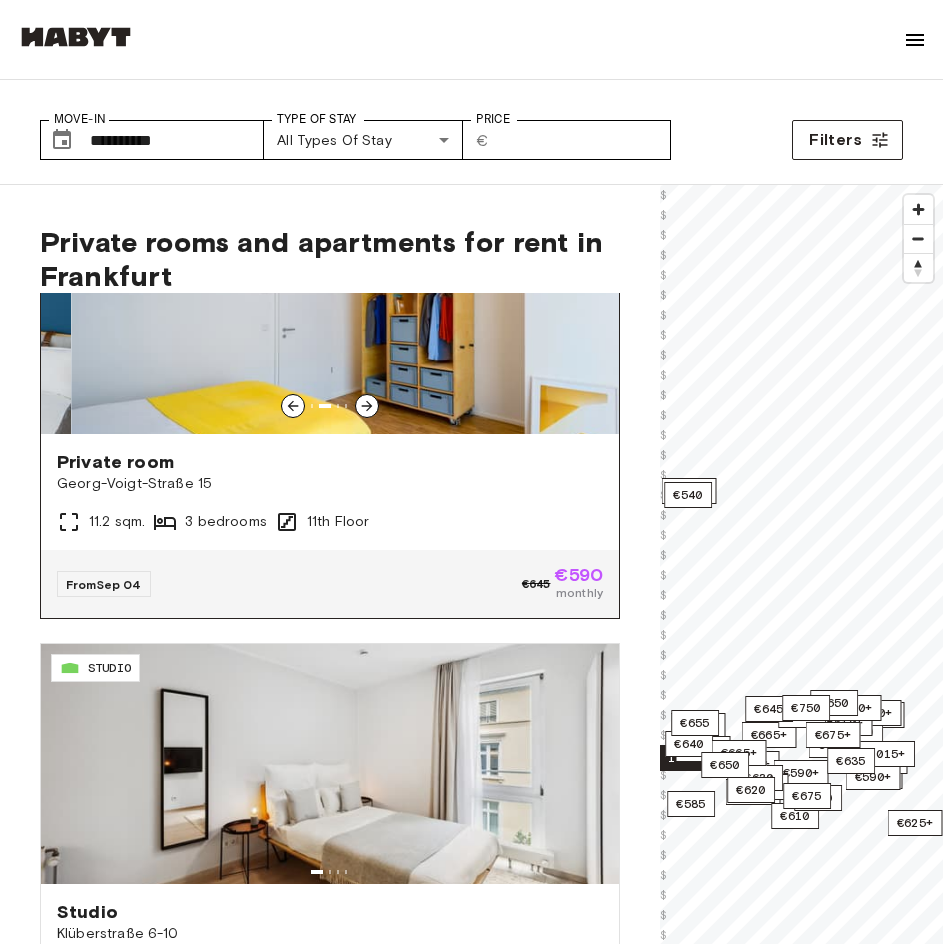 click 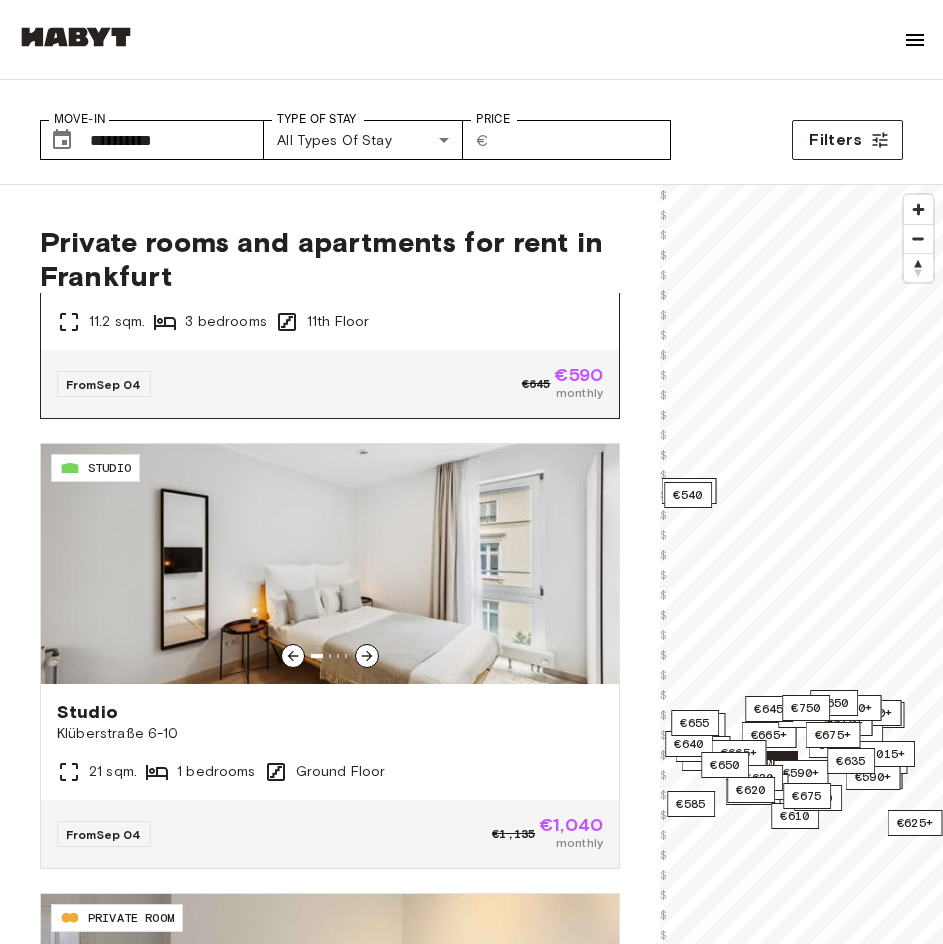 scroll, scrollTop: 3100, scrollLeft: 0, axis: vertical 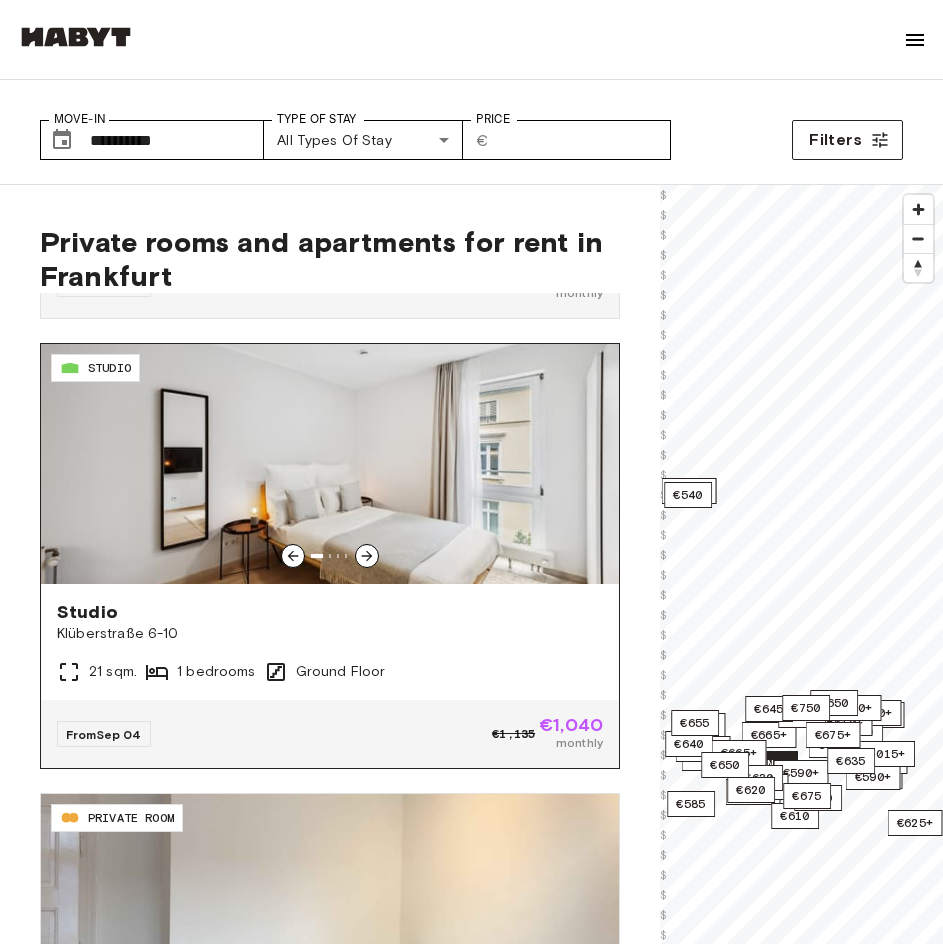 click 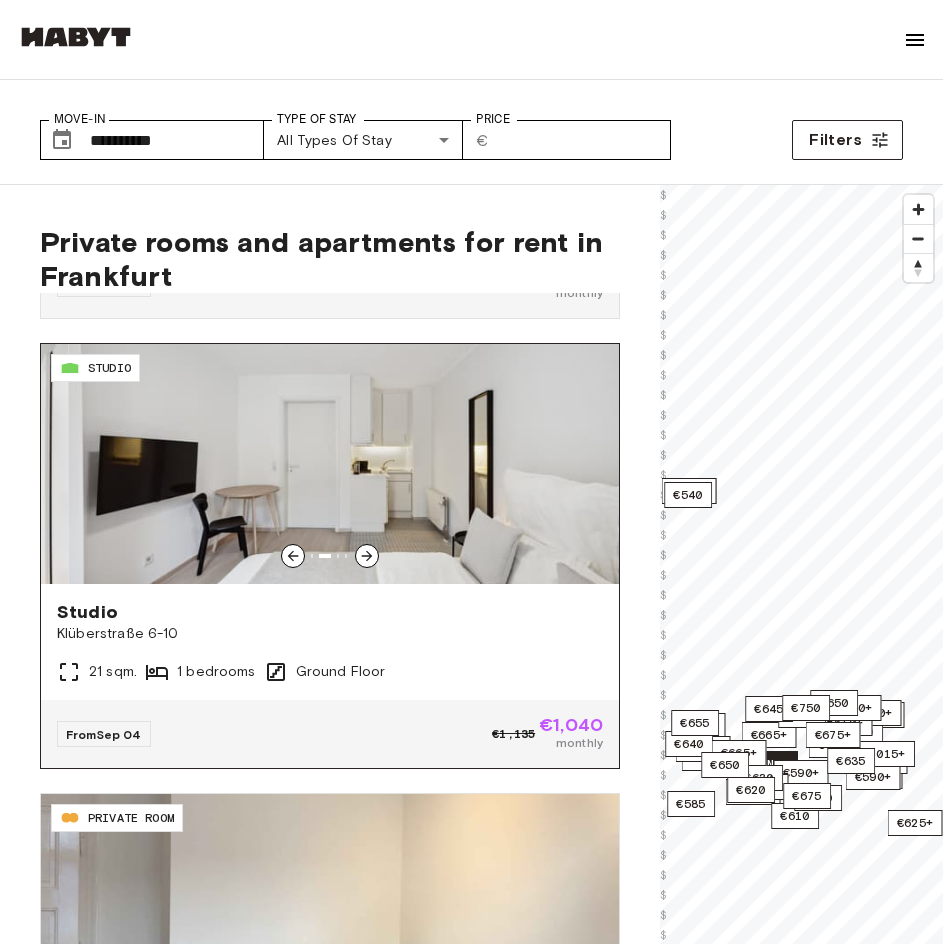 click 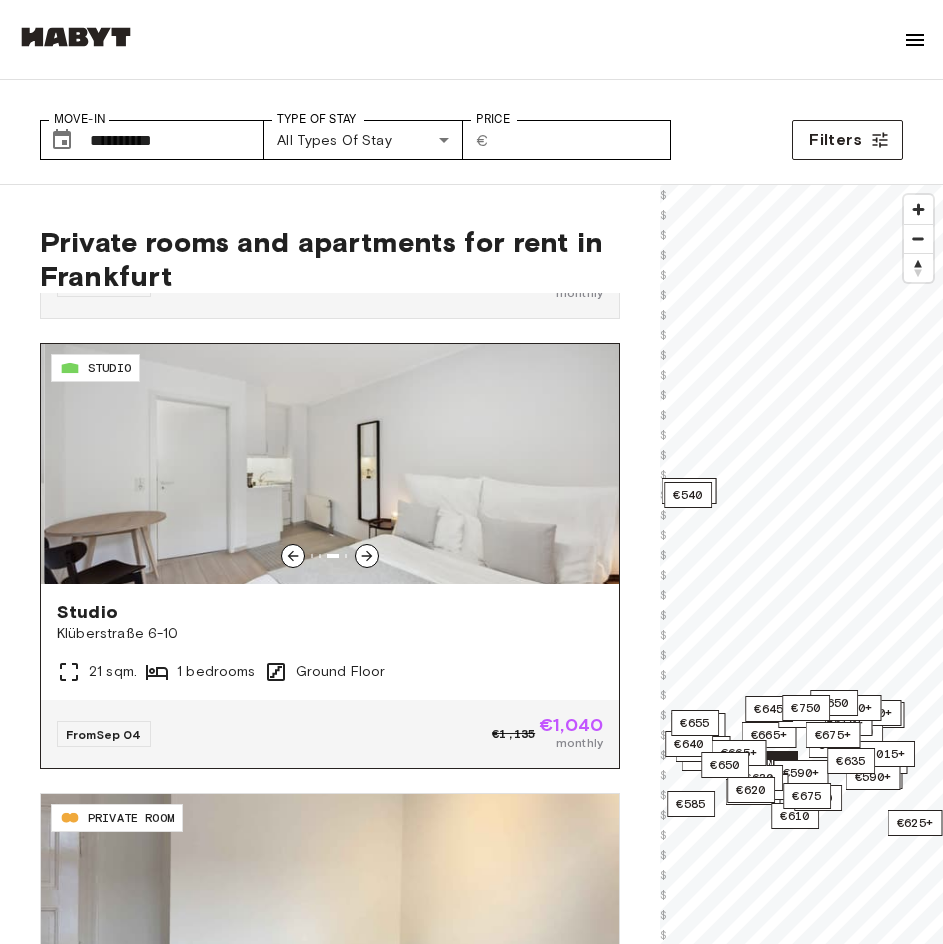 click 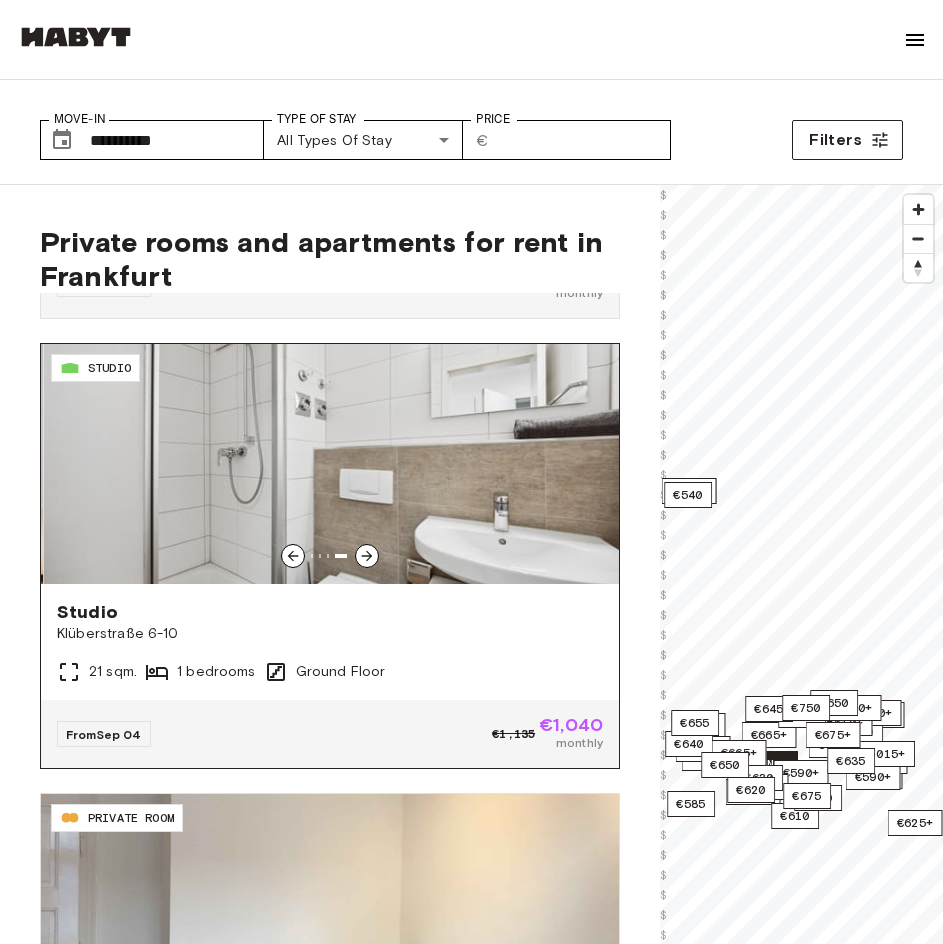 click 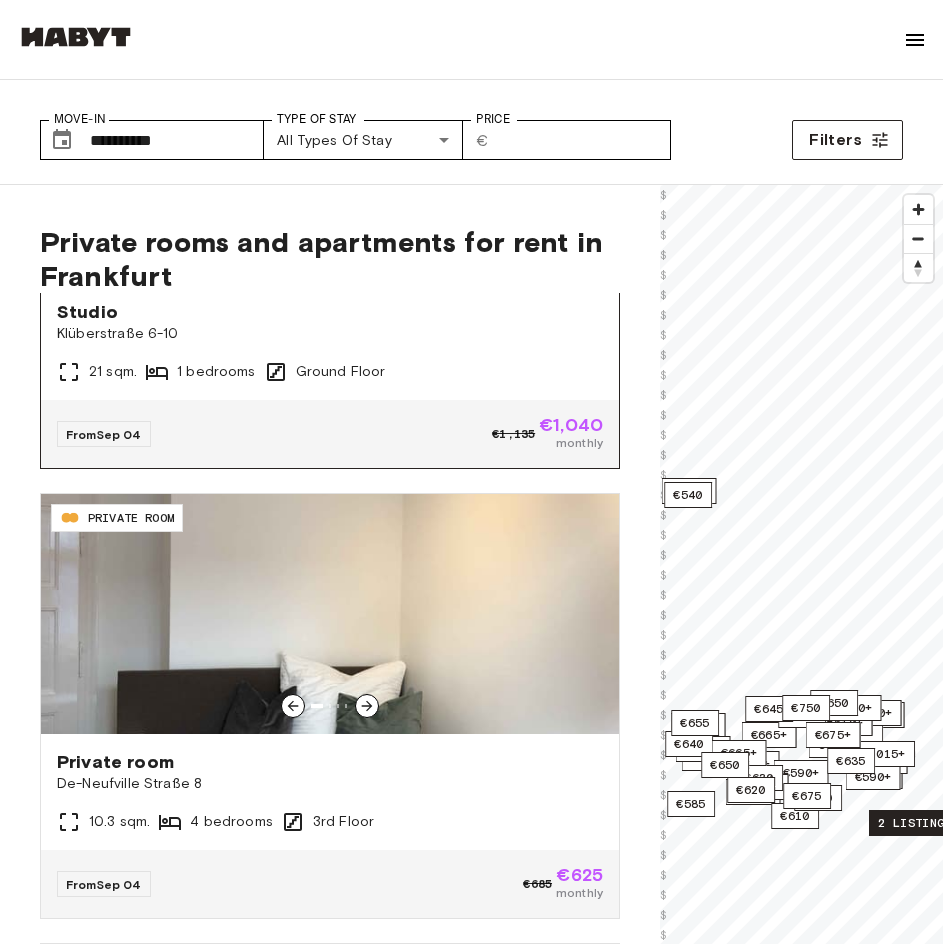 scroll, scrollTop: 3500, scrollLeft: 0, axis: vertical 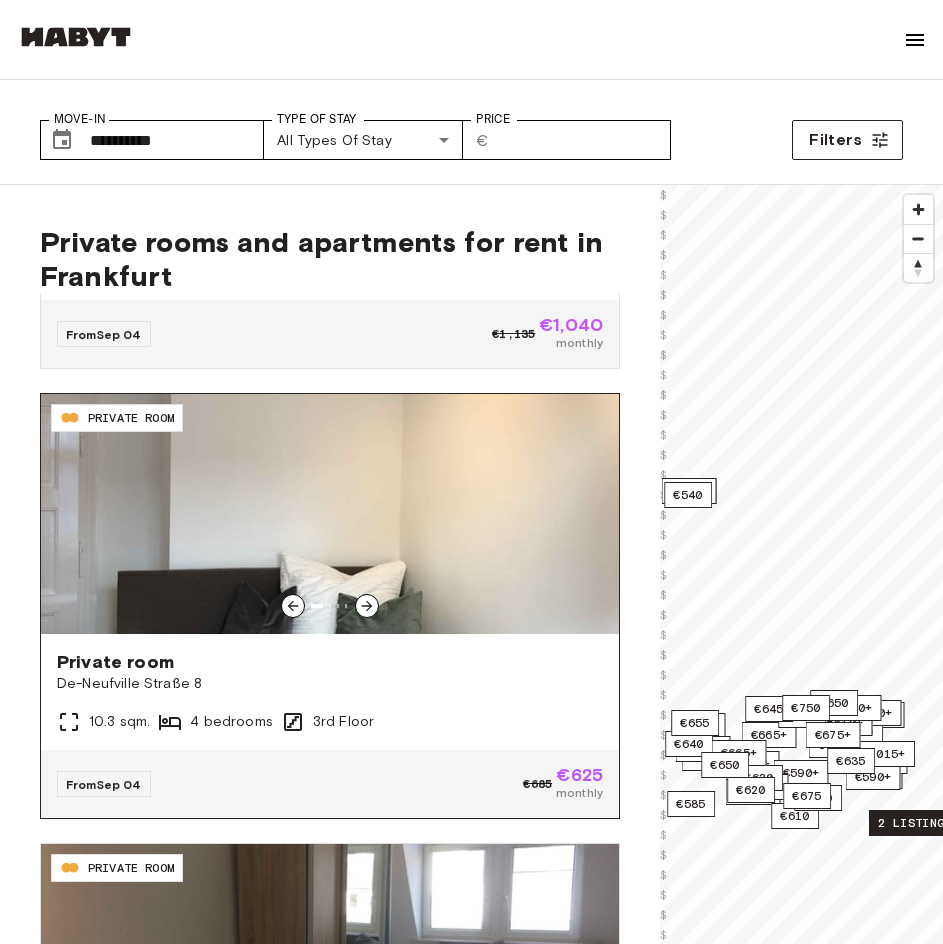 click 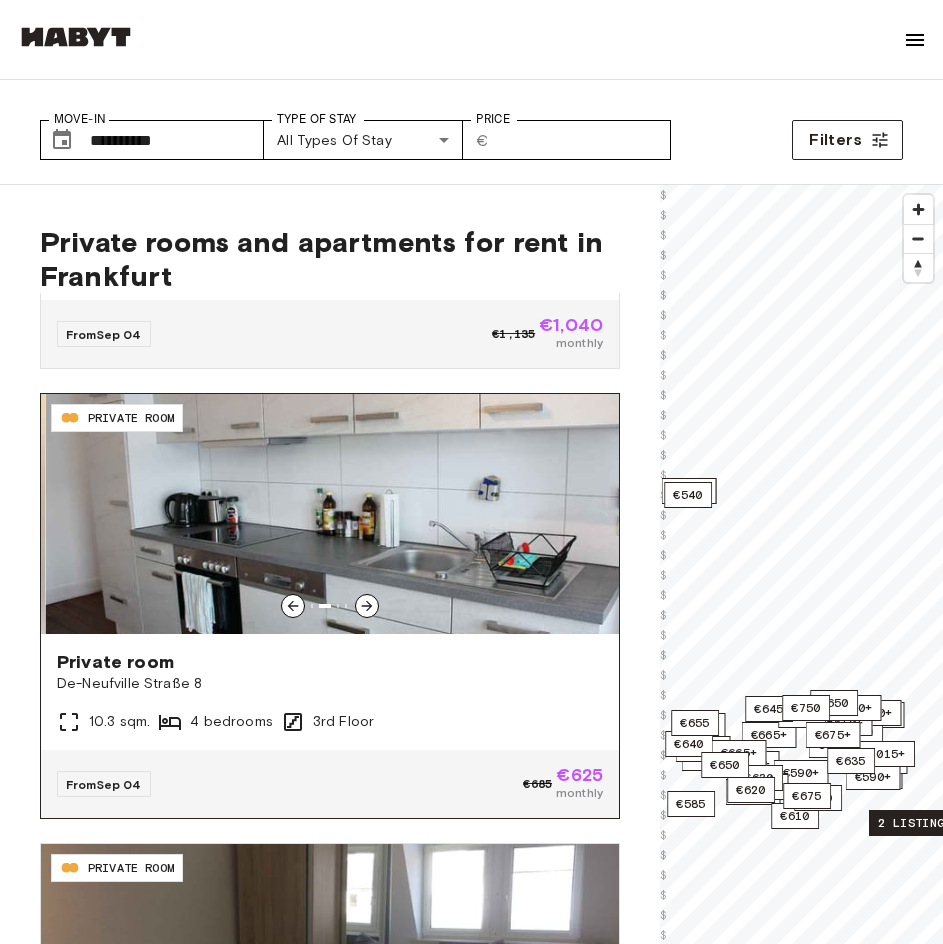 click 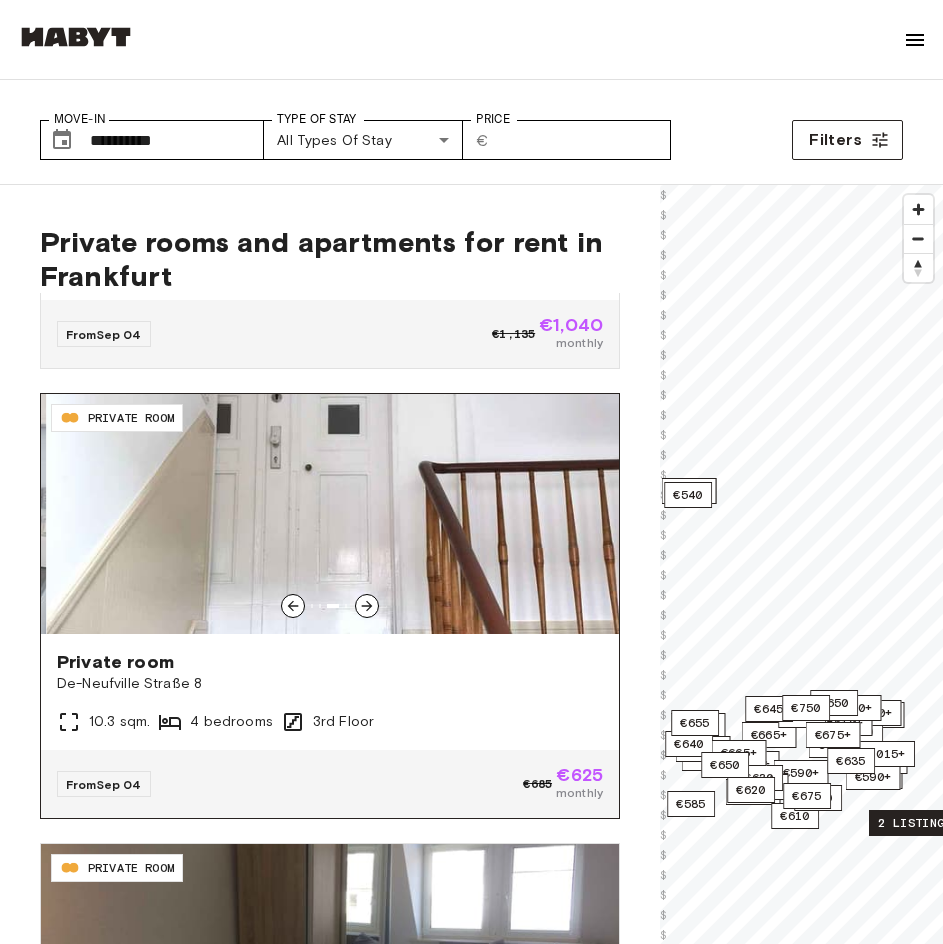 click 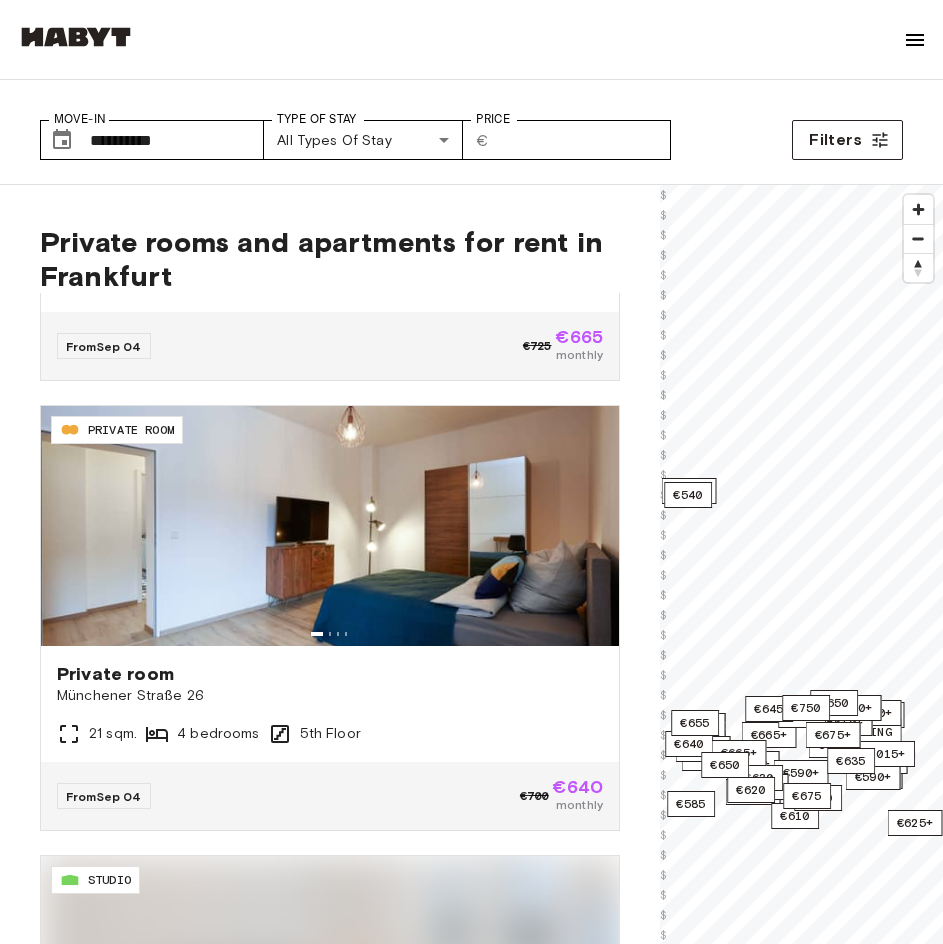 scroll, scrollTop: 8000, scrollLeft: 0, axis: vertical 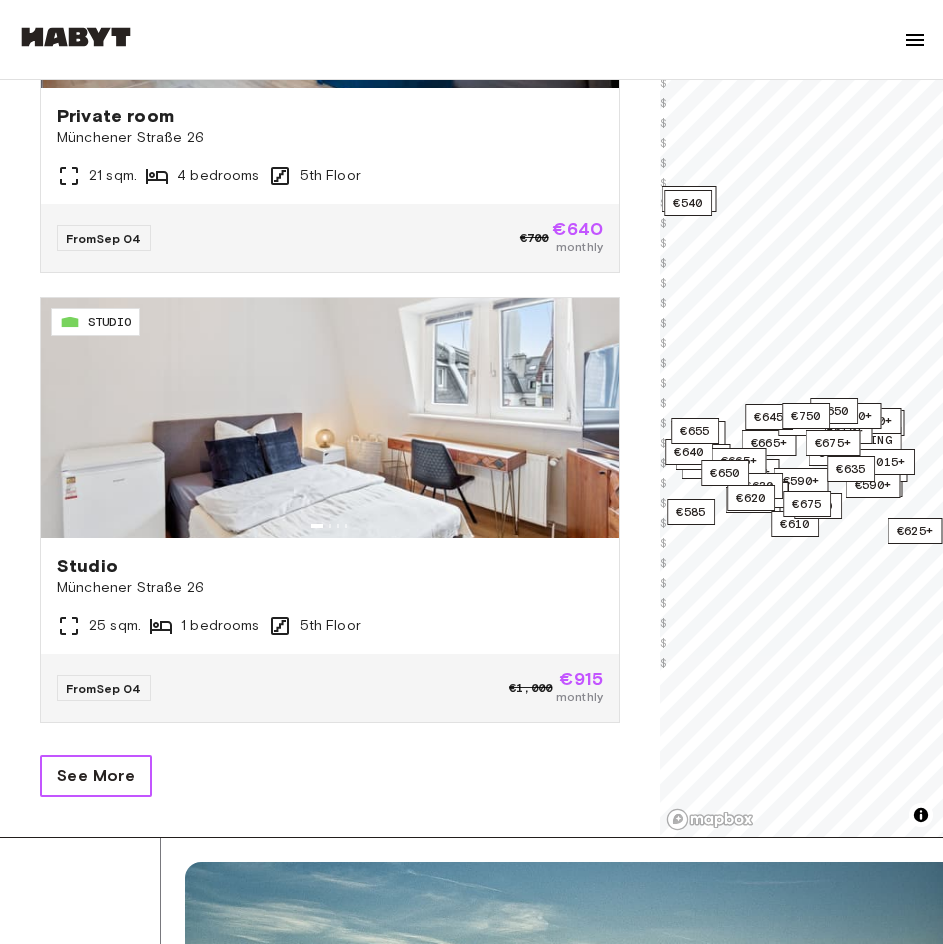 click on "See More" at bounding box center [96, 776] 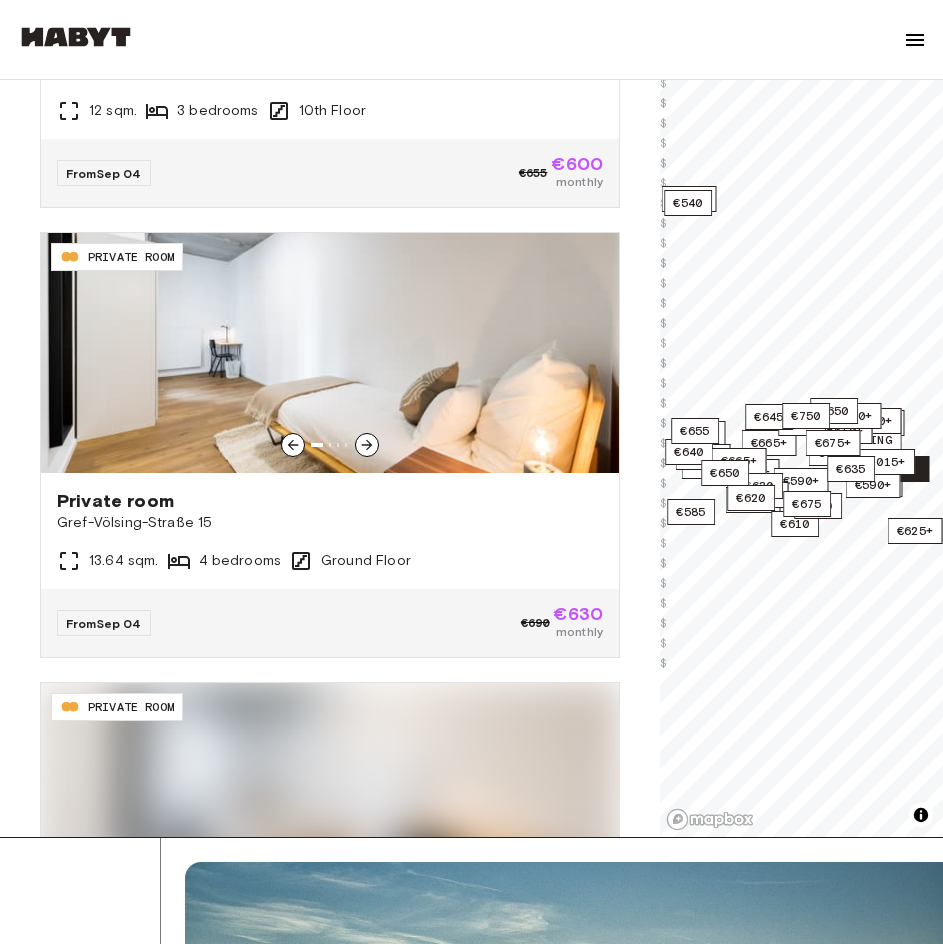 scroll, scrollTop: 10961, scrollLeft: 0, axis: vertical 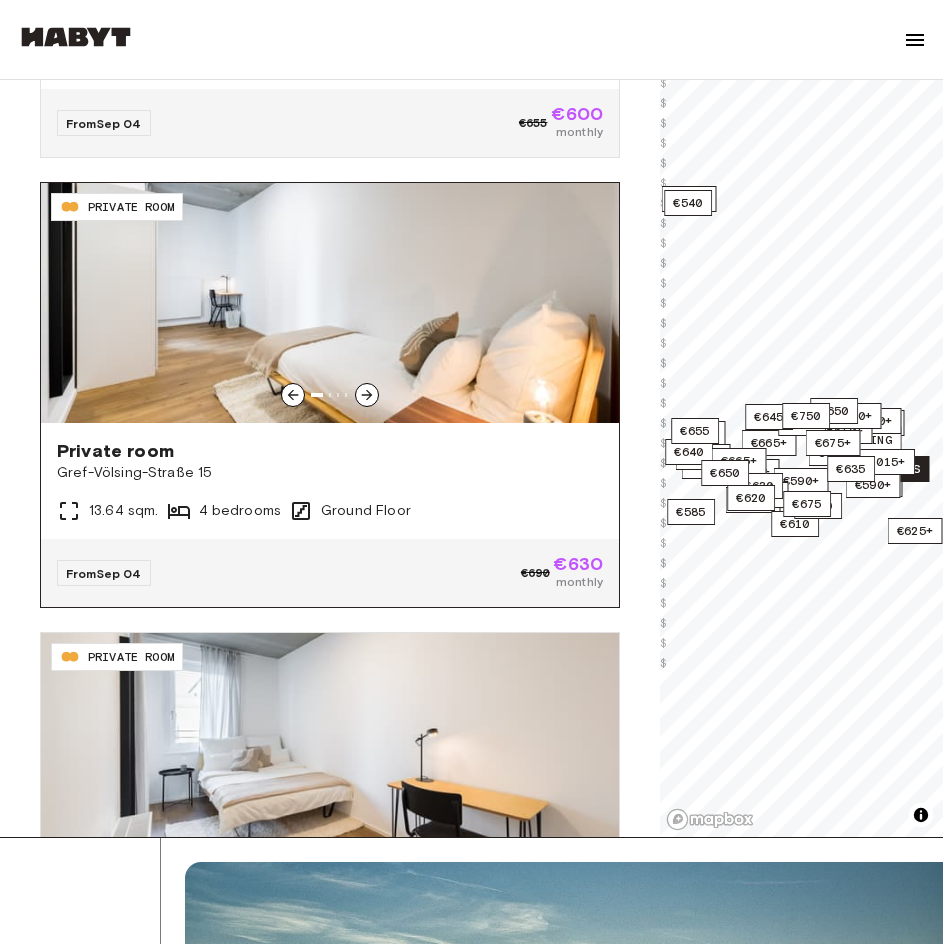 click 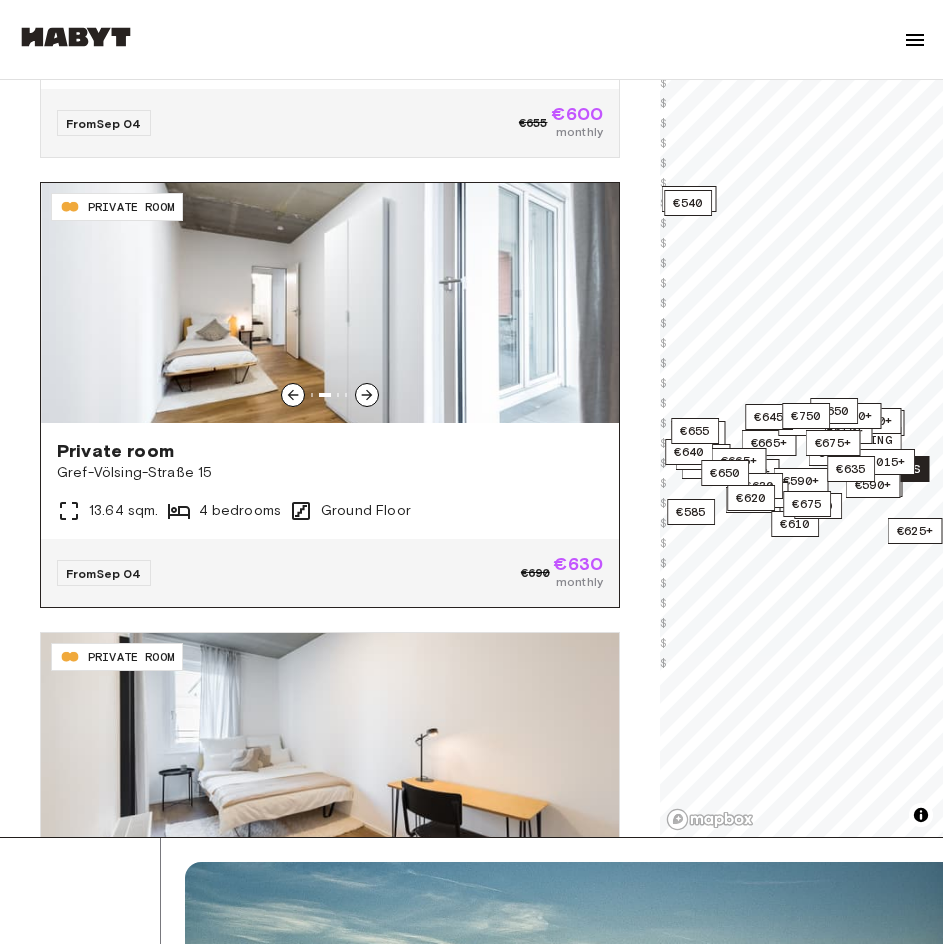 click 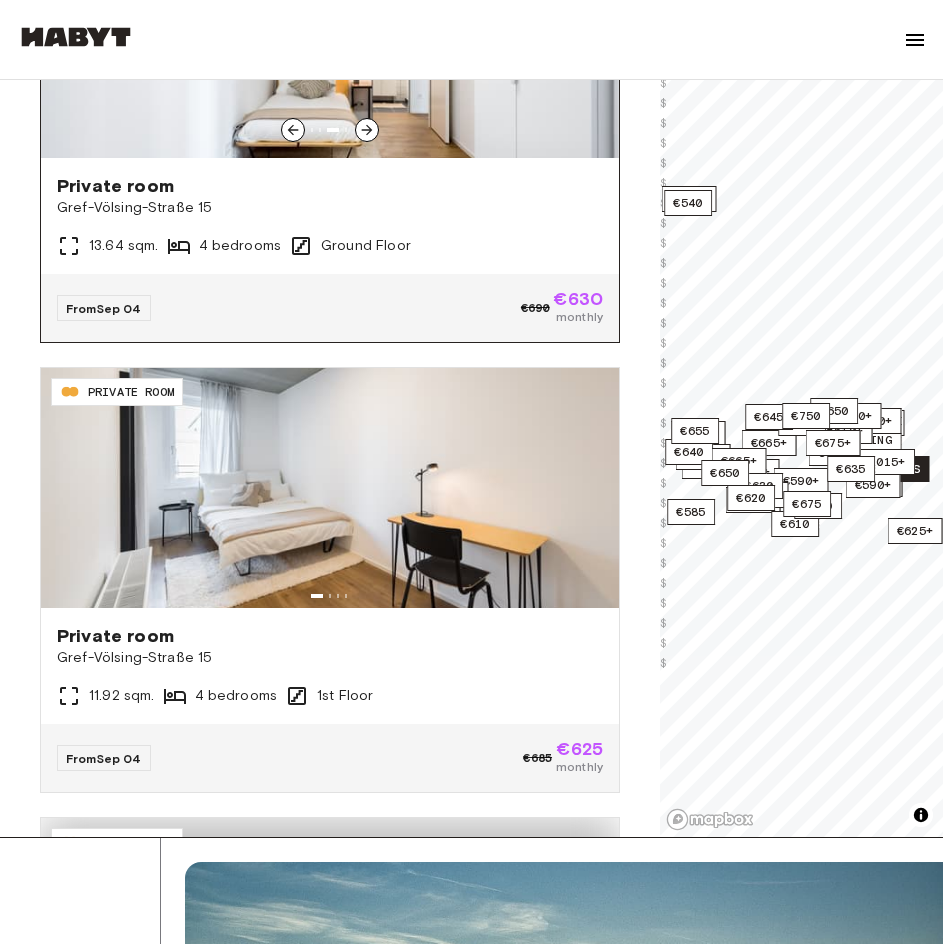 scroll, scrollTop: 11261, scrollLeft: 0, axis: vertical 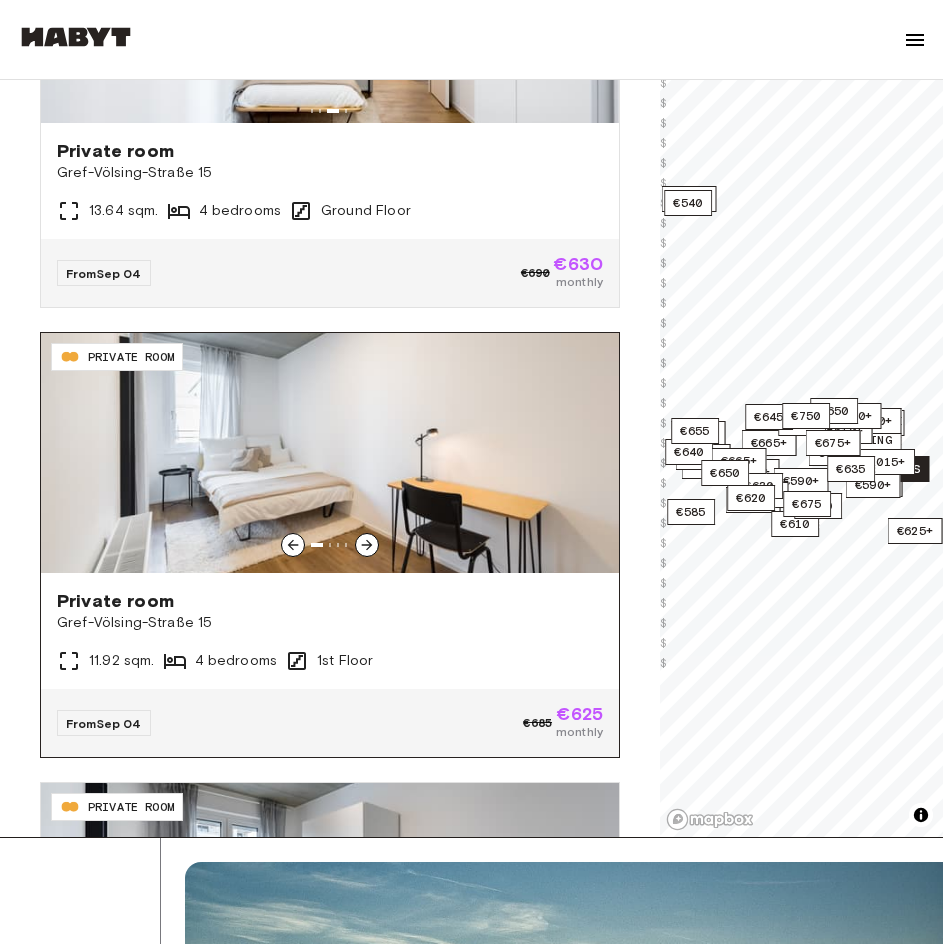 click 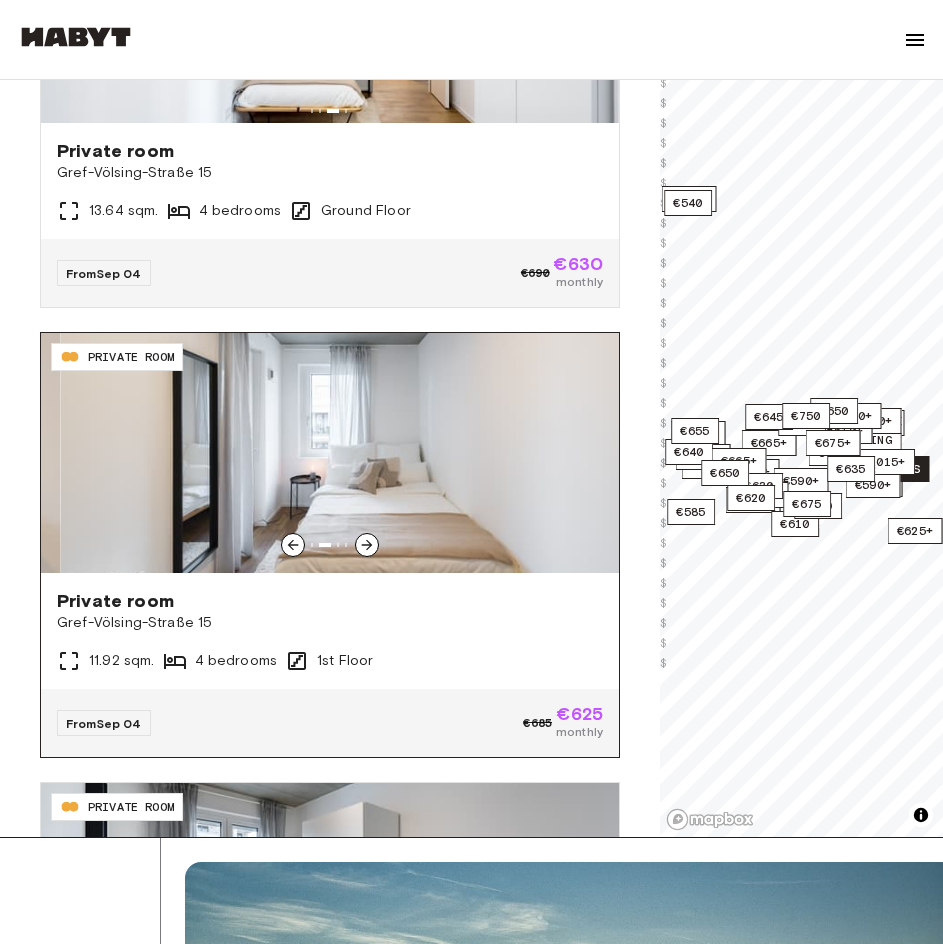 click 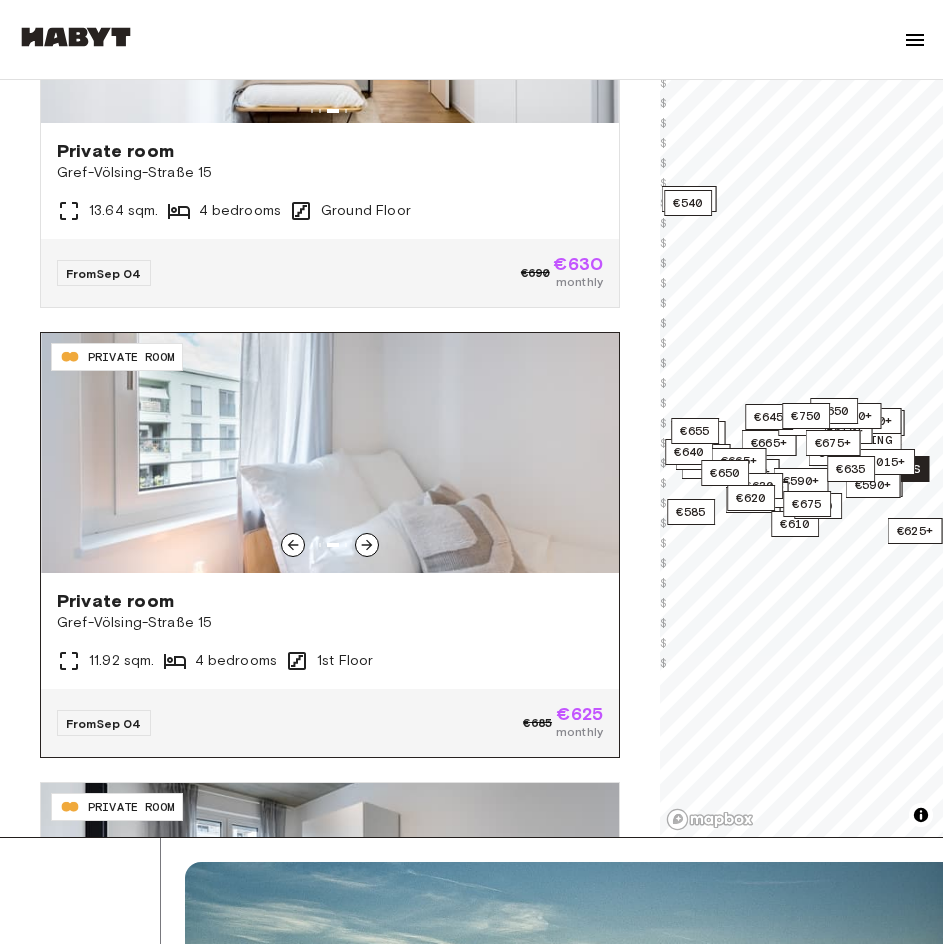 click 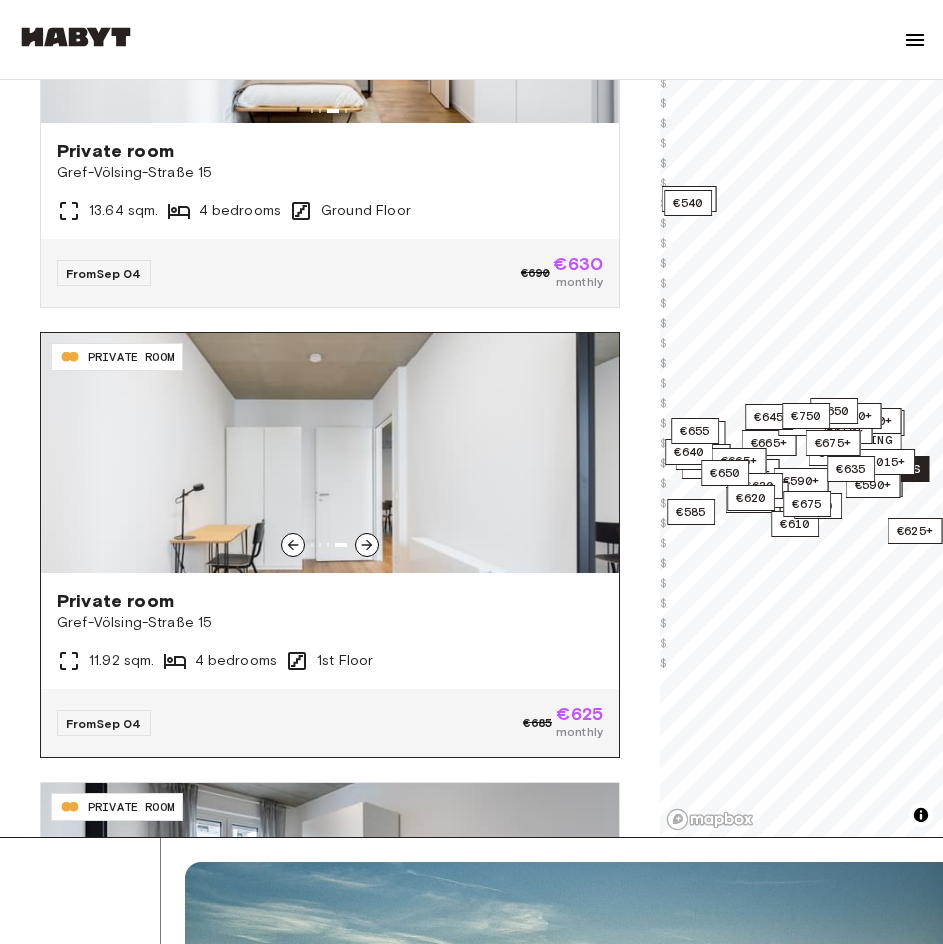 click 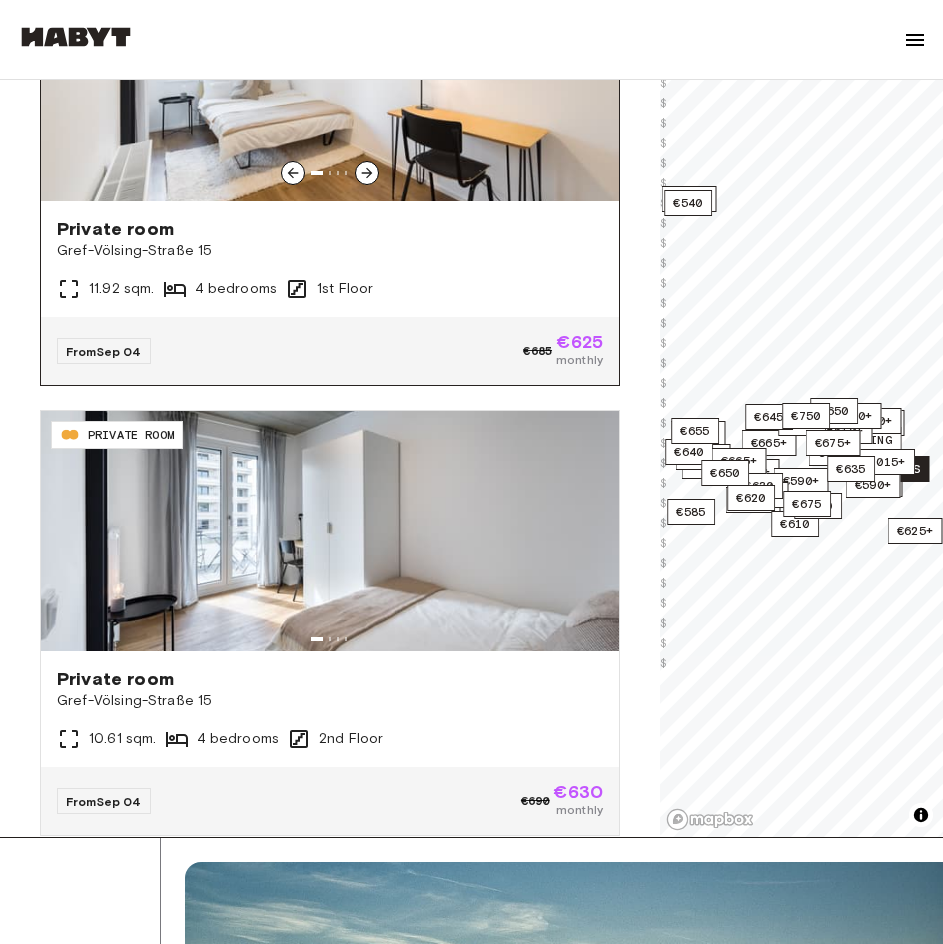 scroll, scrollTop: 11661, scrollLeft: 0, axis: vertical 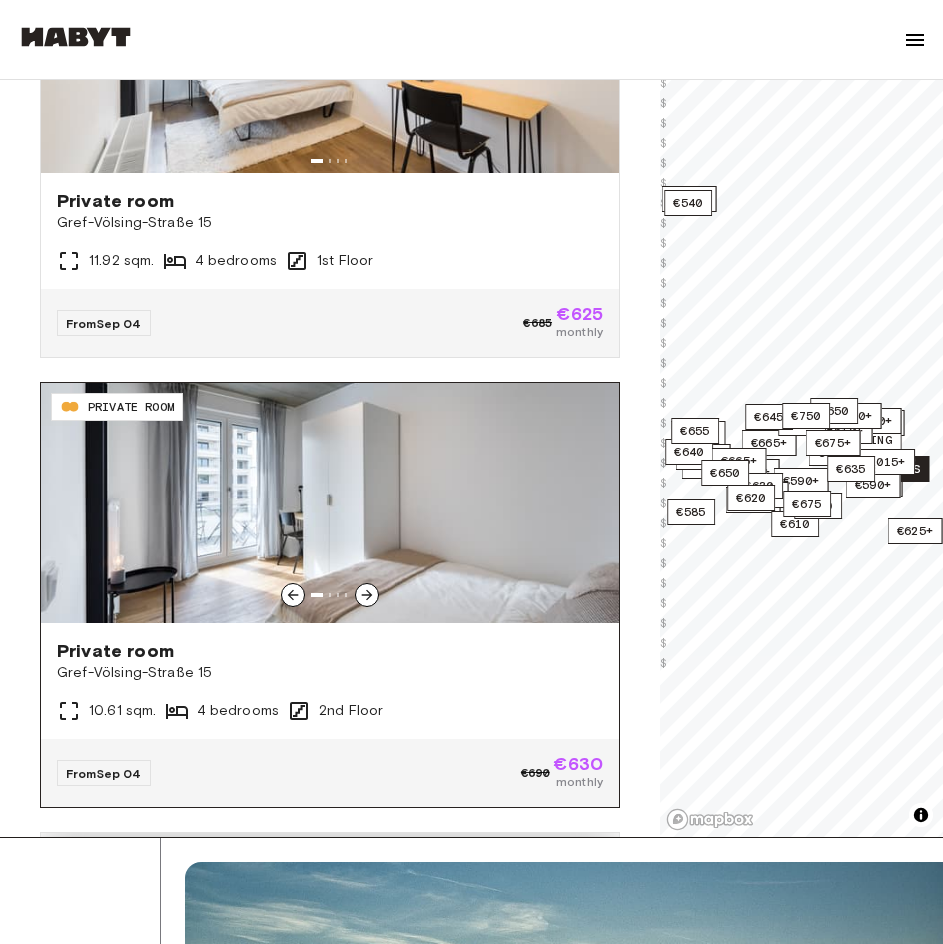click 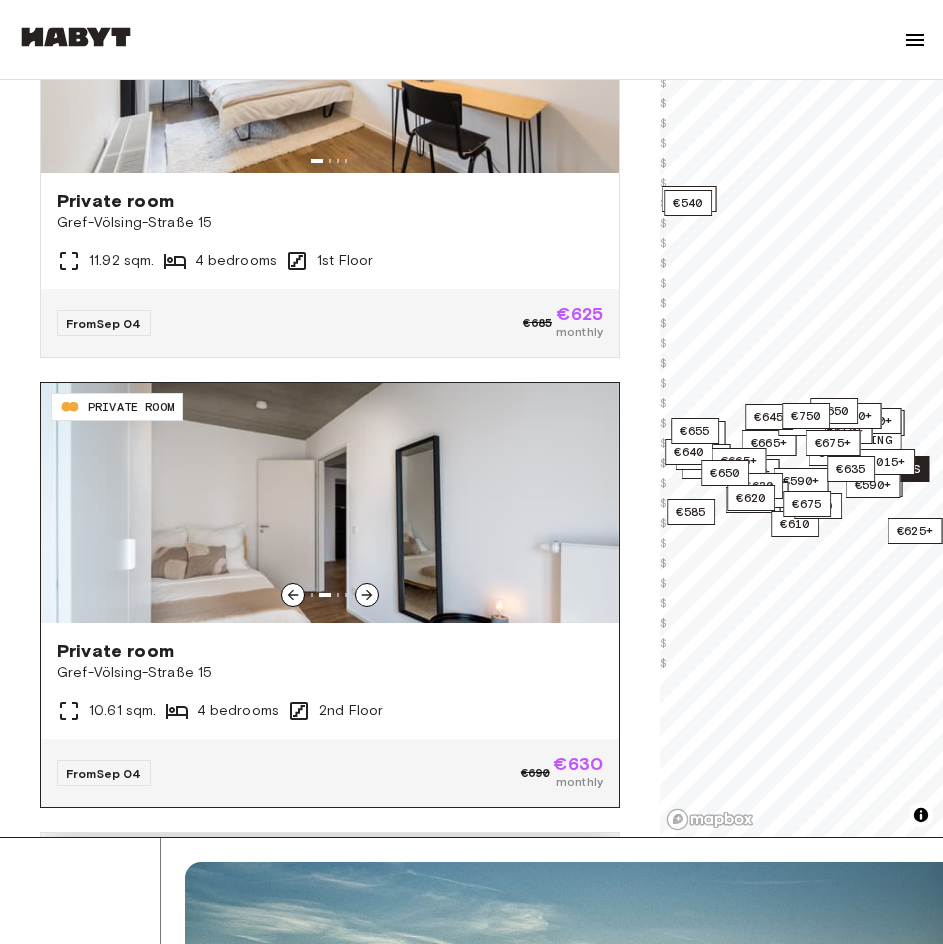 click 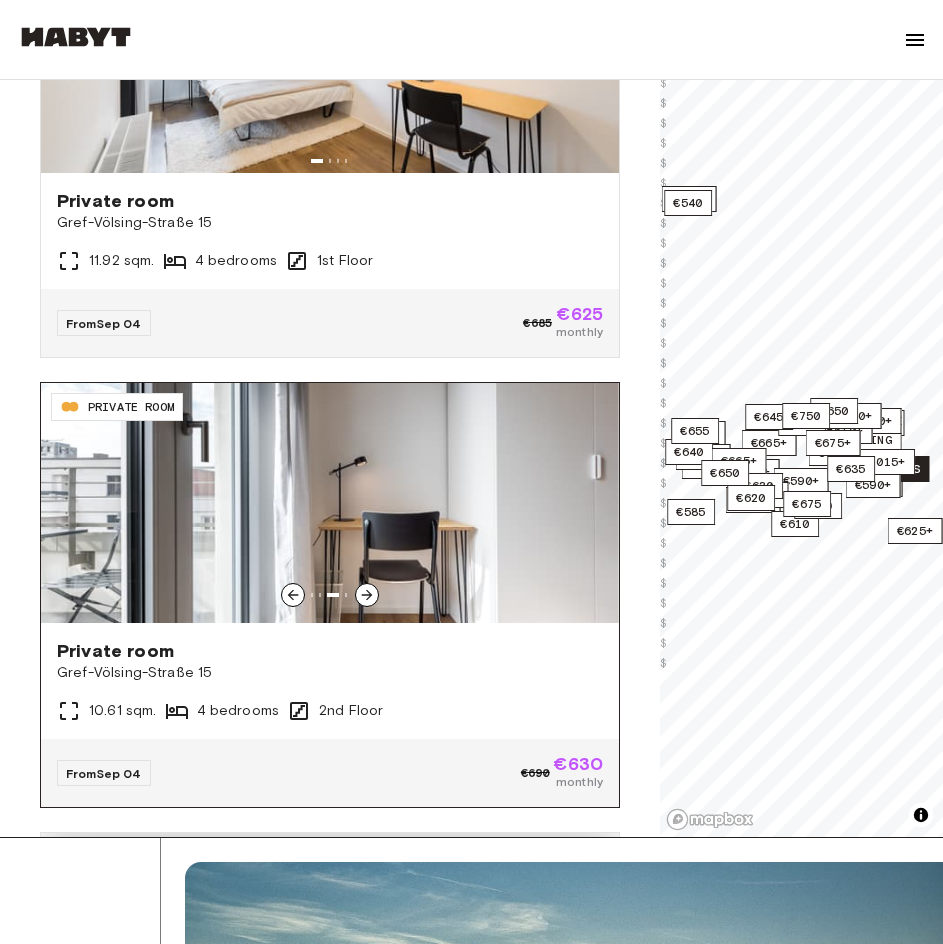 click 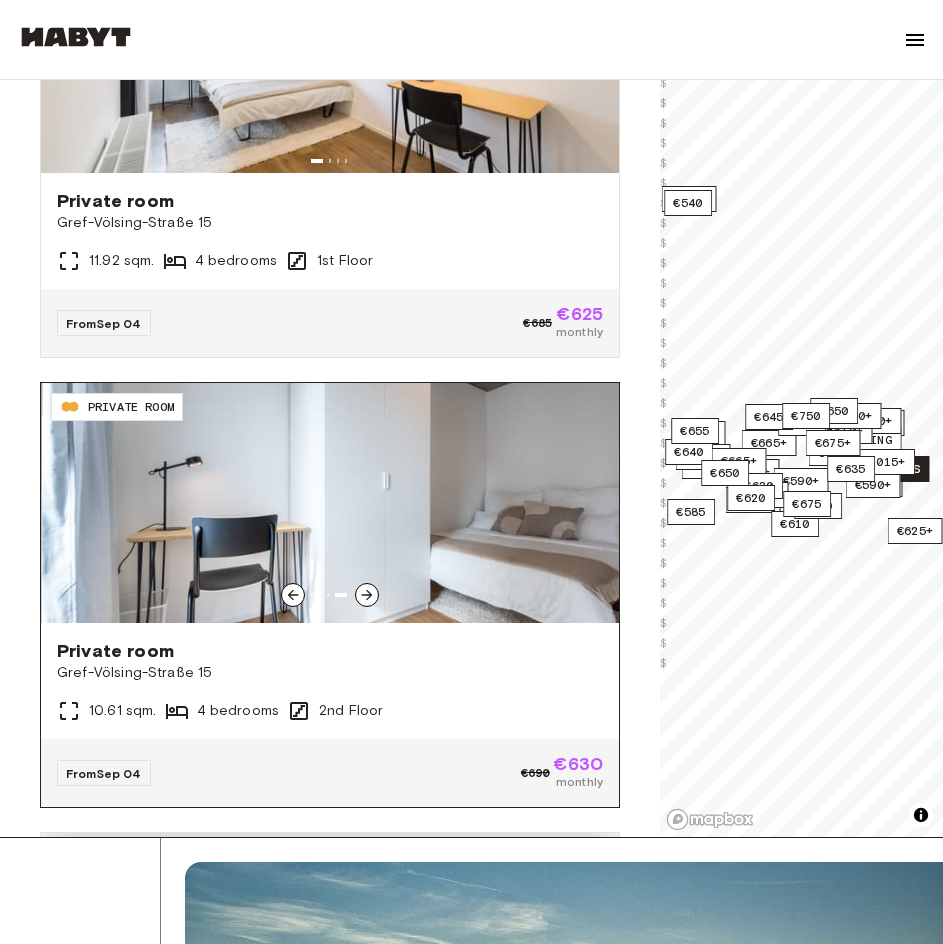 click 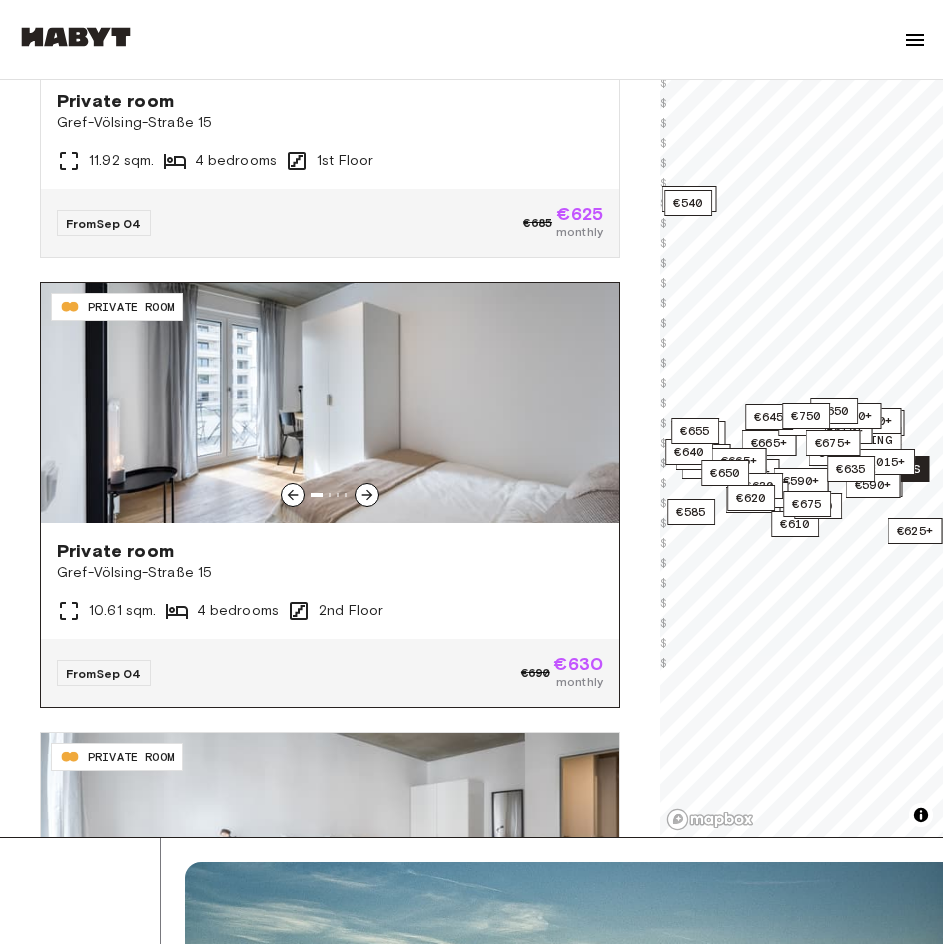 scroll, scrollTop: 11861, scrollLeft: 0, axis: vertical 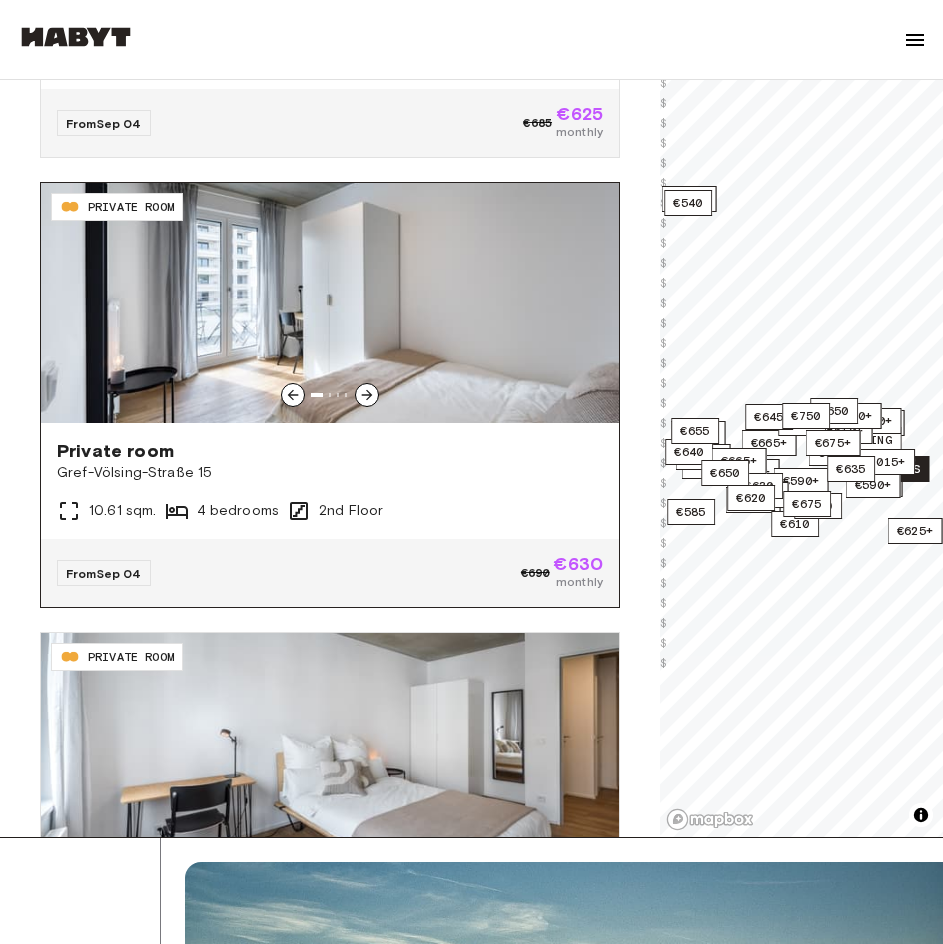 click on "Private room Gref-Völsing-Straße 15 10.61 sqm. 4 bedrooms 2nd Floor" at bounding box center [330, 481] 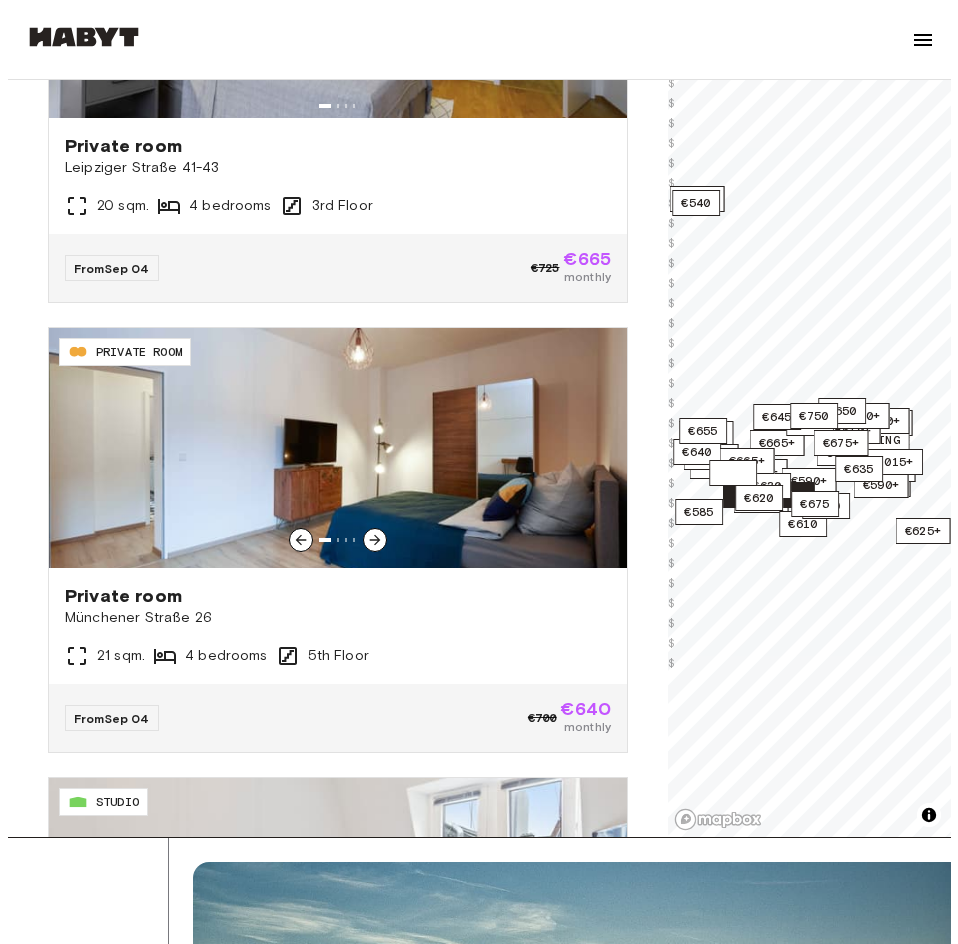 scroll, scrollTop: 7661, scrollLeft: 0, axis: vertical 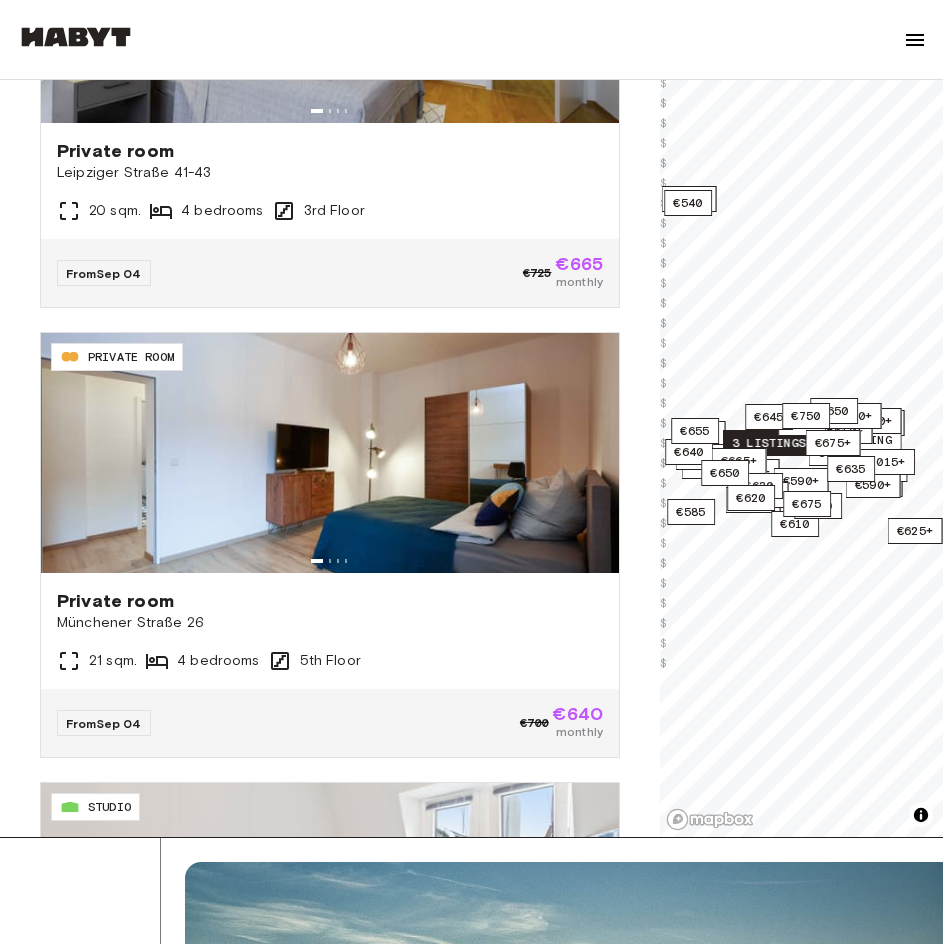 click on "3 listings" at bounding box center (769, 443) 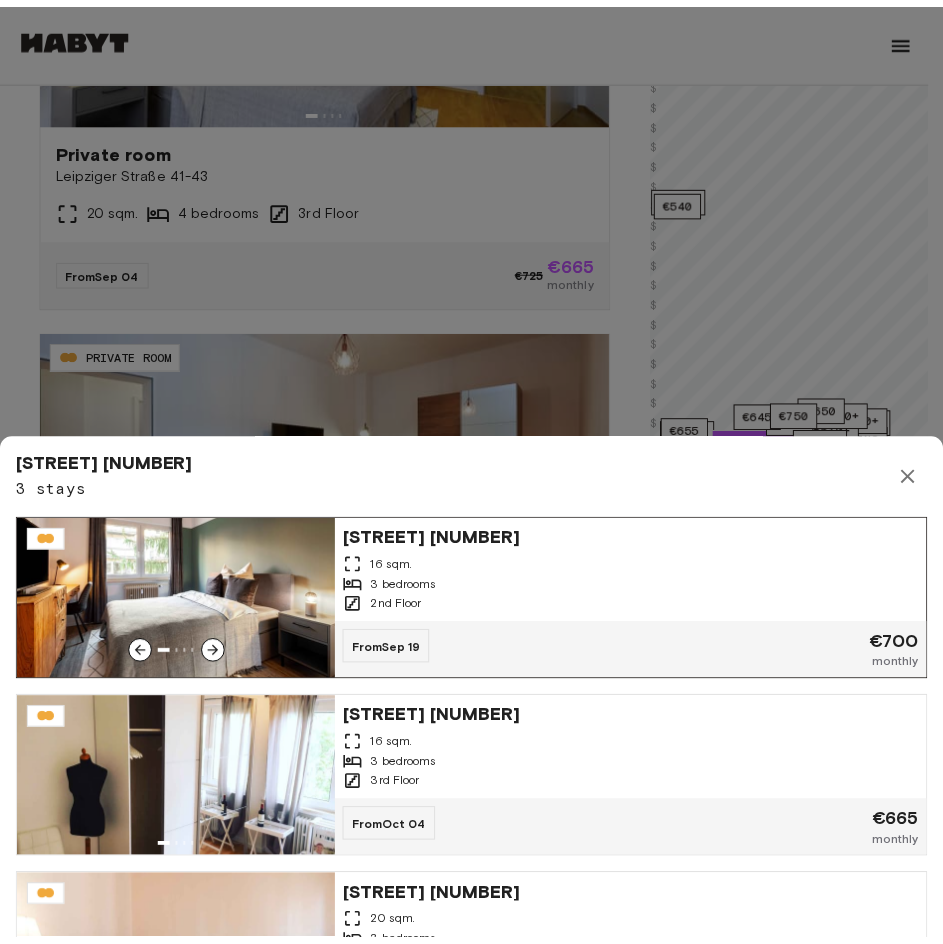 scroll, scrollTop: 82, scrollLeft: 0, axis: vertical 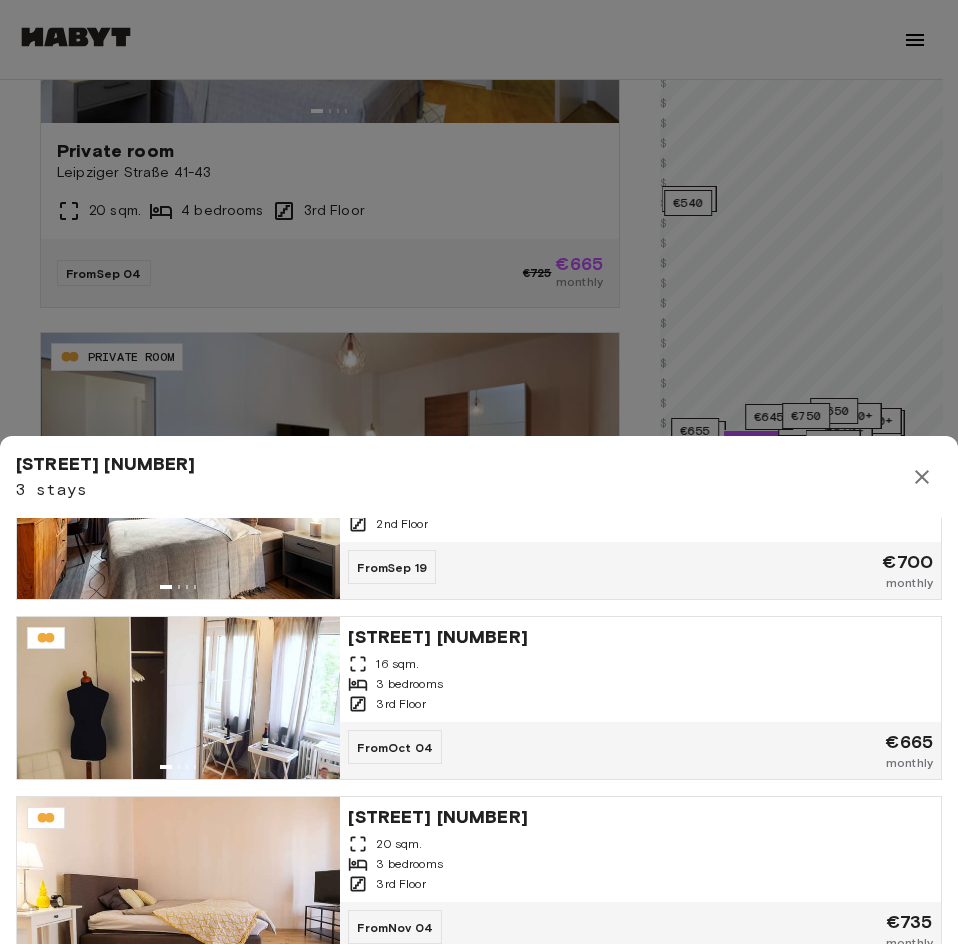 click 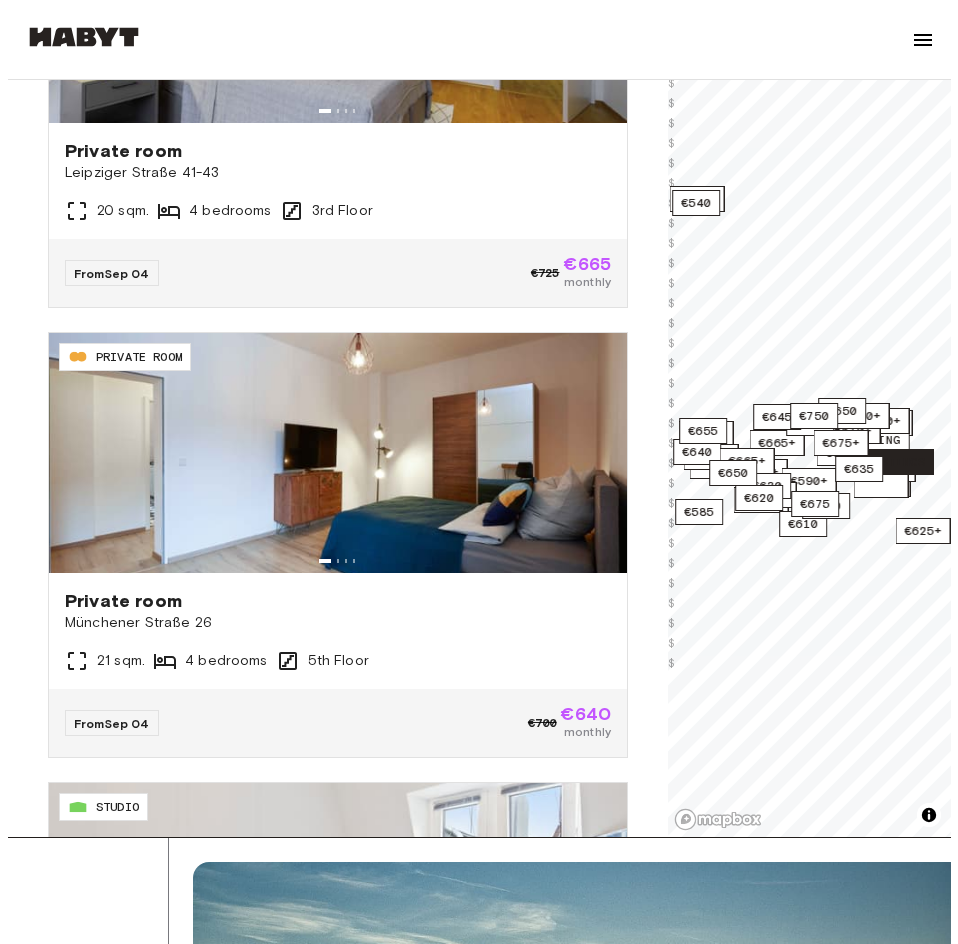 scroll, scrollTop: 11899, scrollLeft: 0, axis: vertical 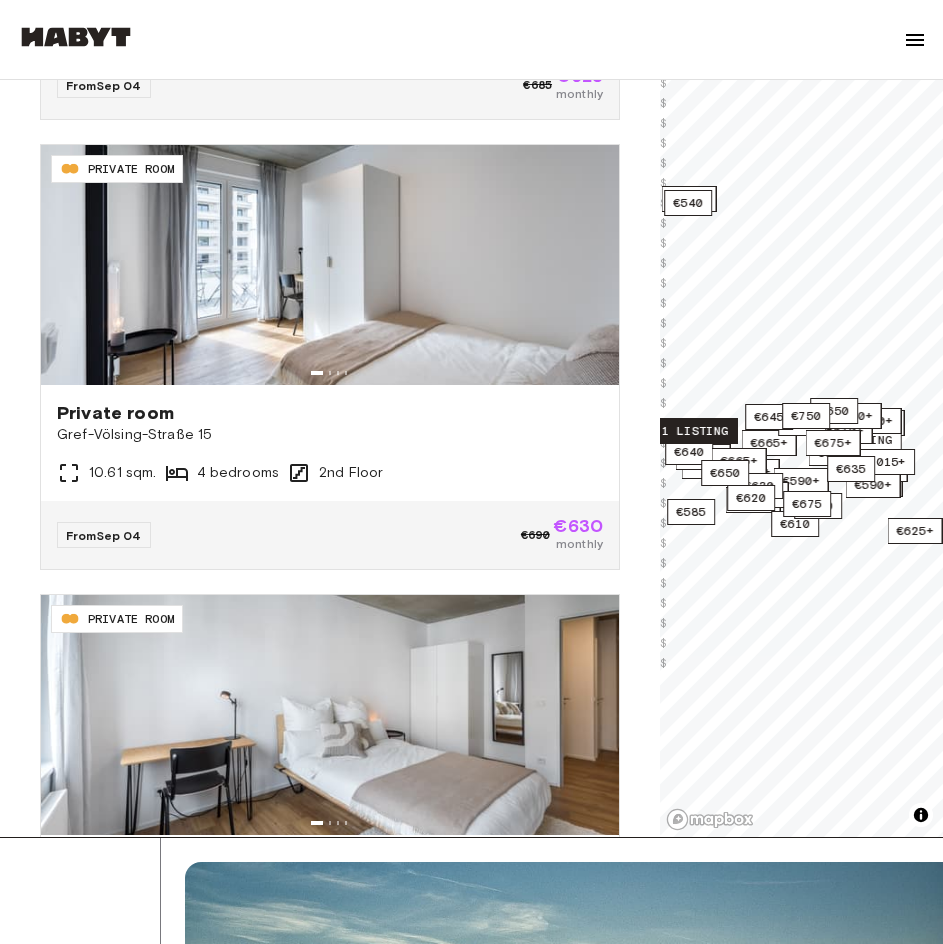 click on "1 listing" at bounding box center (695, 431) 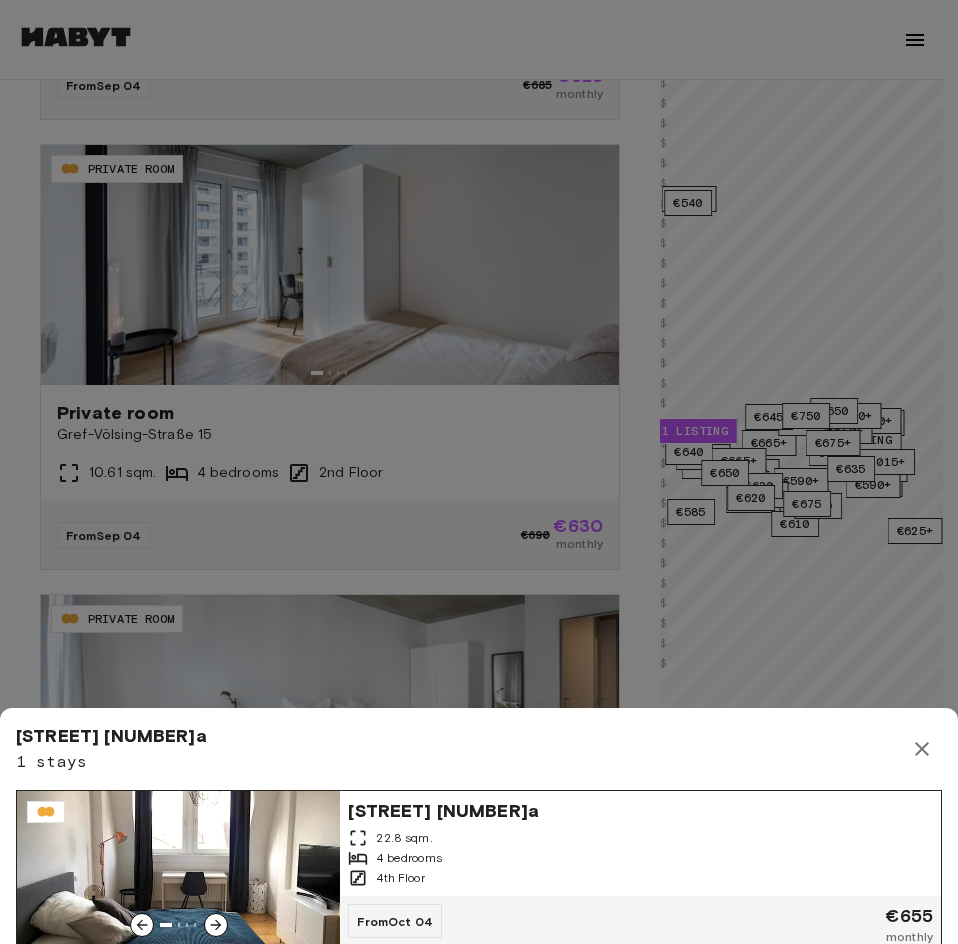 scroll, scrollTop: 26, scrollLeft: 0, axis: vertical 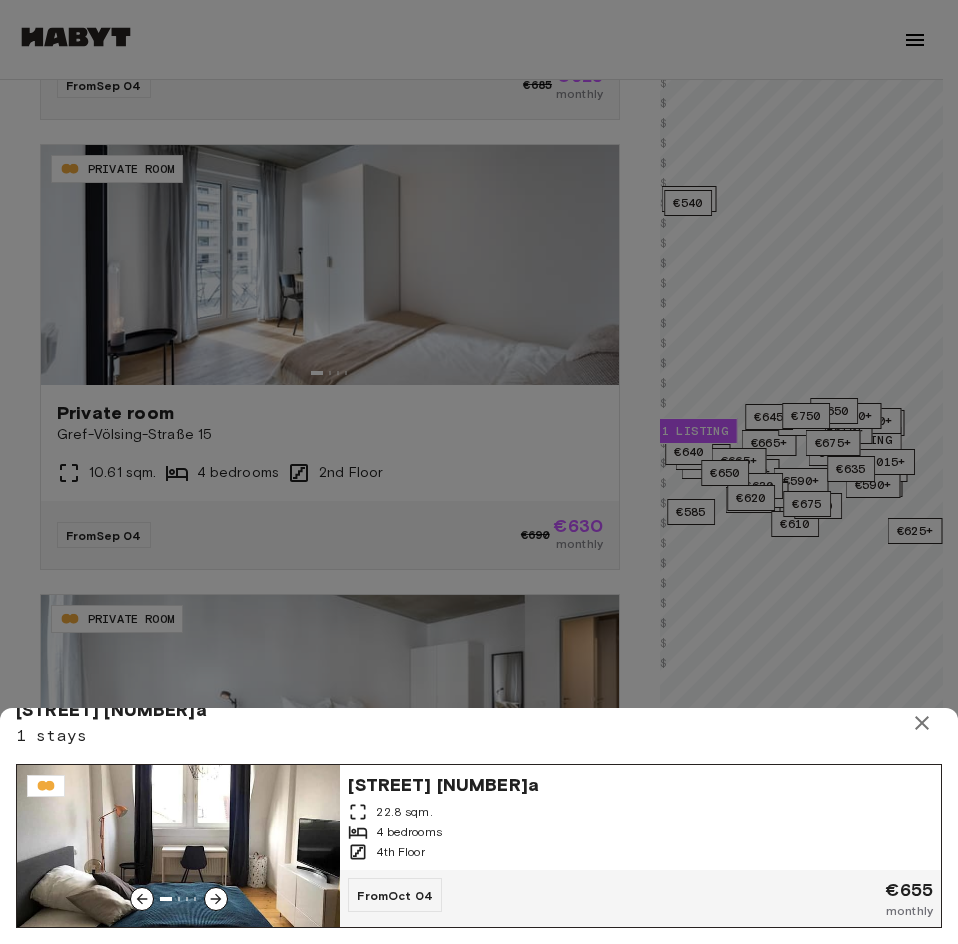 click 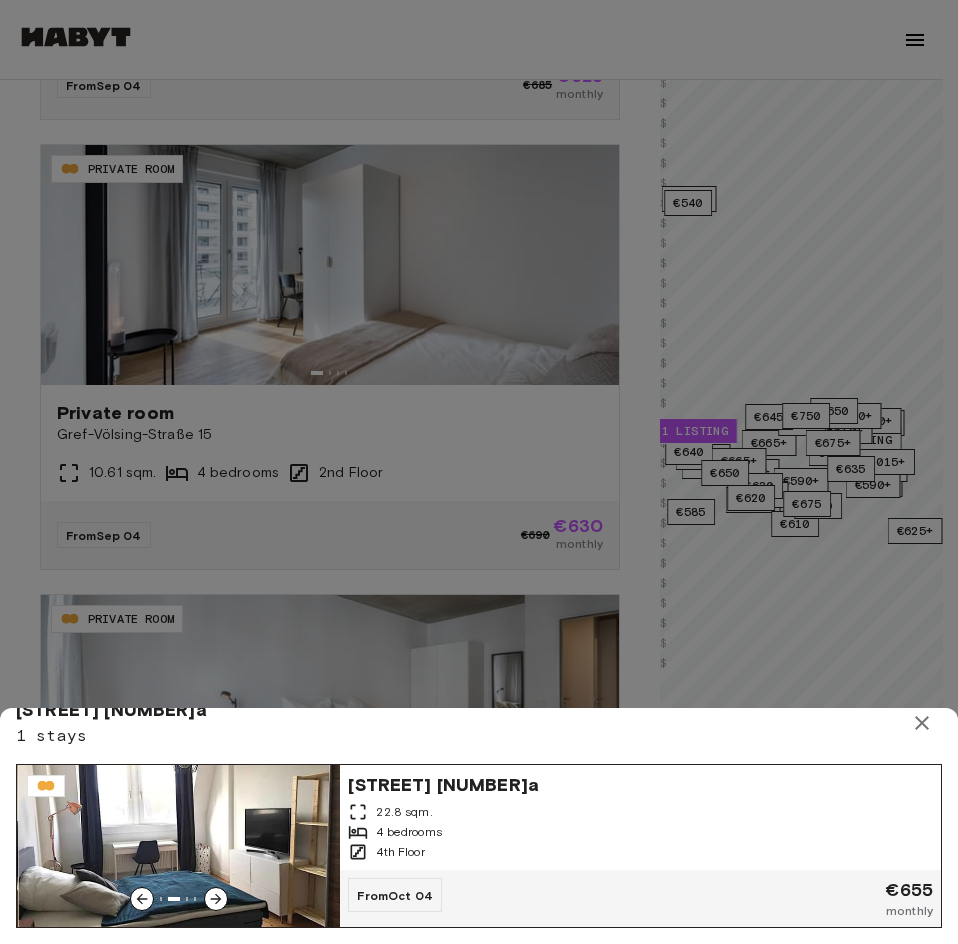 click 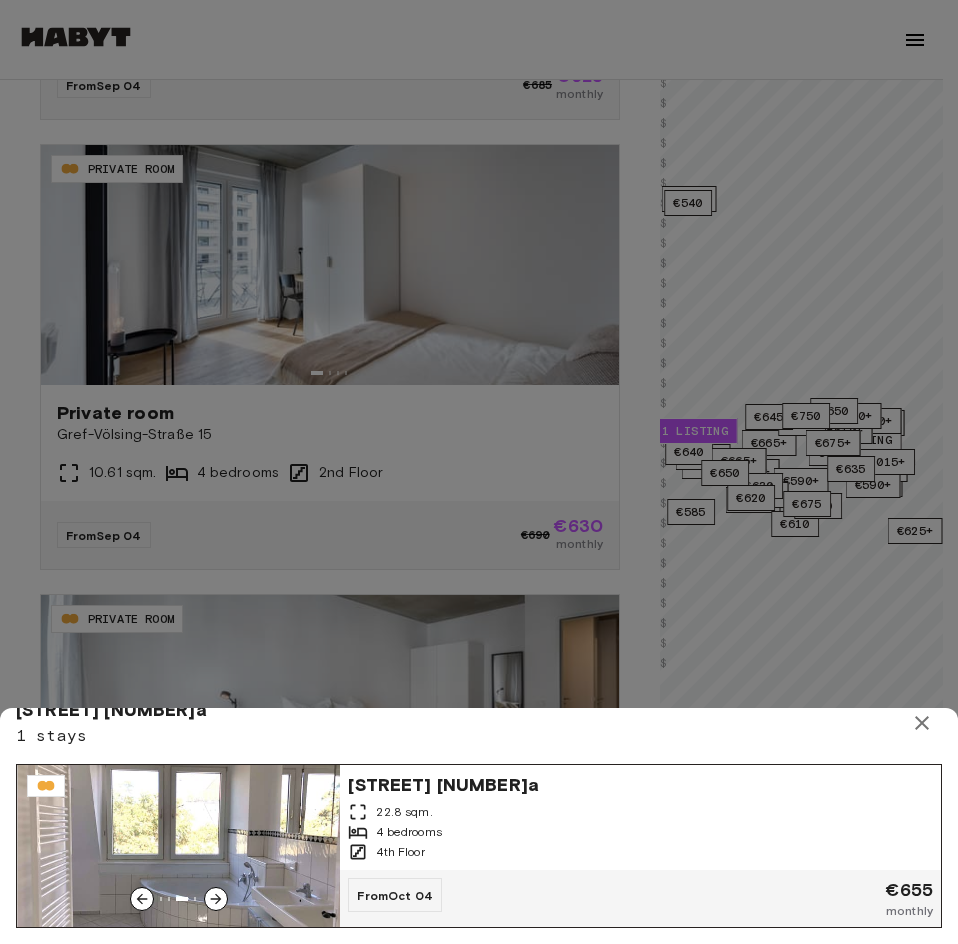 click 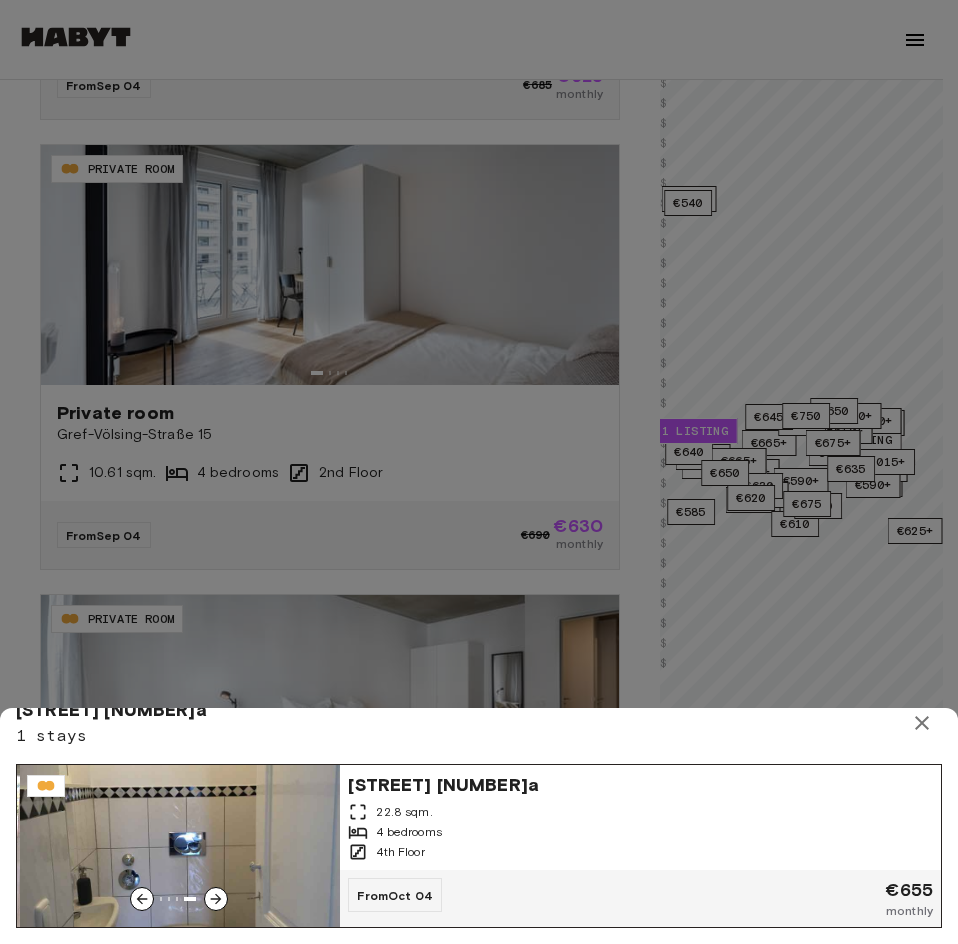 click 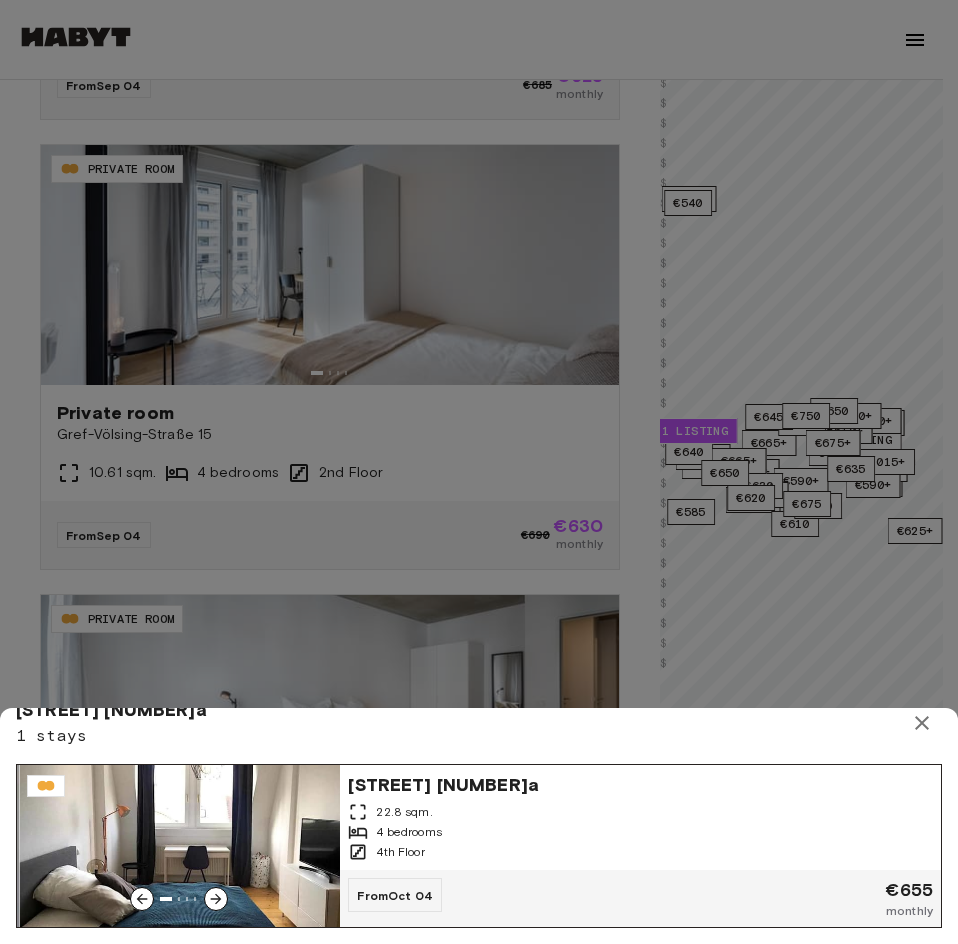 click 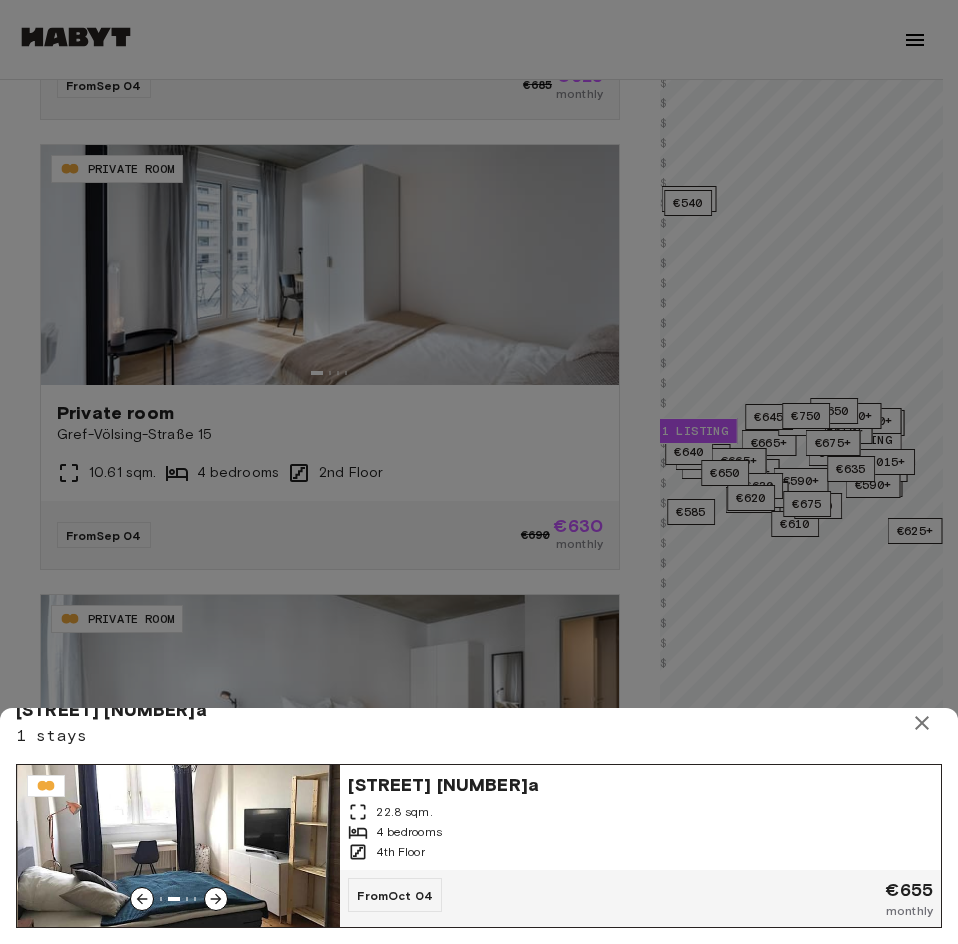 click 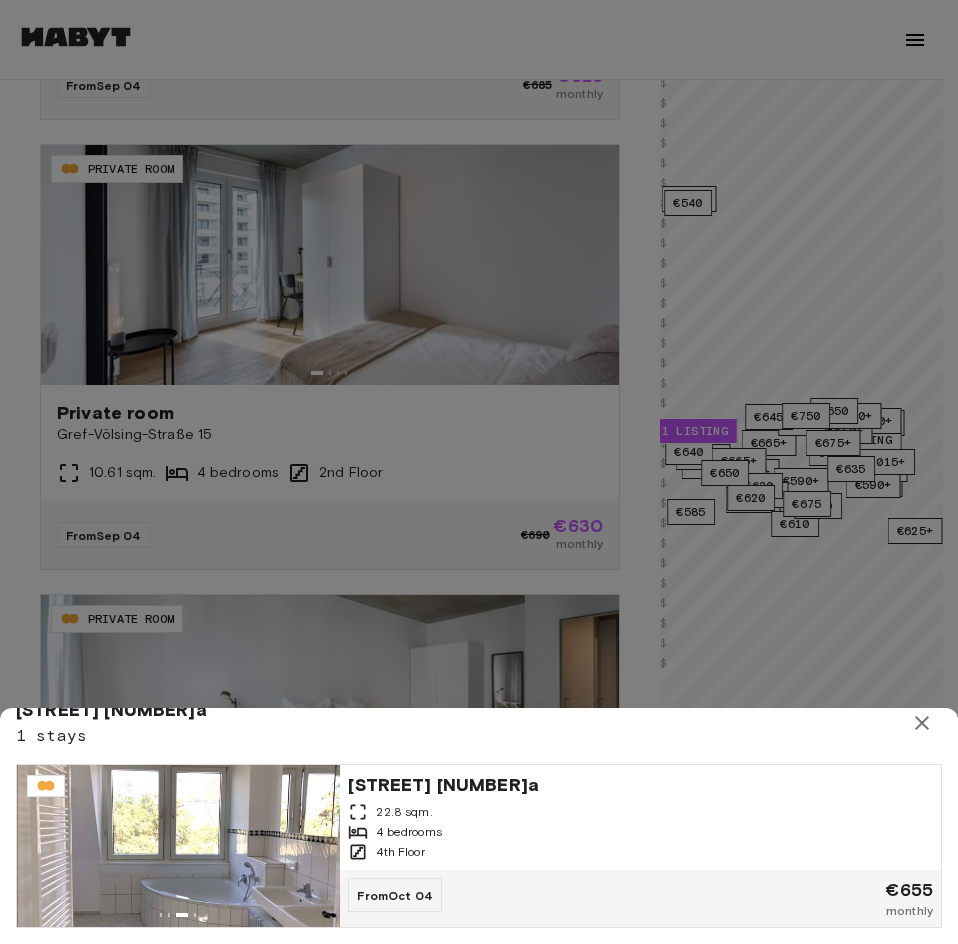 click 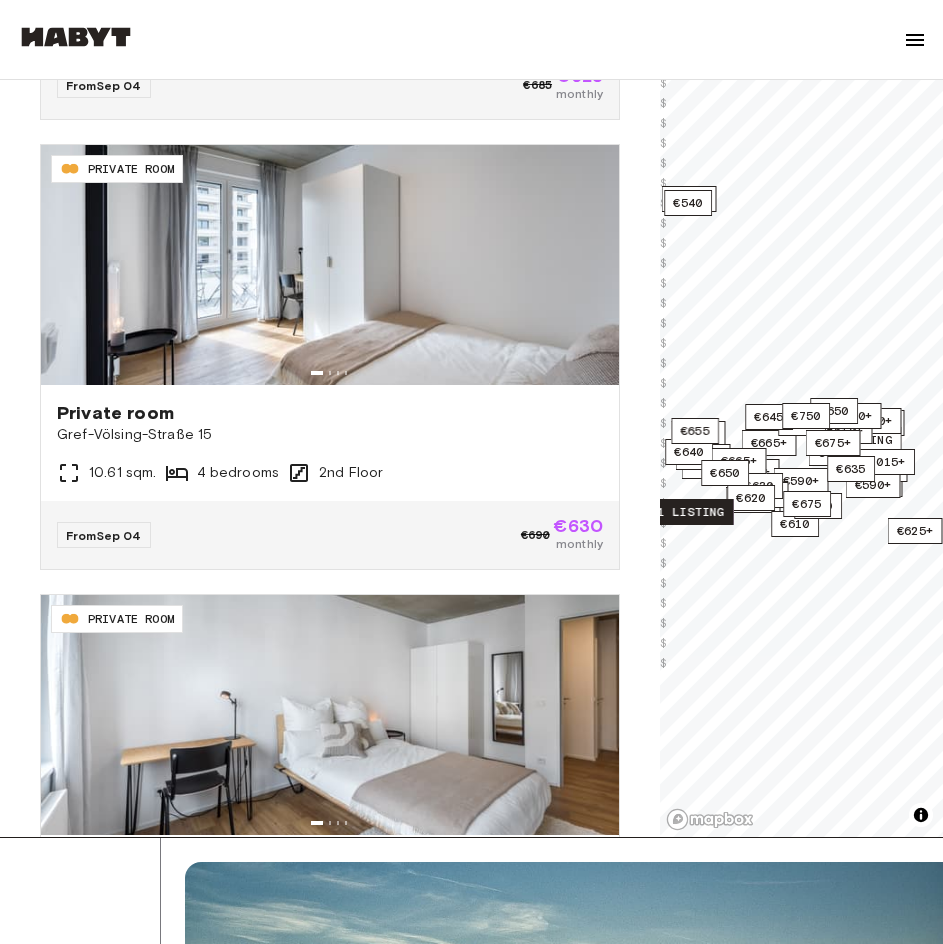 click on "1 listing" at bounding box center [691, 512] 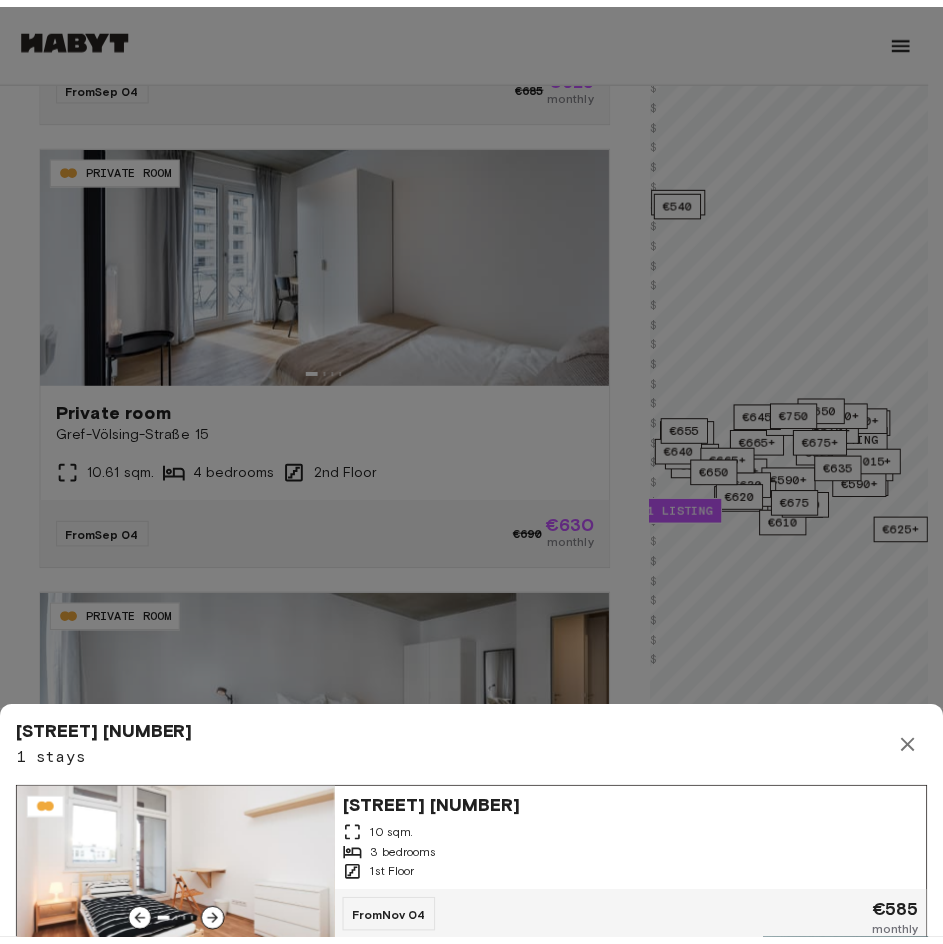 scroll, scrollTop: 26, scrollLeft: 0, axis: vertical 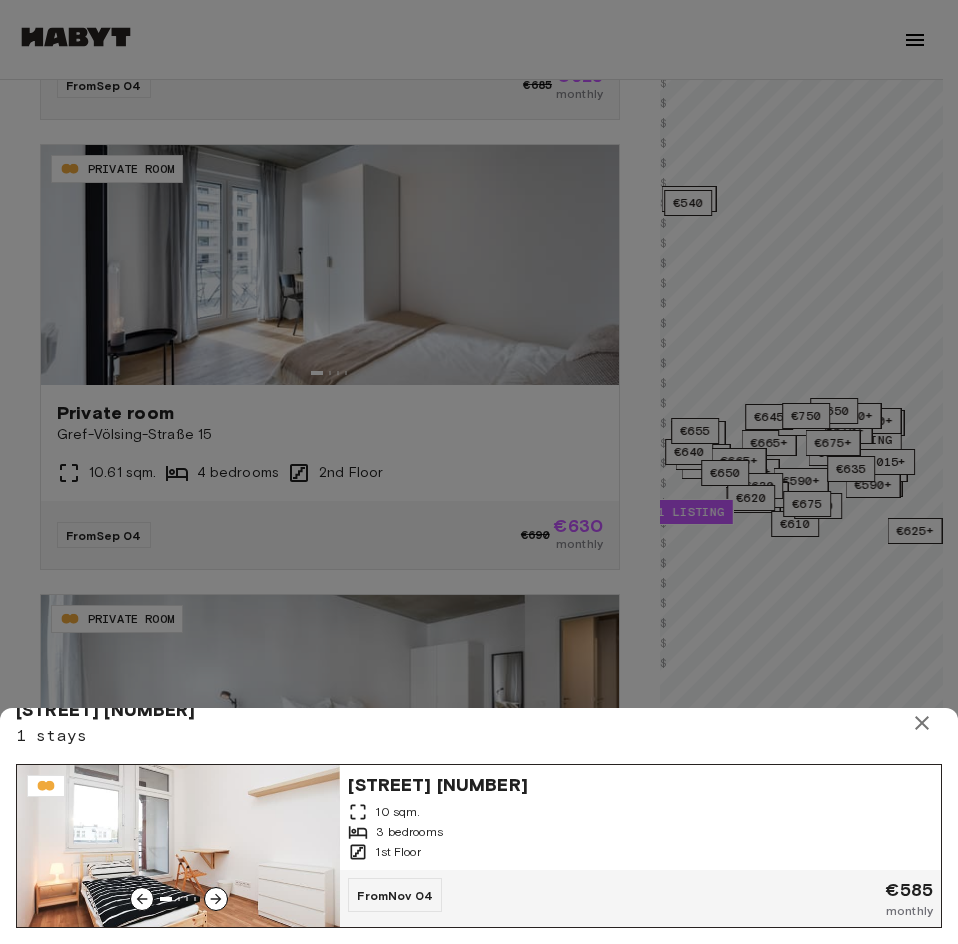 click 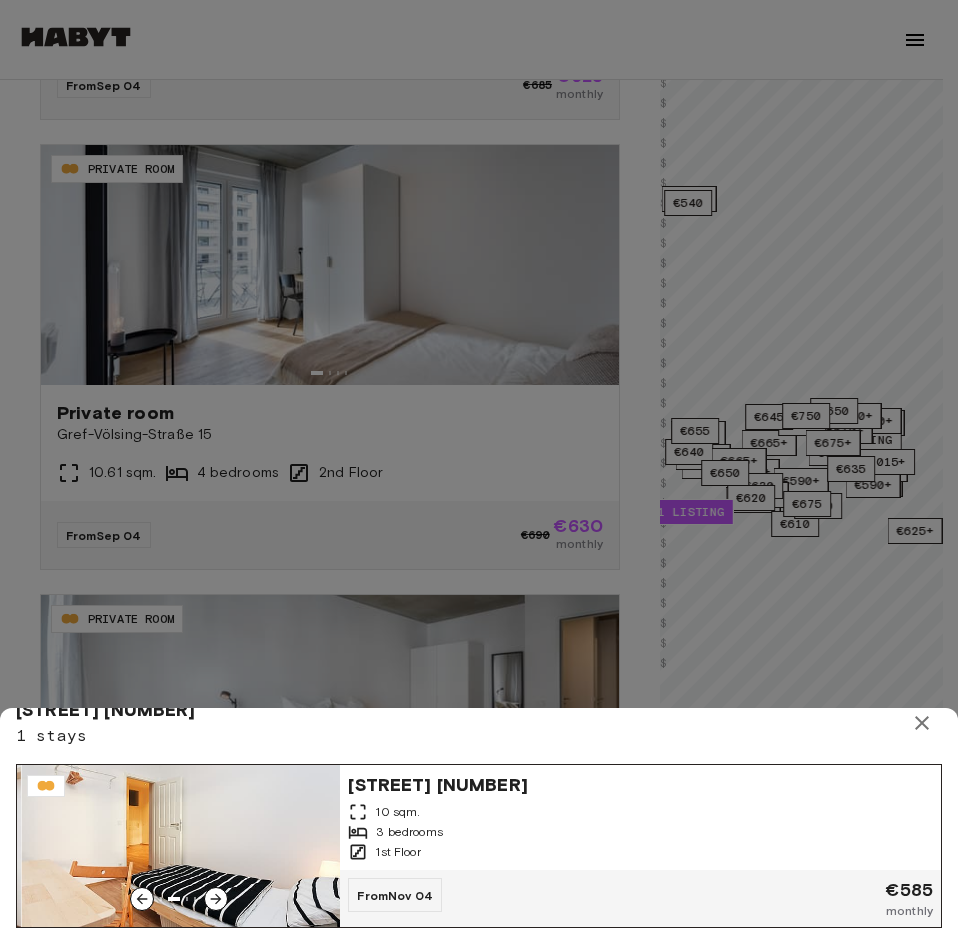 click 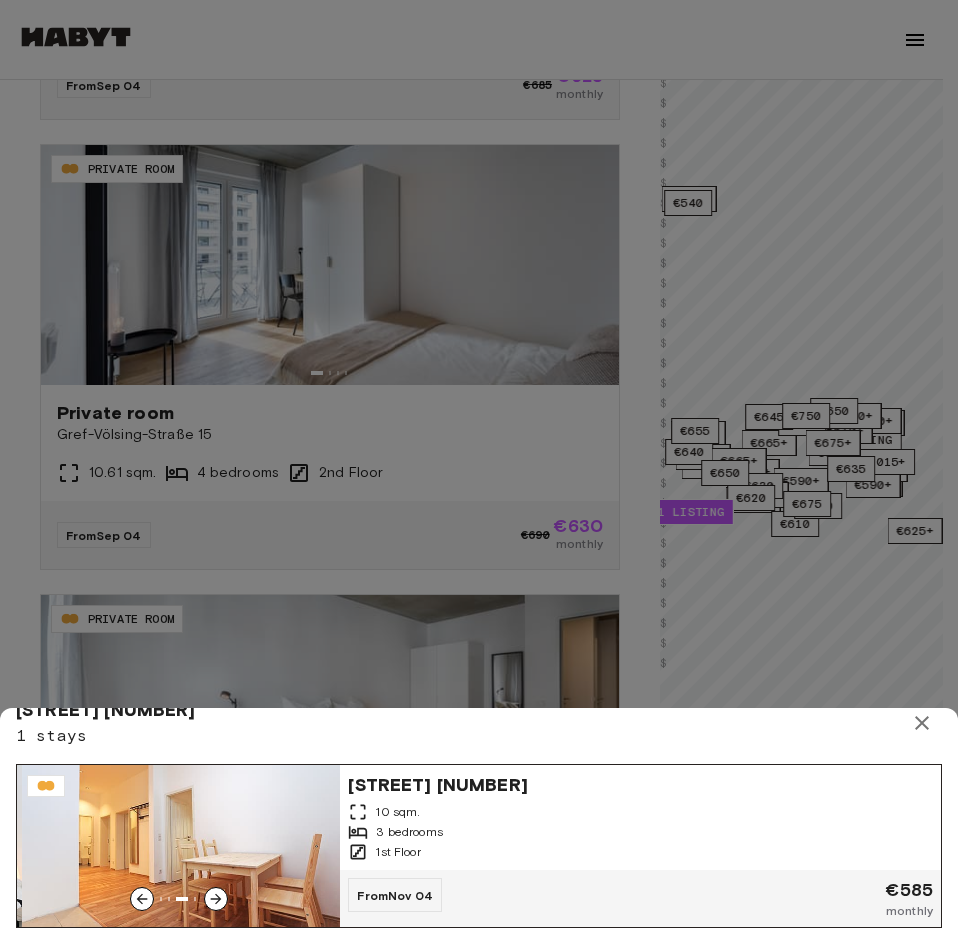 click 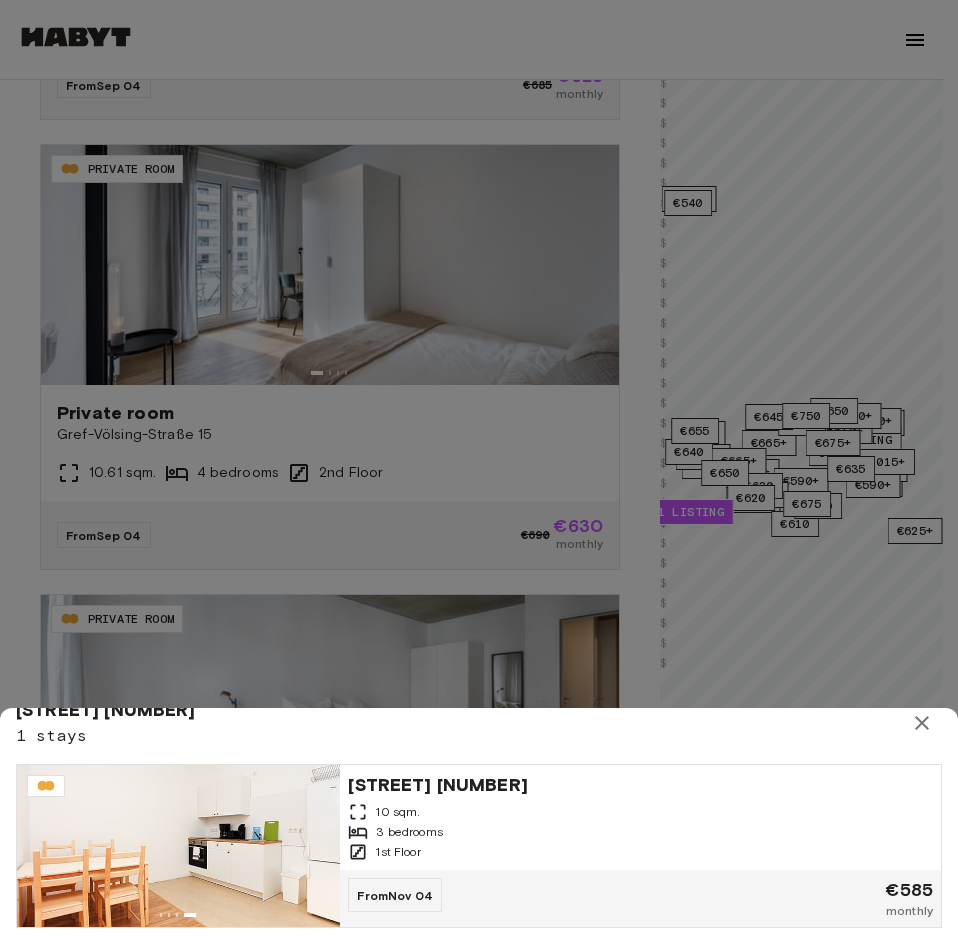 click at bounding box center (922, 723) 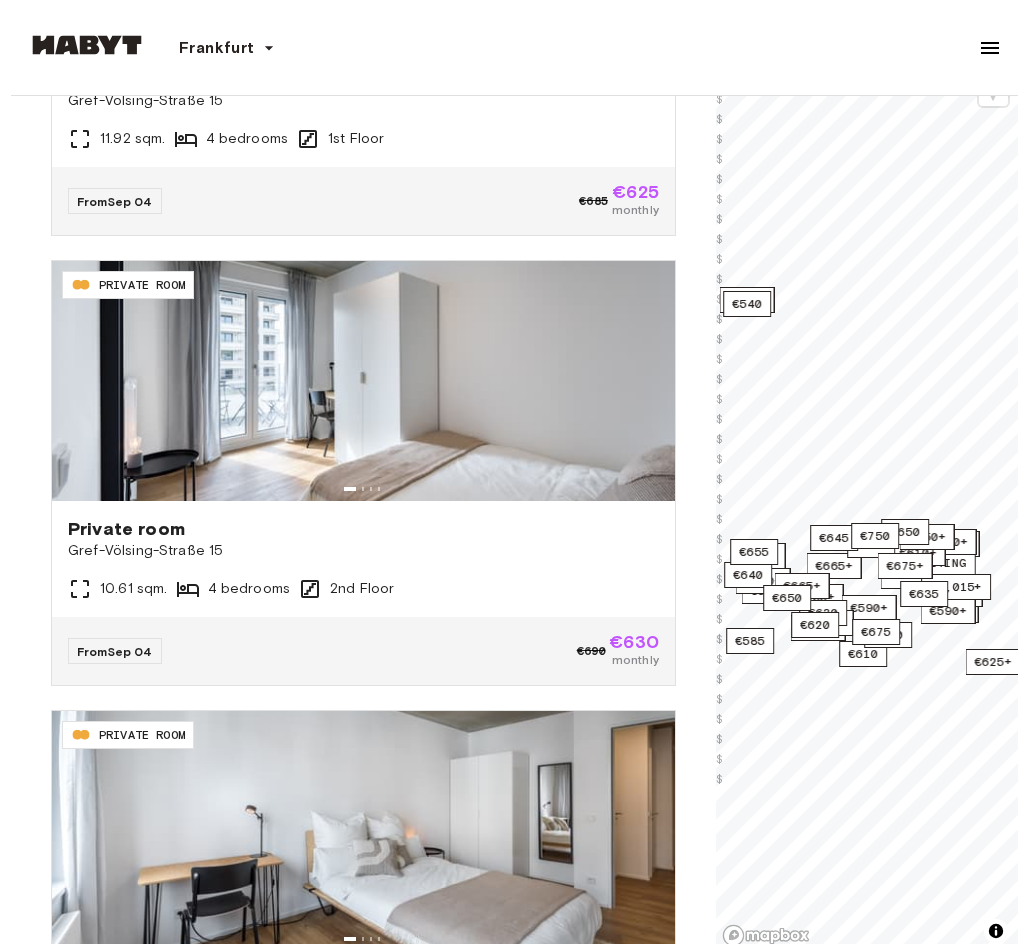 scroll, scrollTop: 316, scrollLeft: 0, axis: vertical 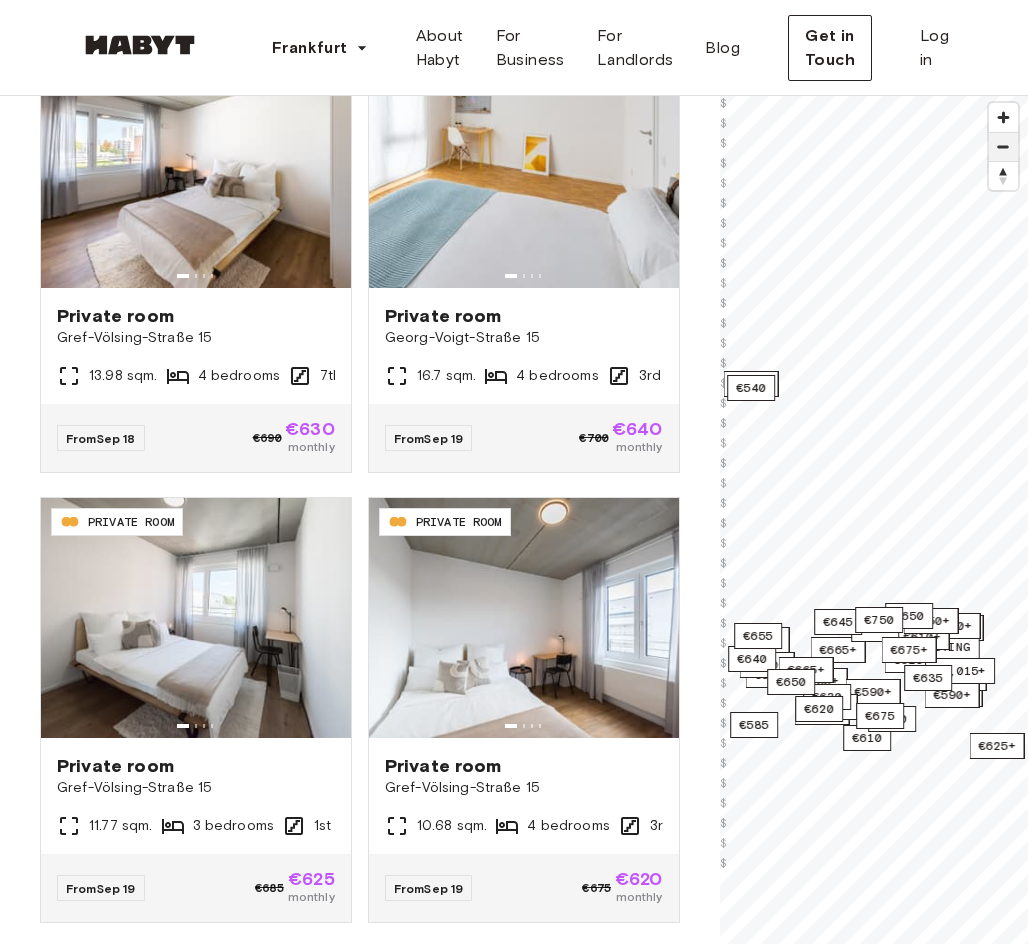 click at bounding box center (1003, 147) 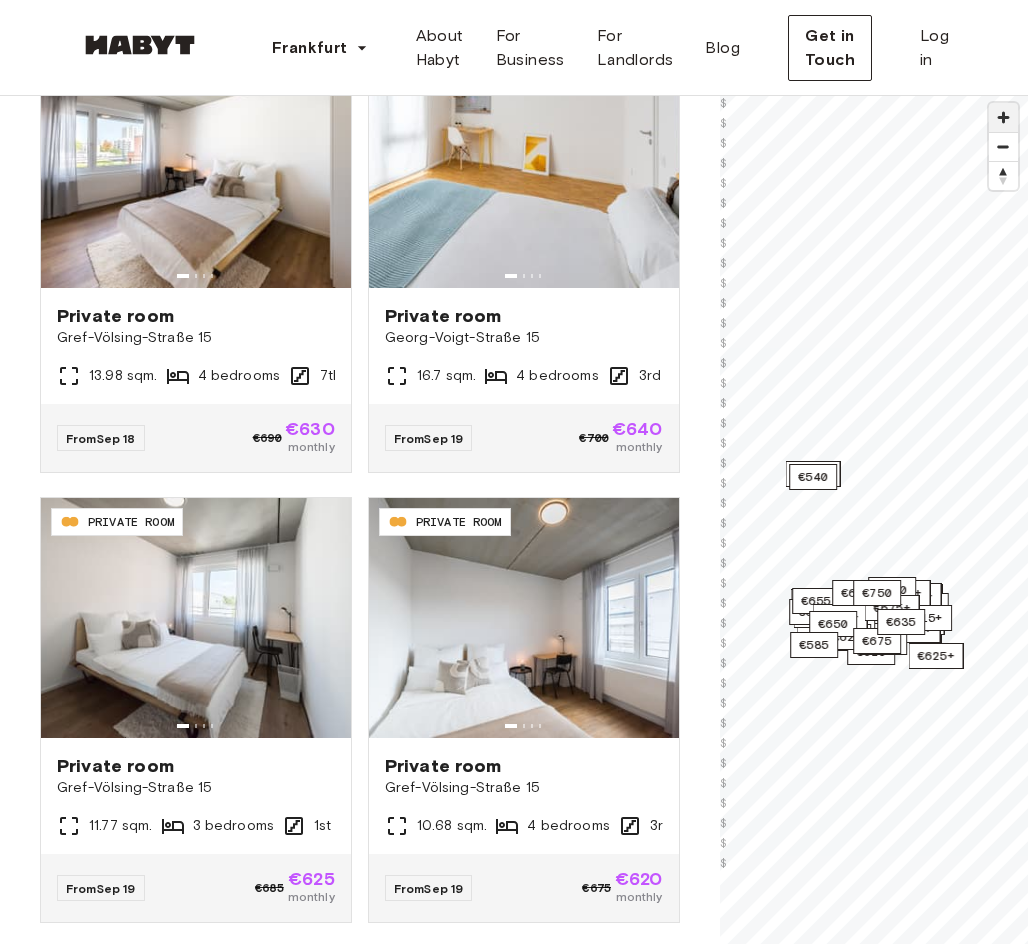 click at bounding box center [1003, 117] 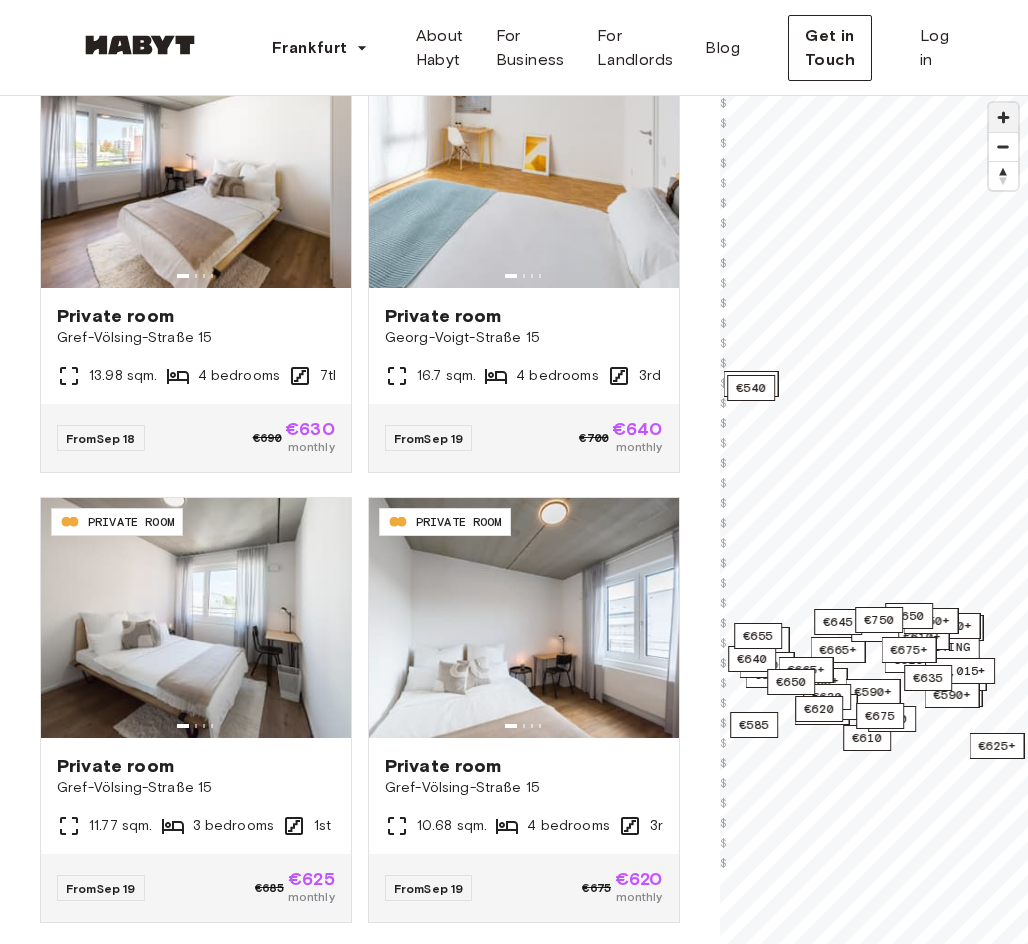 click at bounding box center (1003, 117) 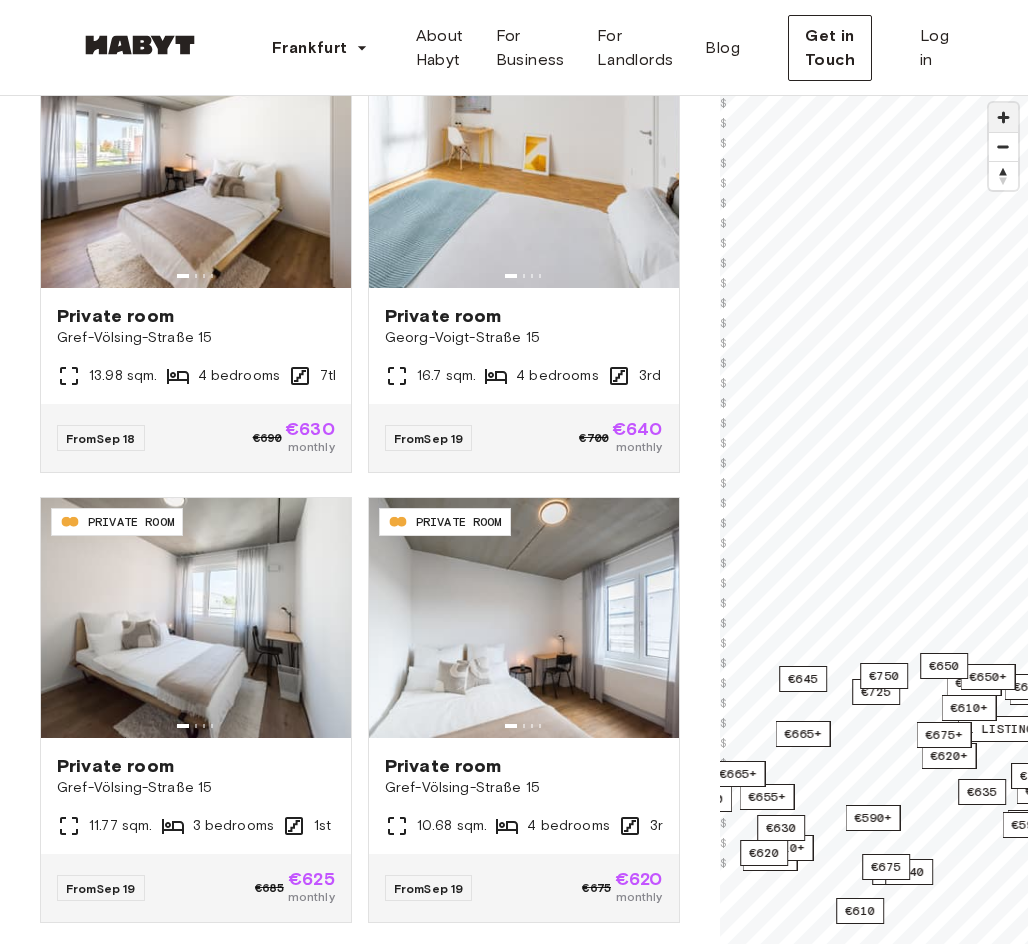click at bounding box center [1003, 117] 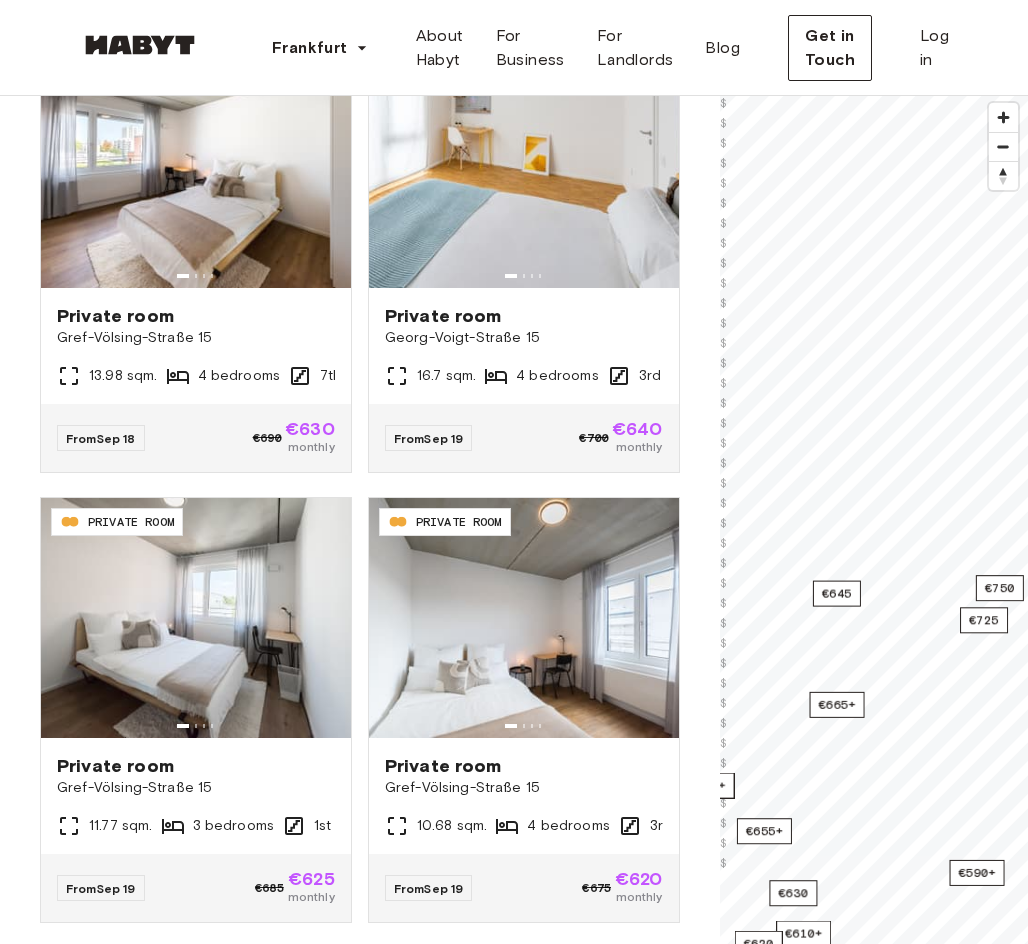 click on "**********" at bounding box center (514, 2492) 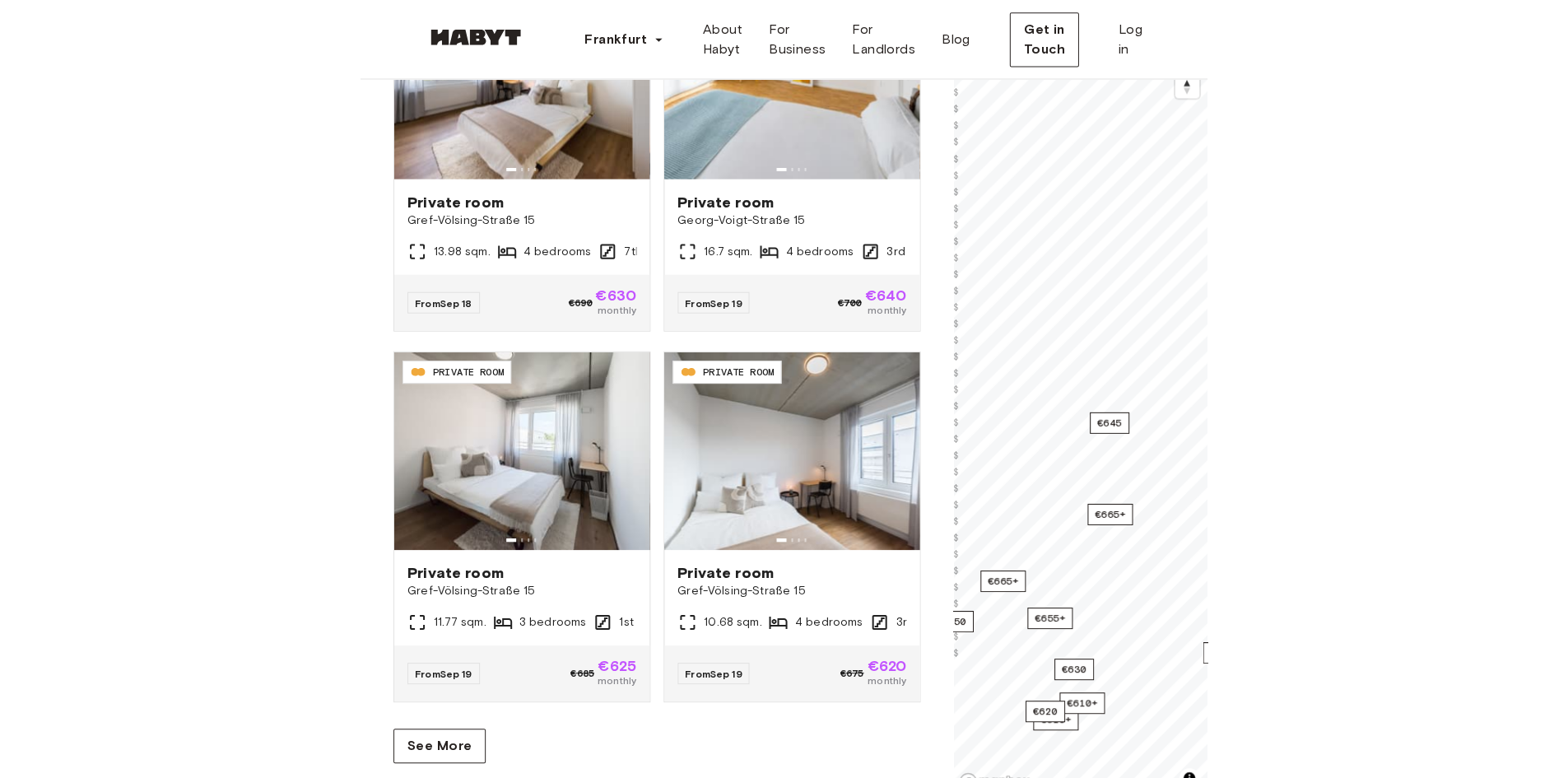 scroll, scrollTop: 260, scrollLeft: 0, axis: vertical 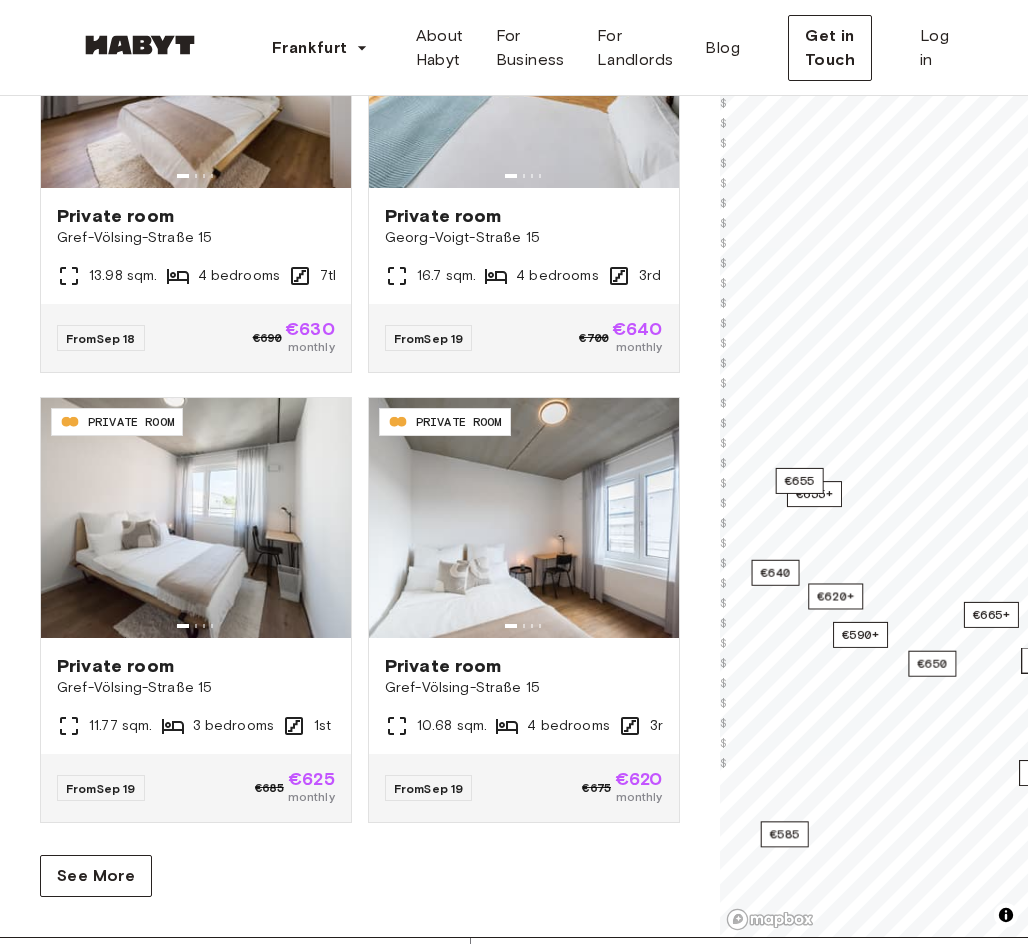 click on "**********" at bounding box center [514, 2392] 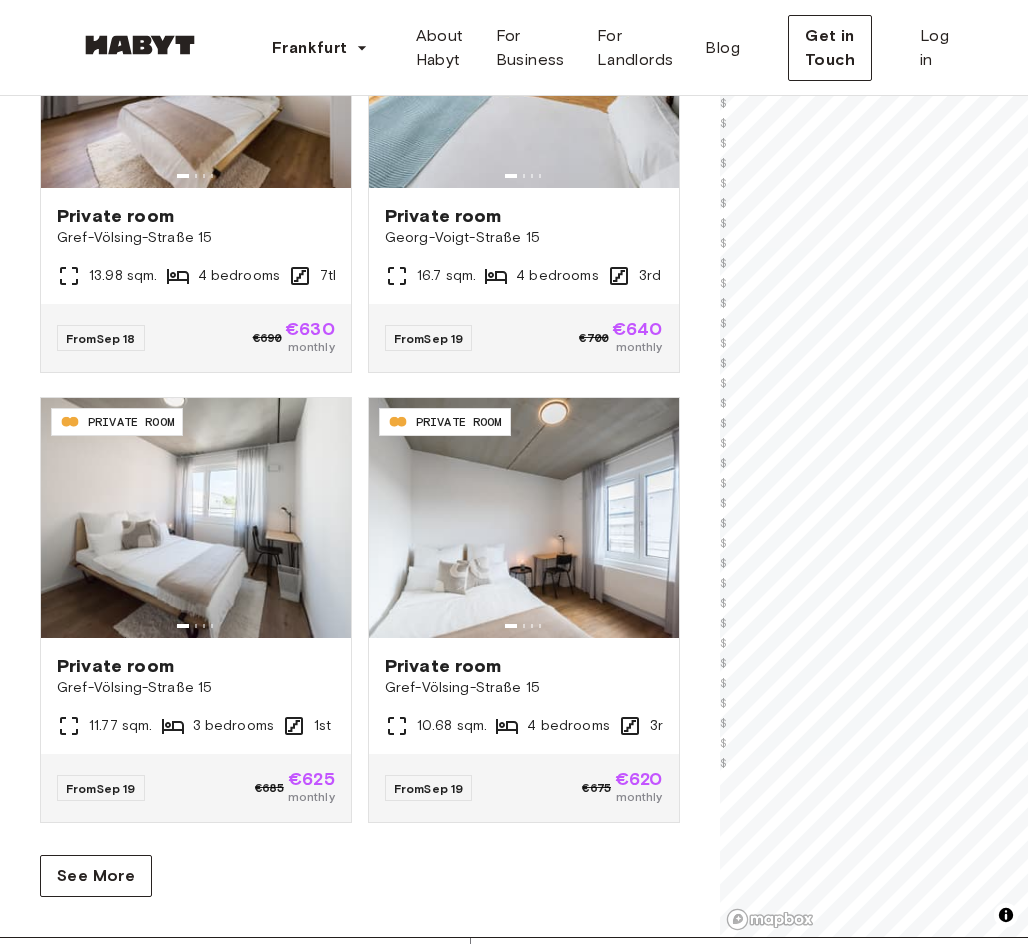click on "**********" at bounding box center [514, 2392] 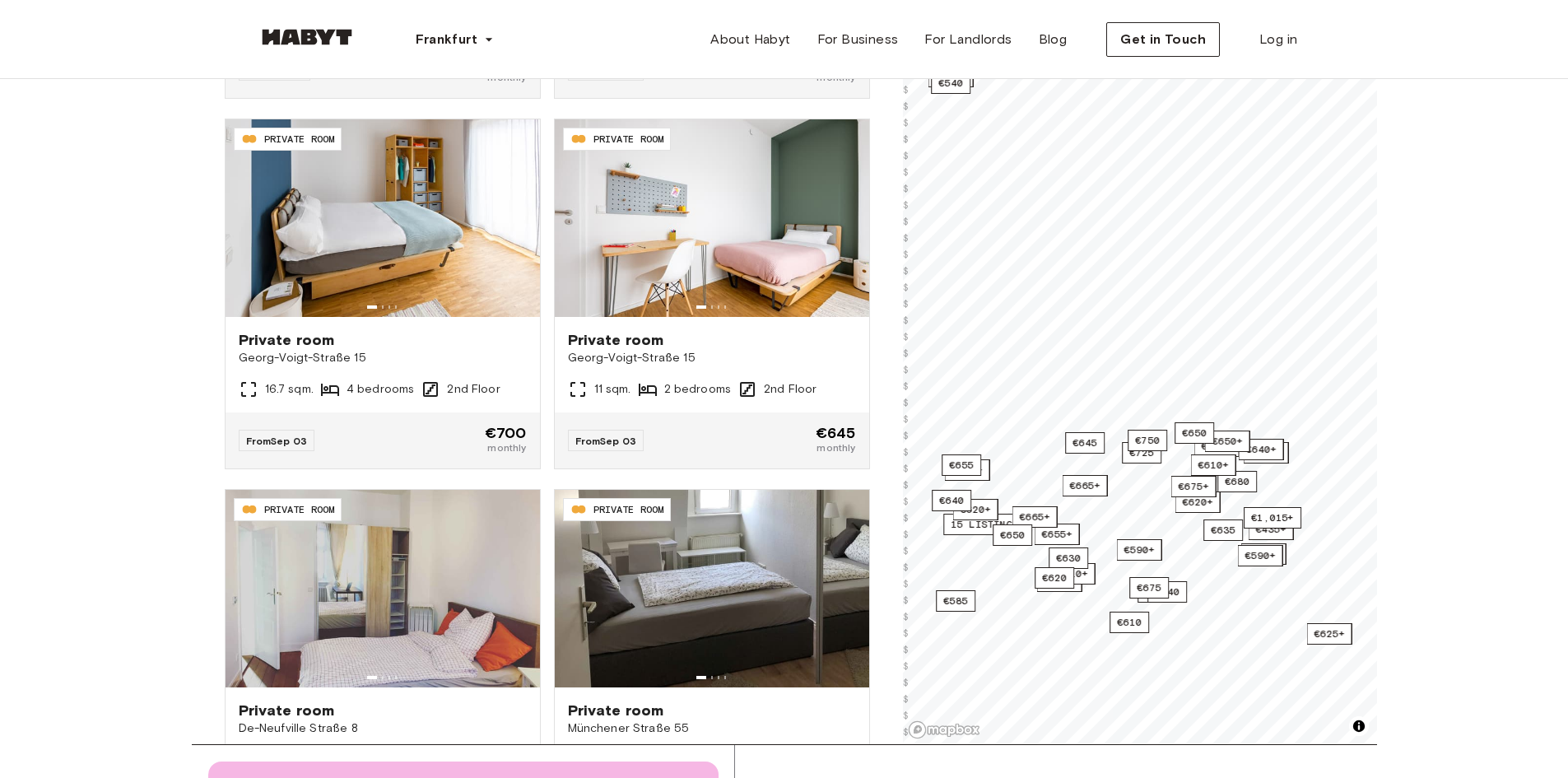 scroll, scrollTop: 247, scrollLeft: 0, axis: vertical 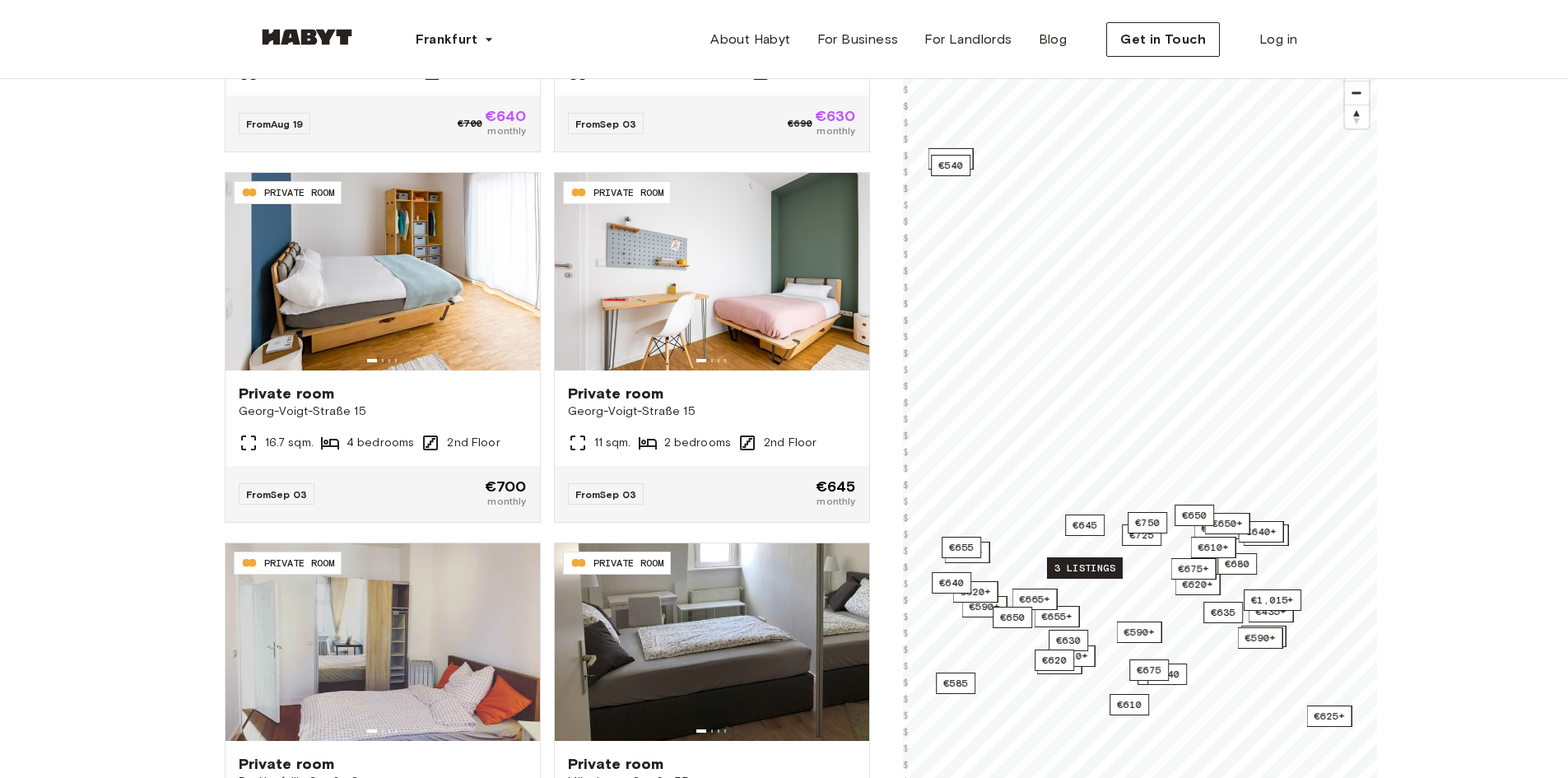 click on "3 listings" at bounding box center (1085, 568) 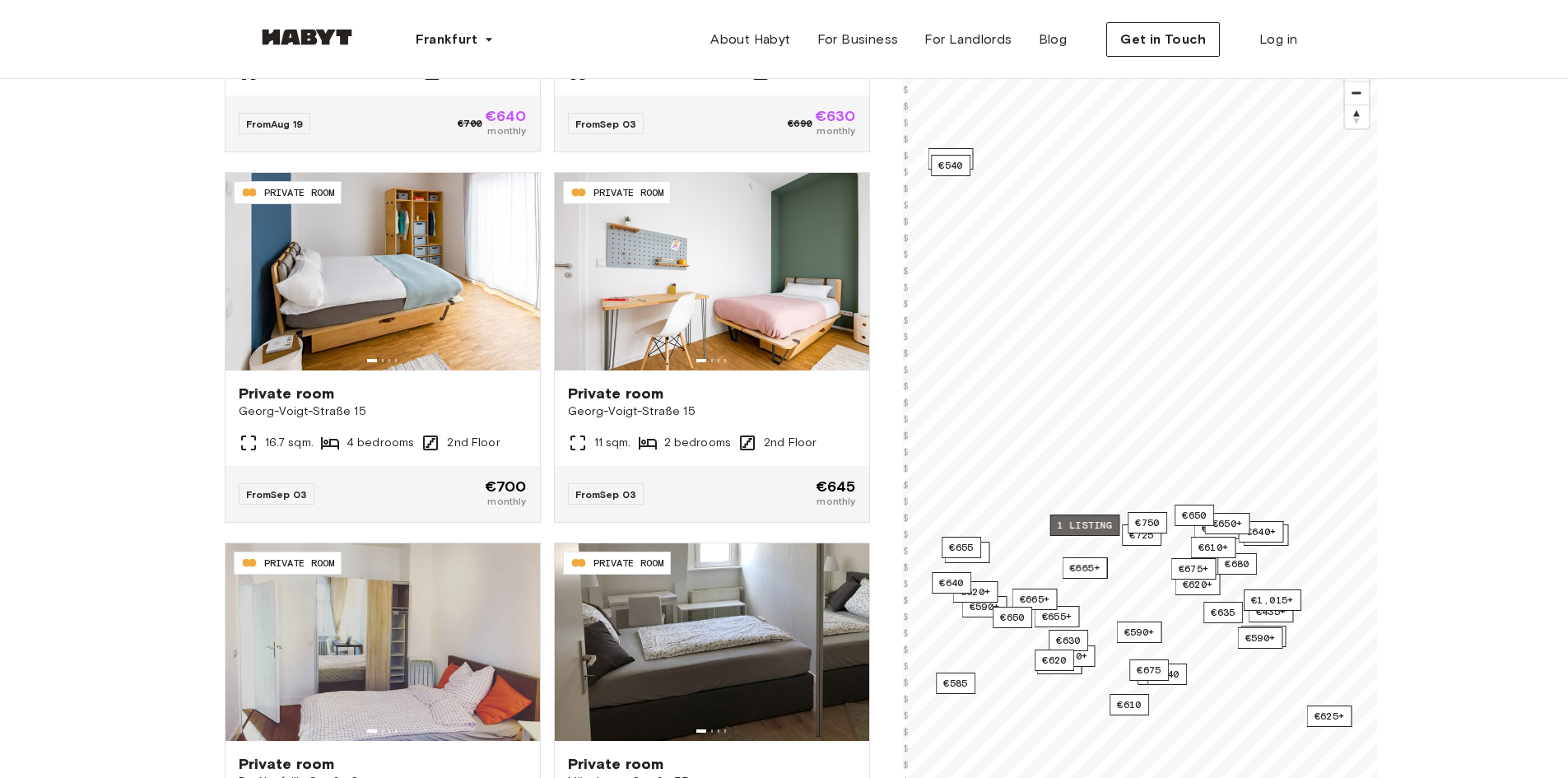 click on "1 listing" at bounding box center (1084, 525) 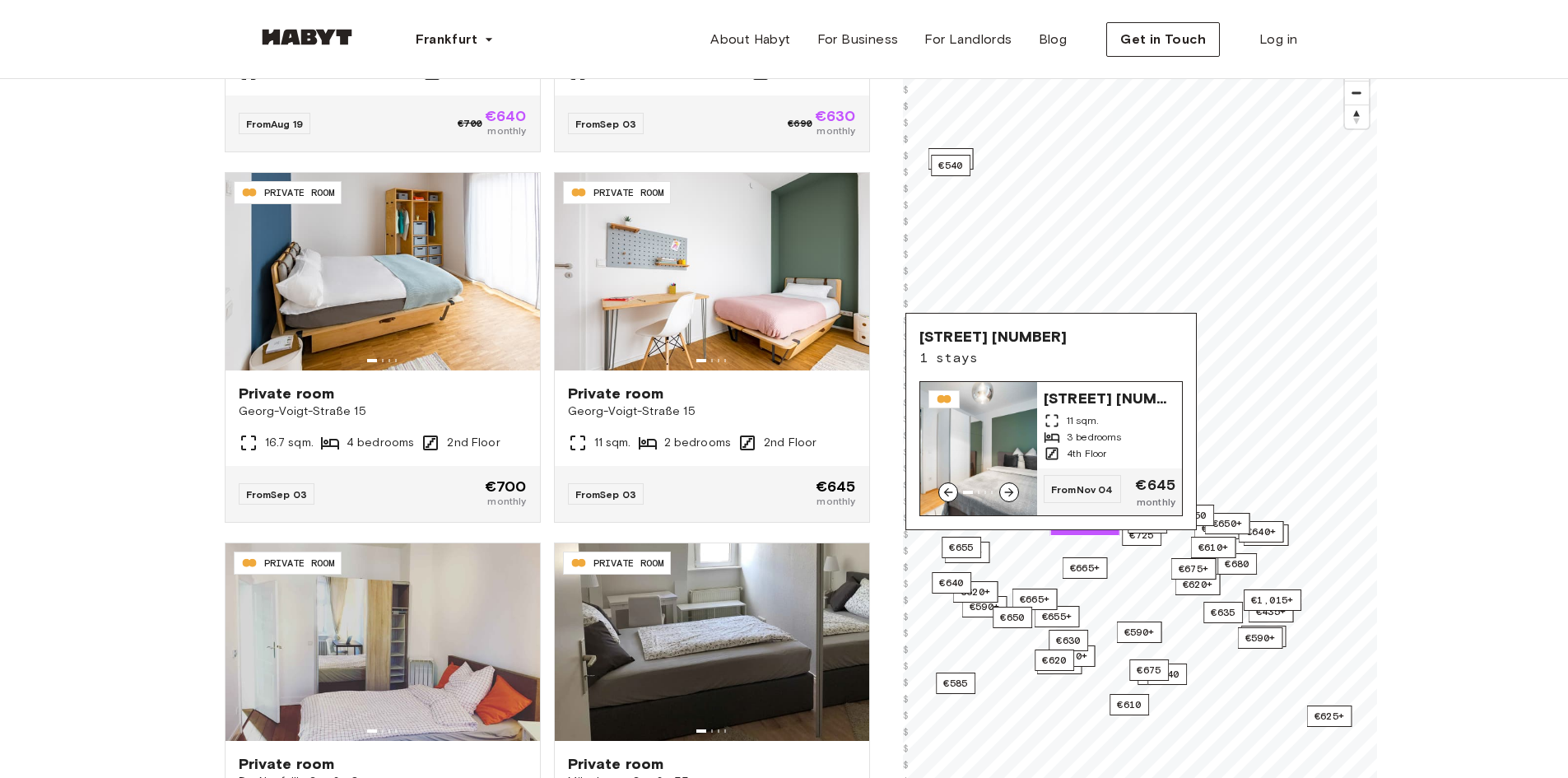click 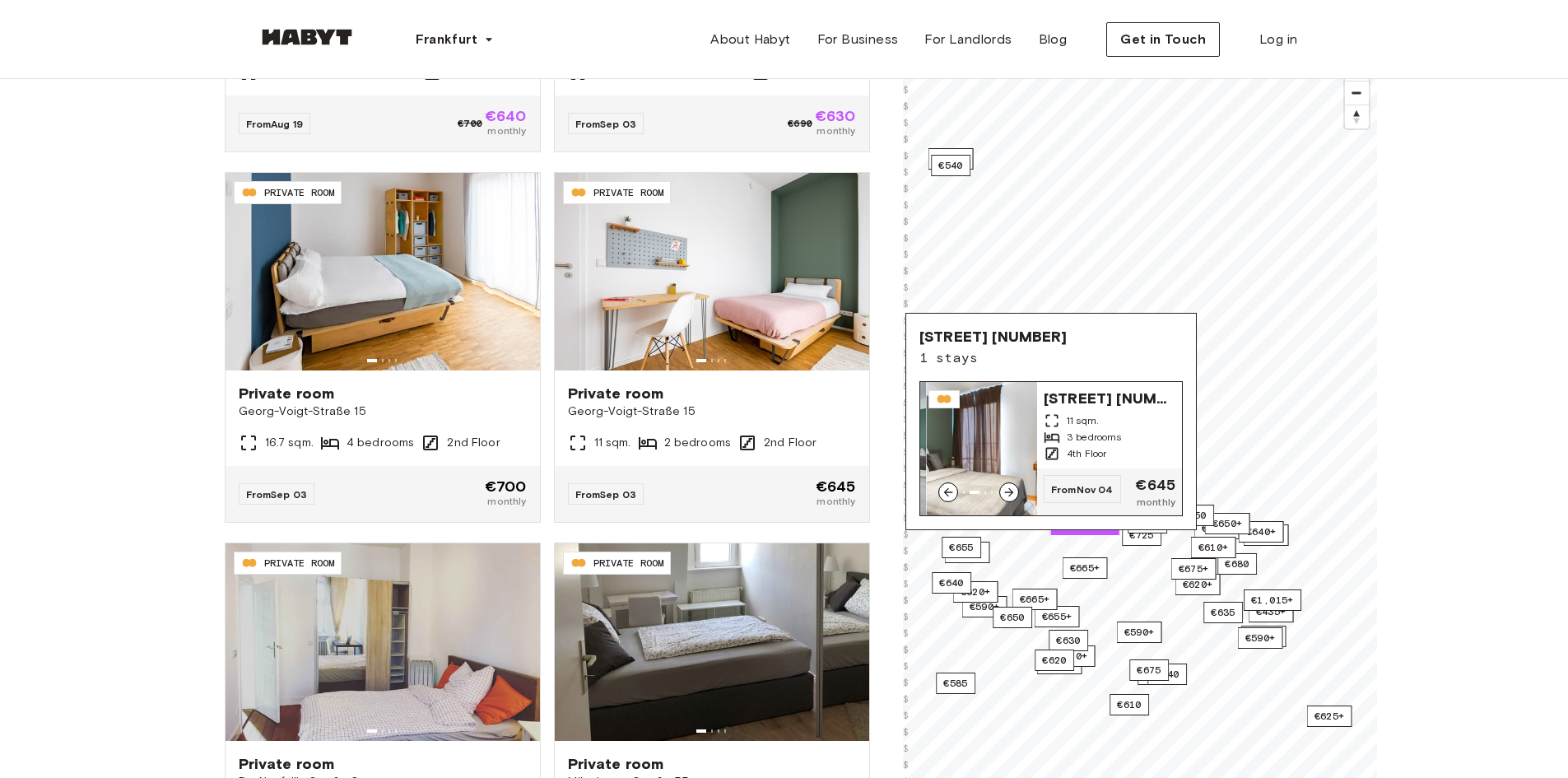 click 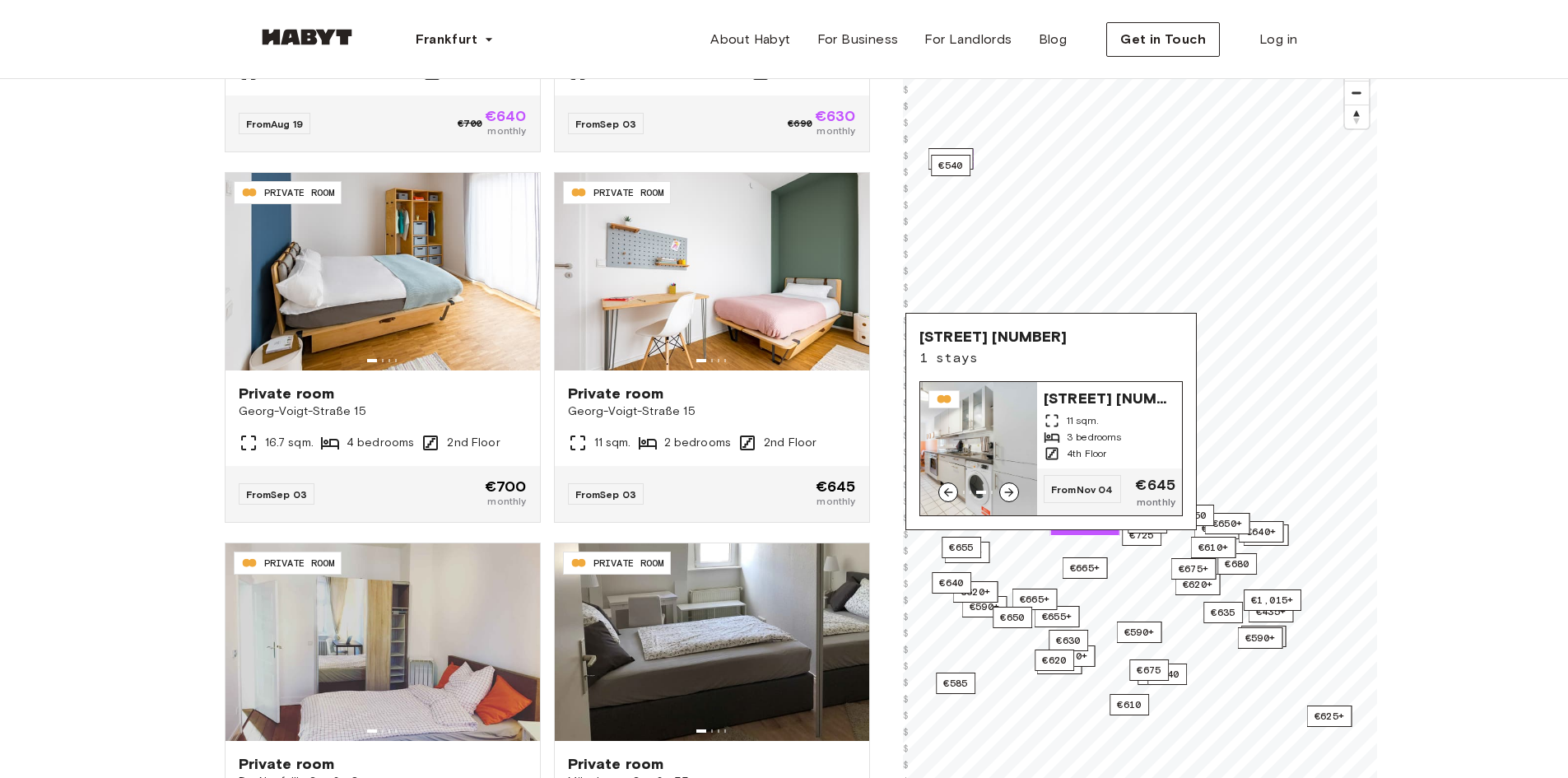 click 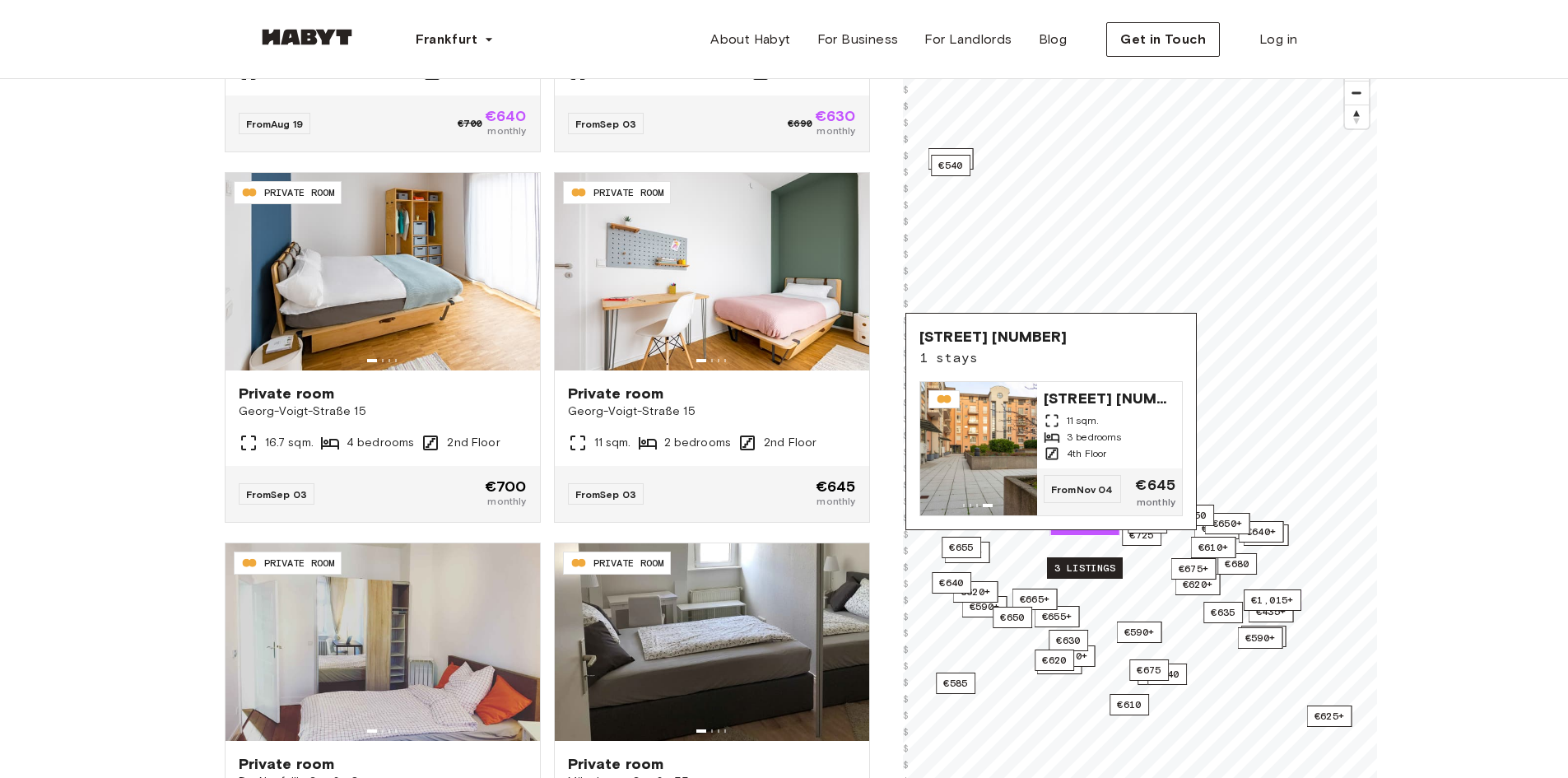 click on "3 listings" at bounding box center [1085, 568] 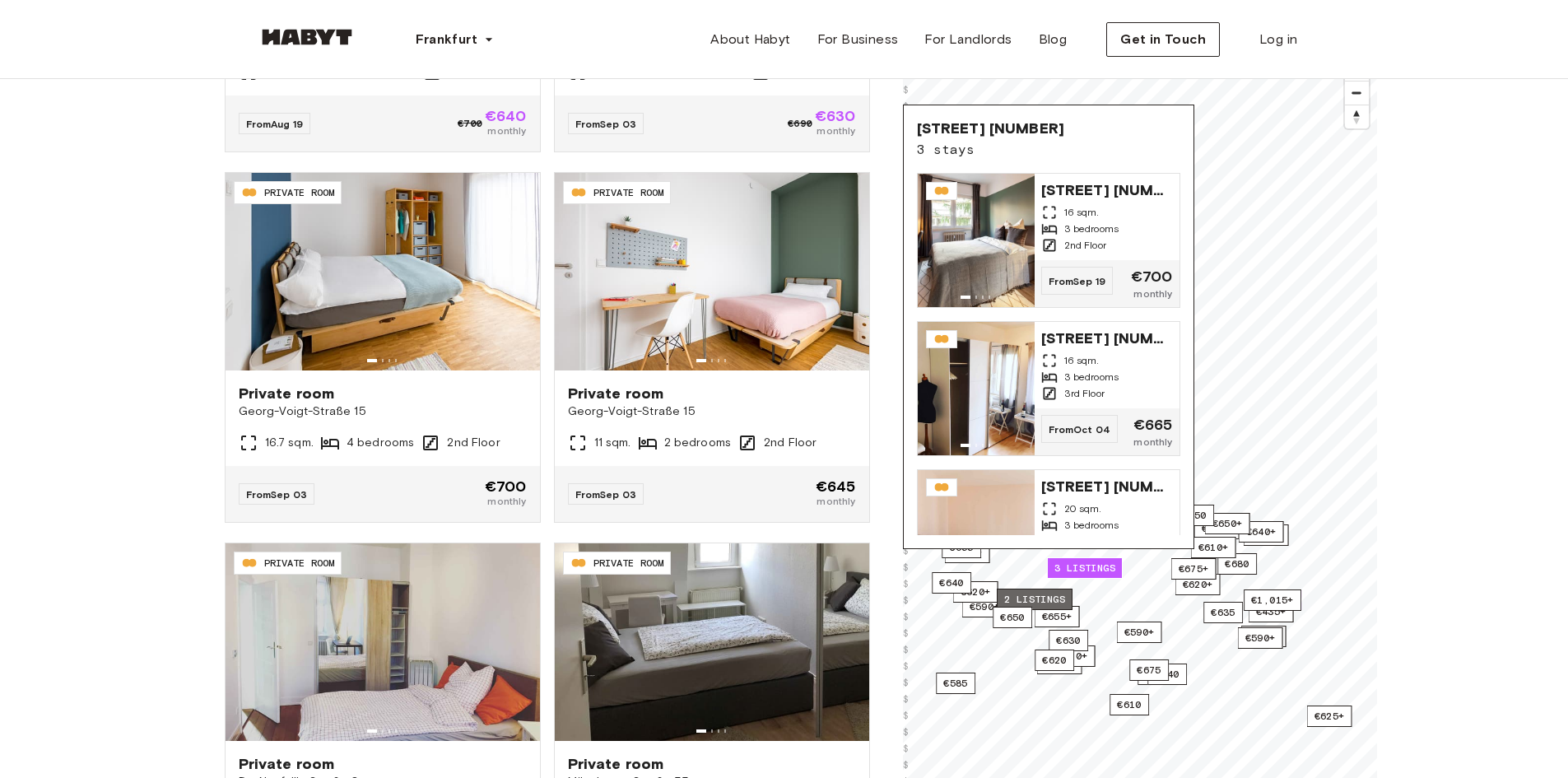 click on "2 listings" at bounding box center (1035, 599) 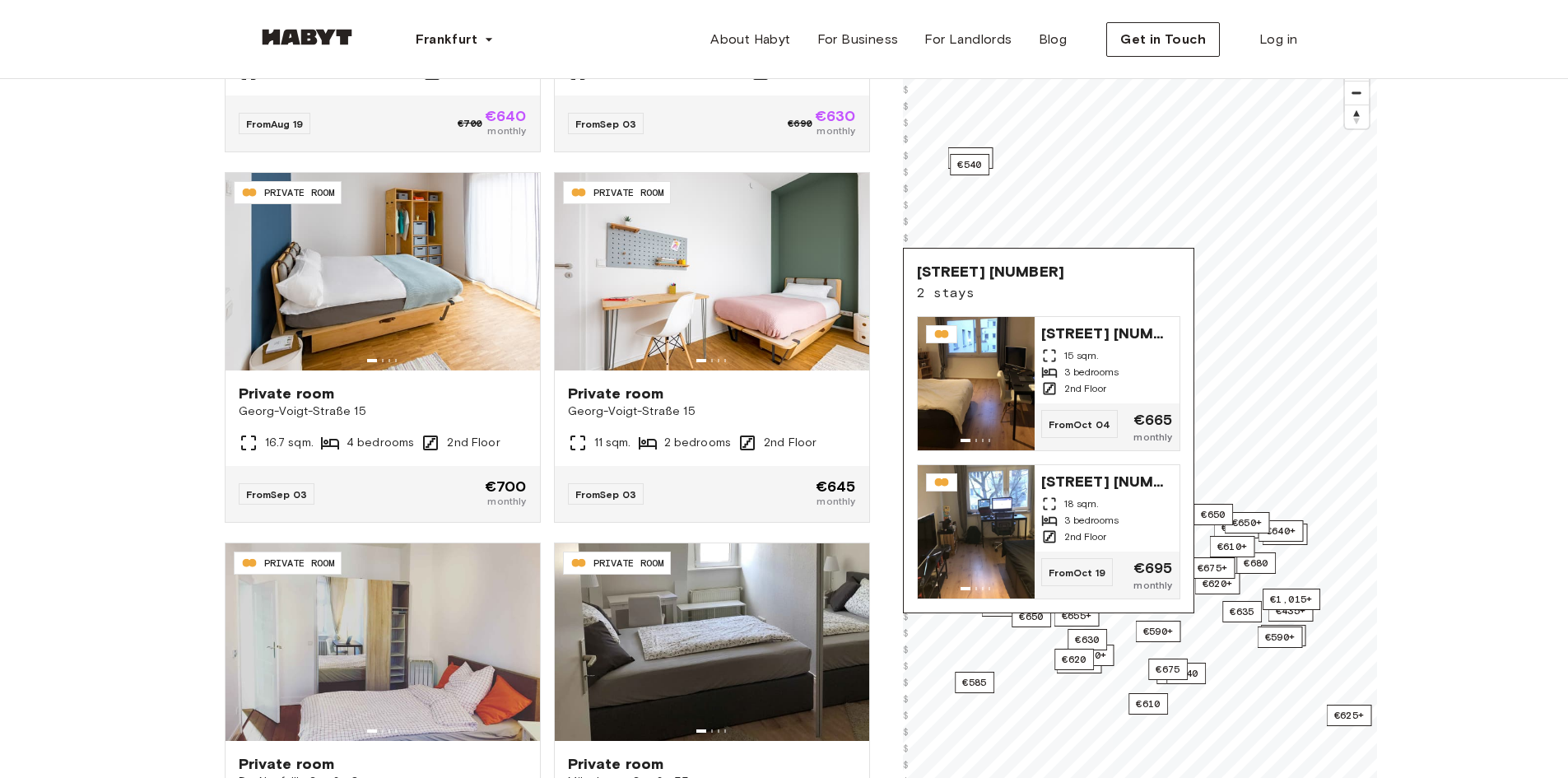 click on "**********" at bounding box center (784, 1578) 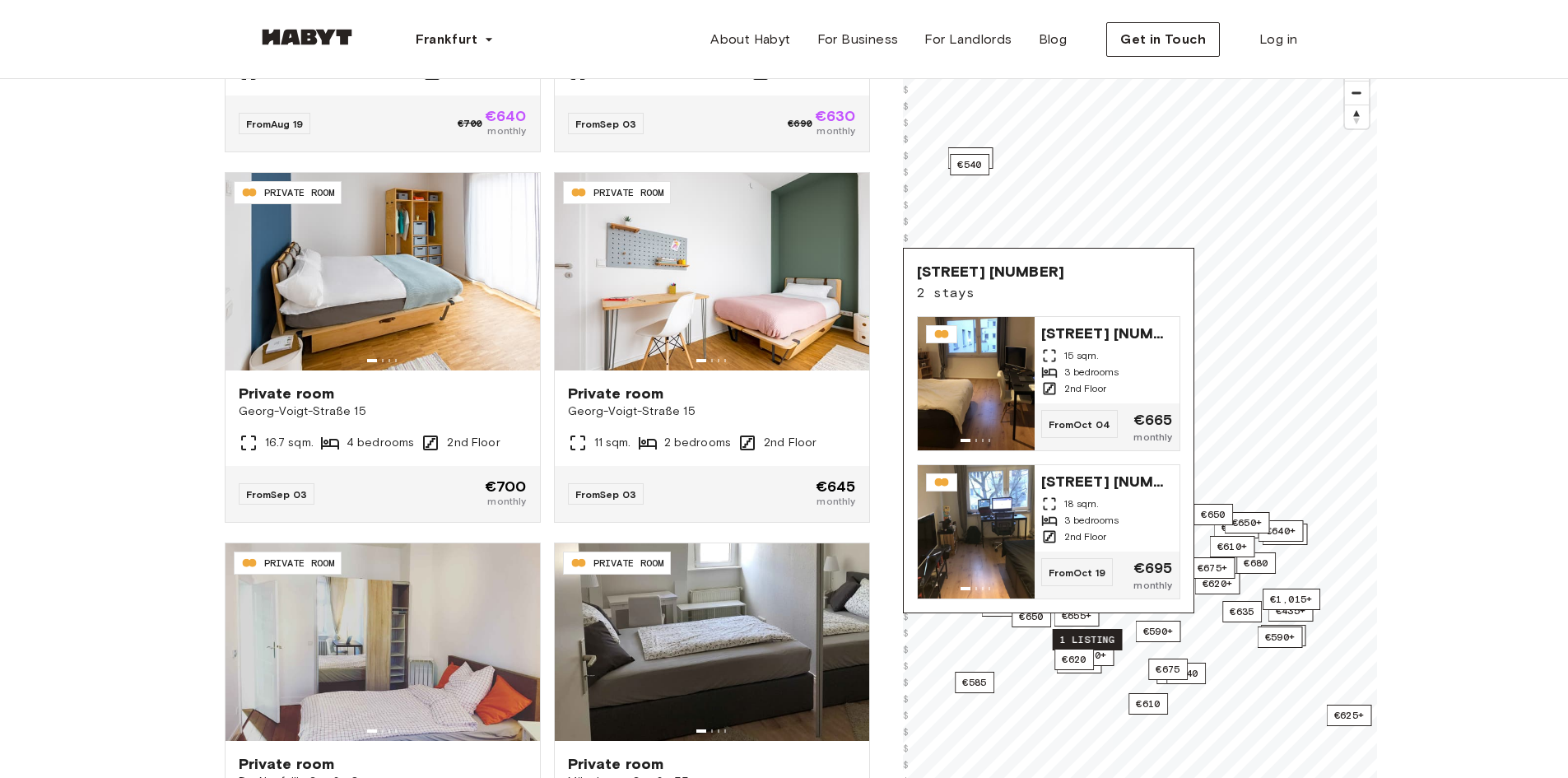 click on "1 listing" at bounding box center (1086, 640) 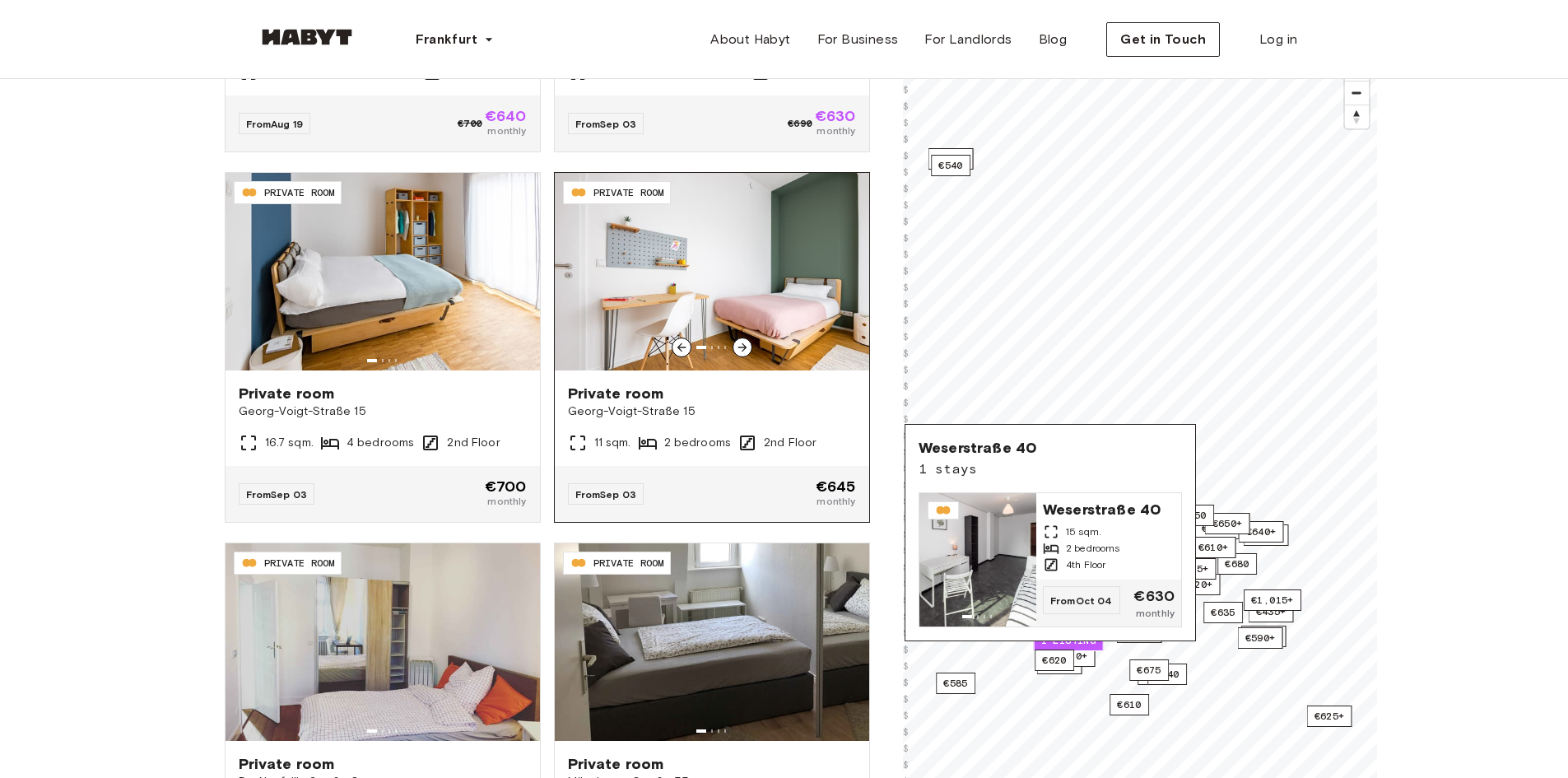 scroll, scrollTop: 0, scrollLeft: 0, axis: both 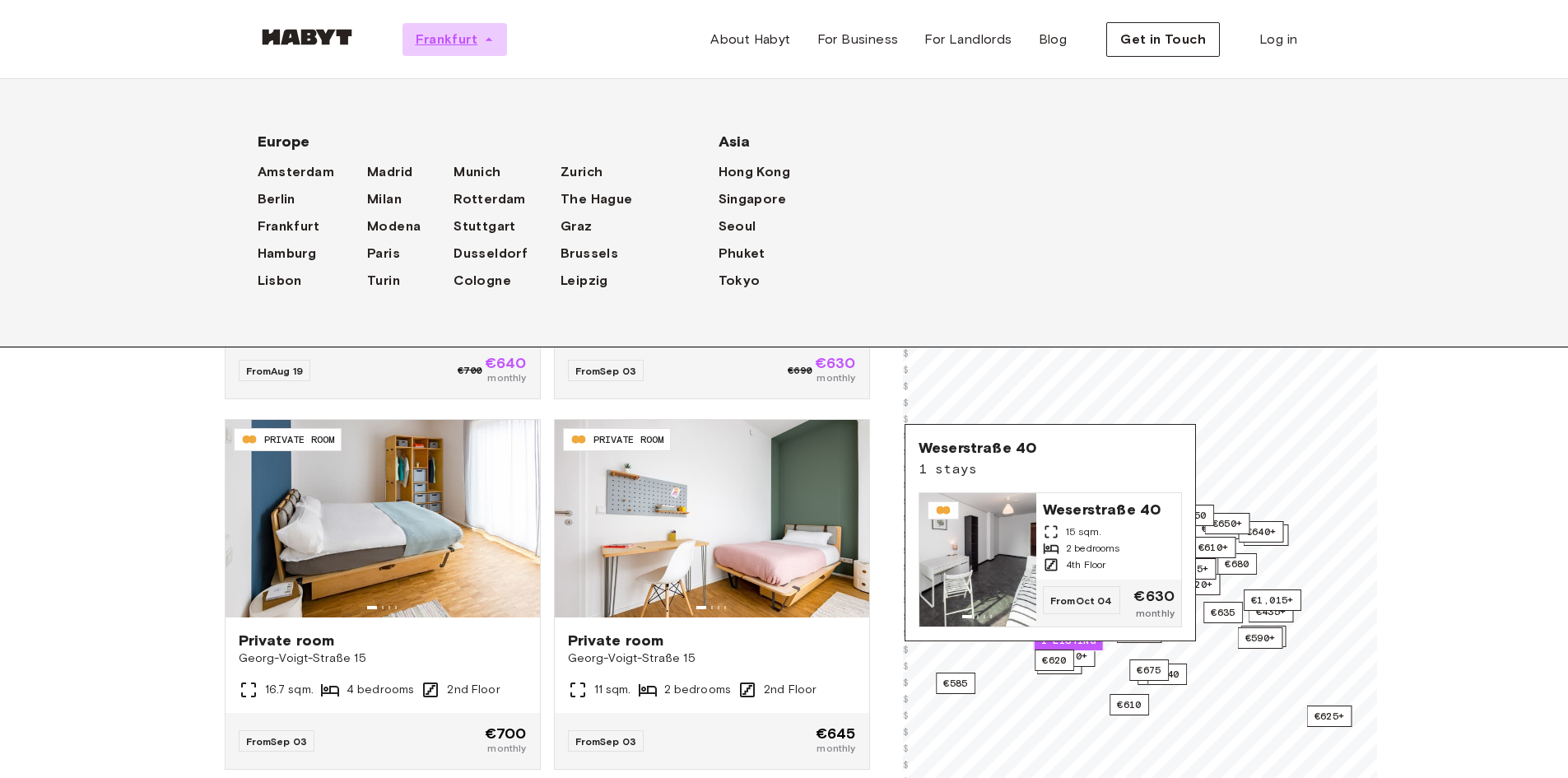 click on "Frankfurt" at bounding box center (455, 40) 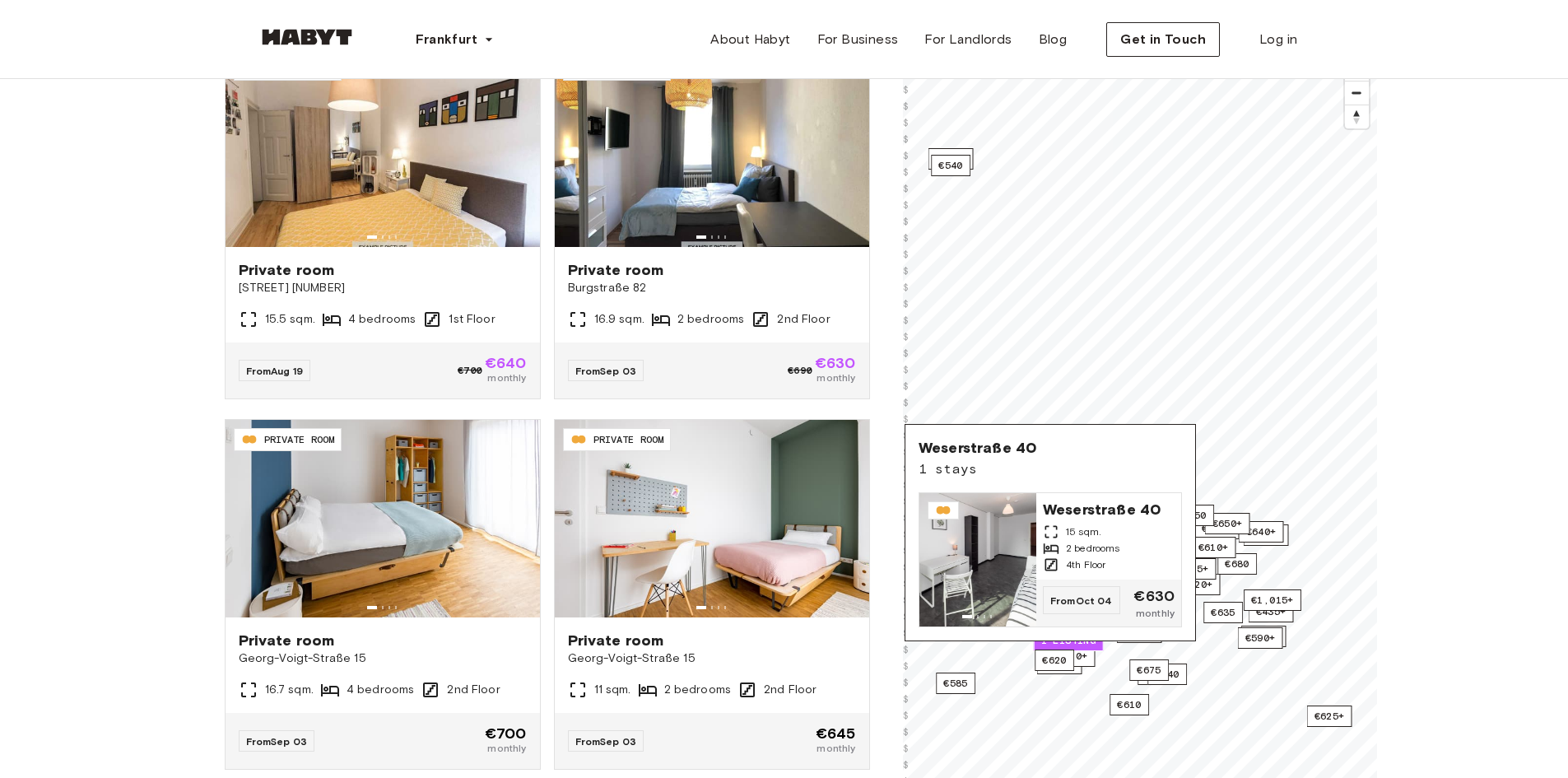 drag, startPoint x: 571, startPoint y: 21, endPoint x: 528, endPoint y: 43, distance: 48.30114 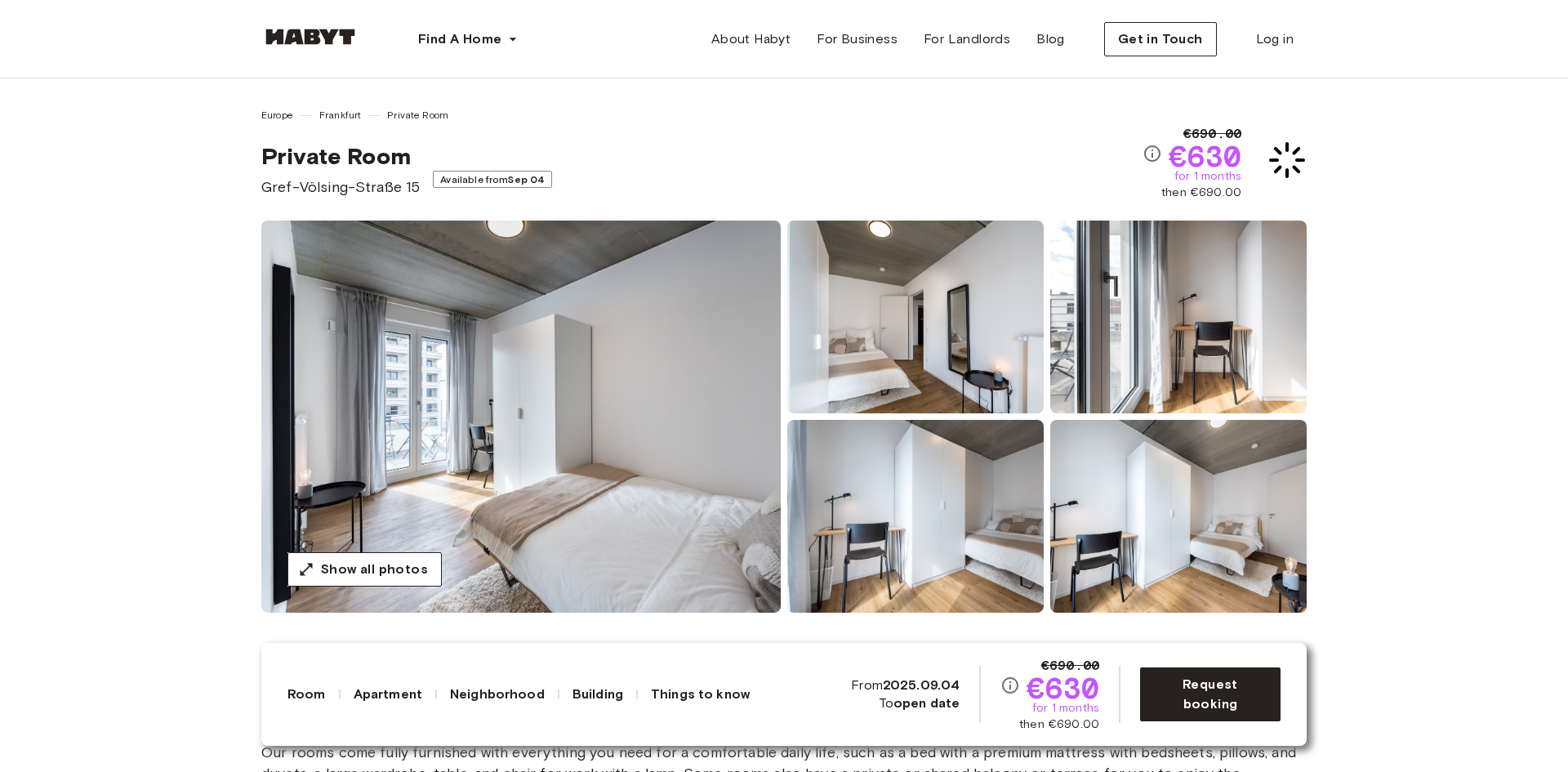 scroll, scrollTop: 0, scrollLeft: 0, axis: both 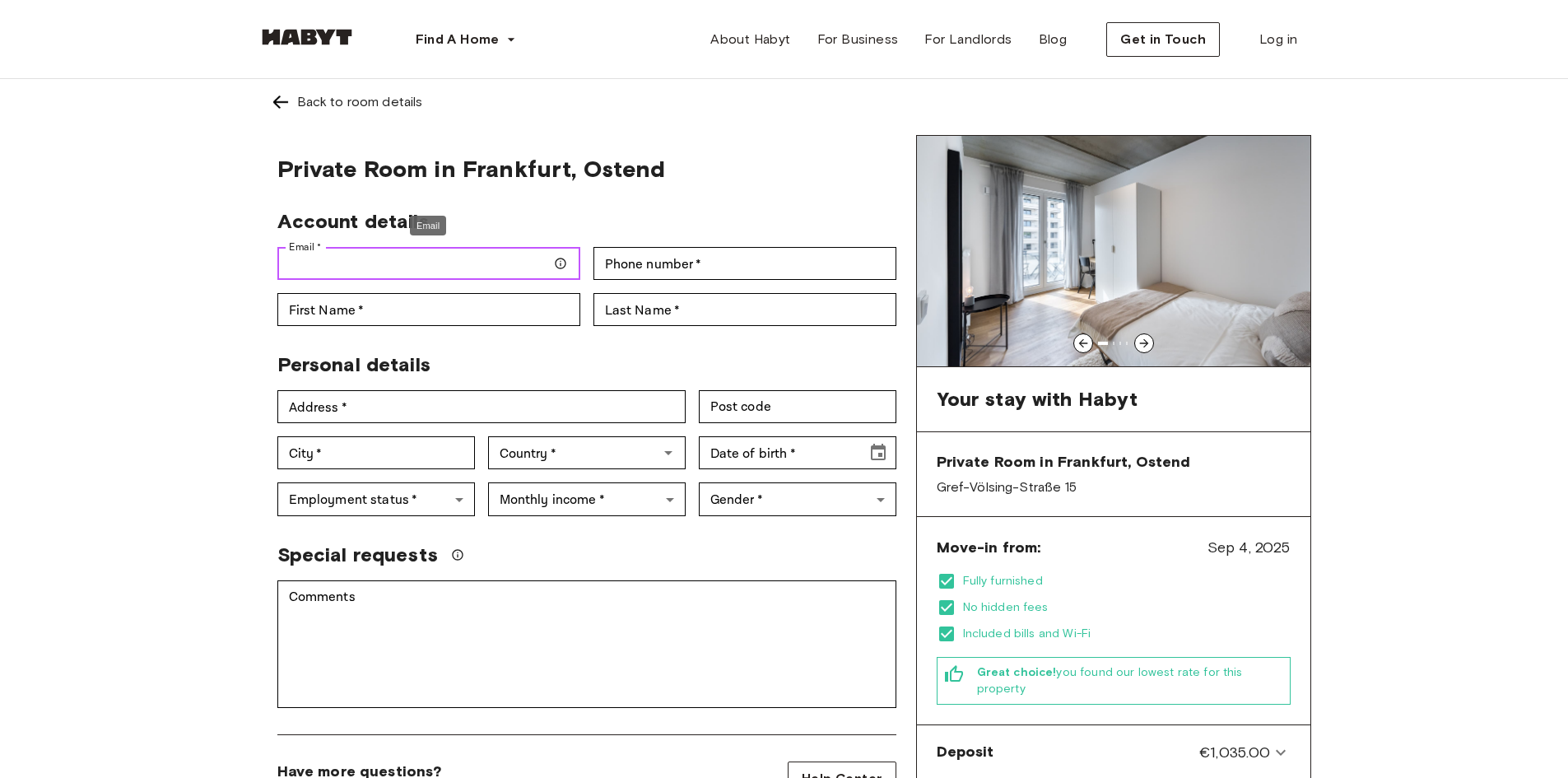 click on "Email   *" at bounding box center [429, 263] 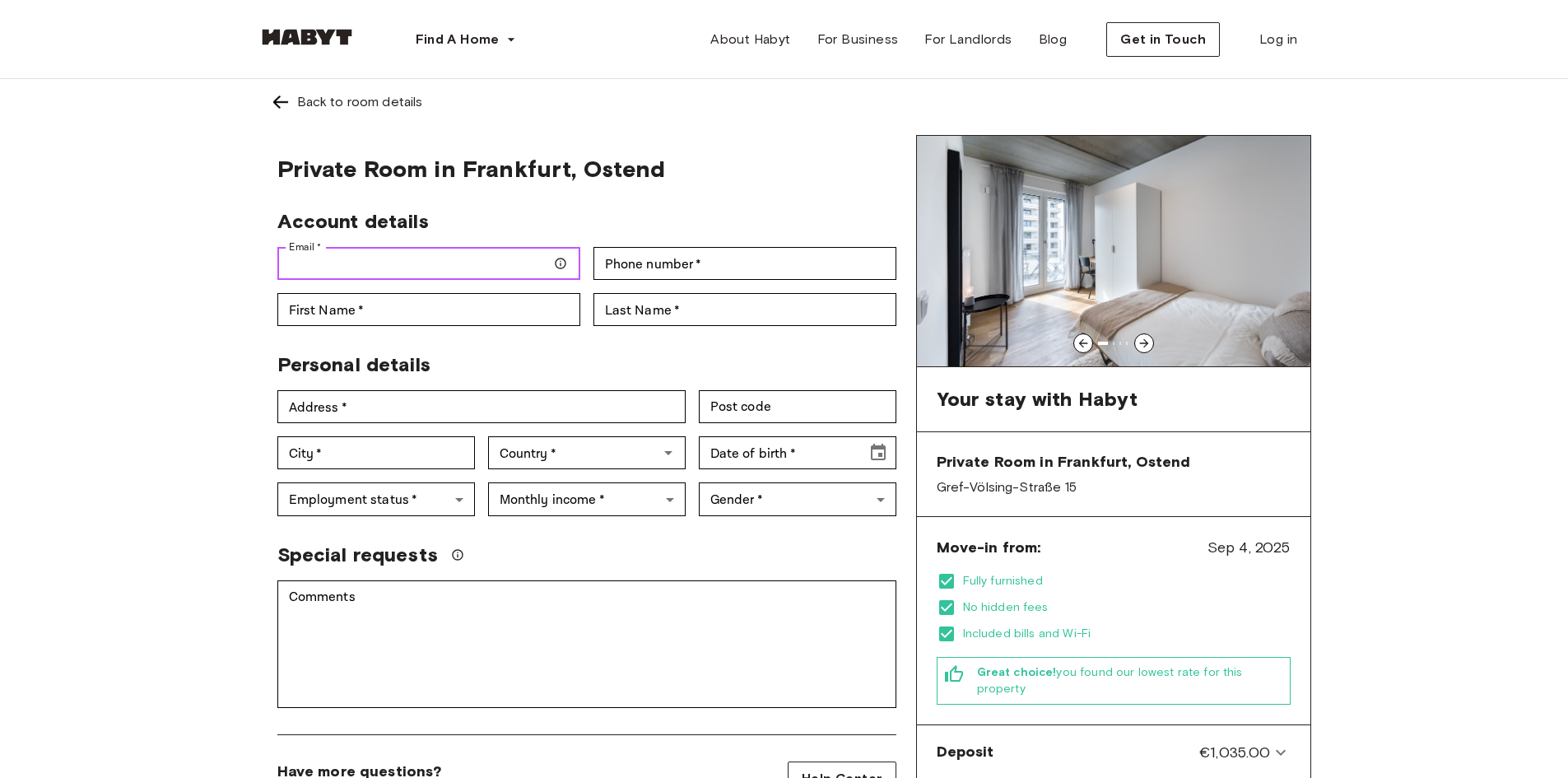 type on "**********" 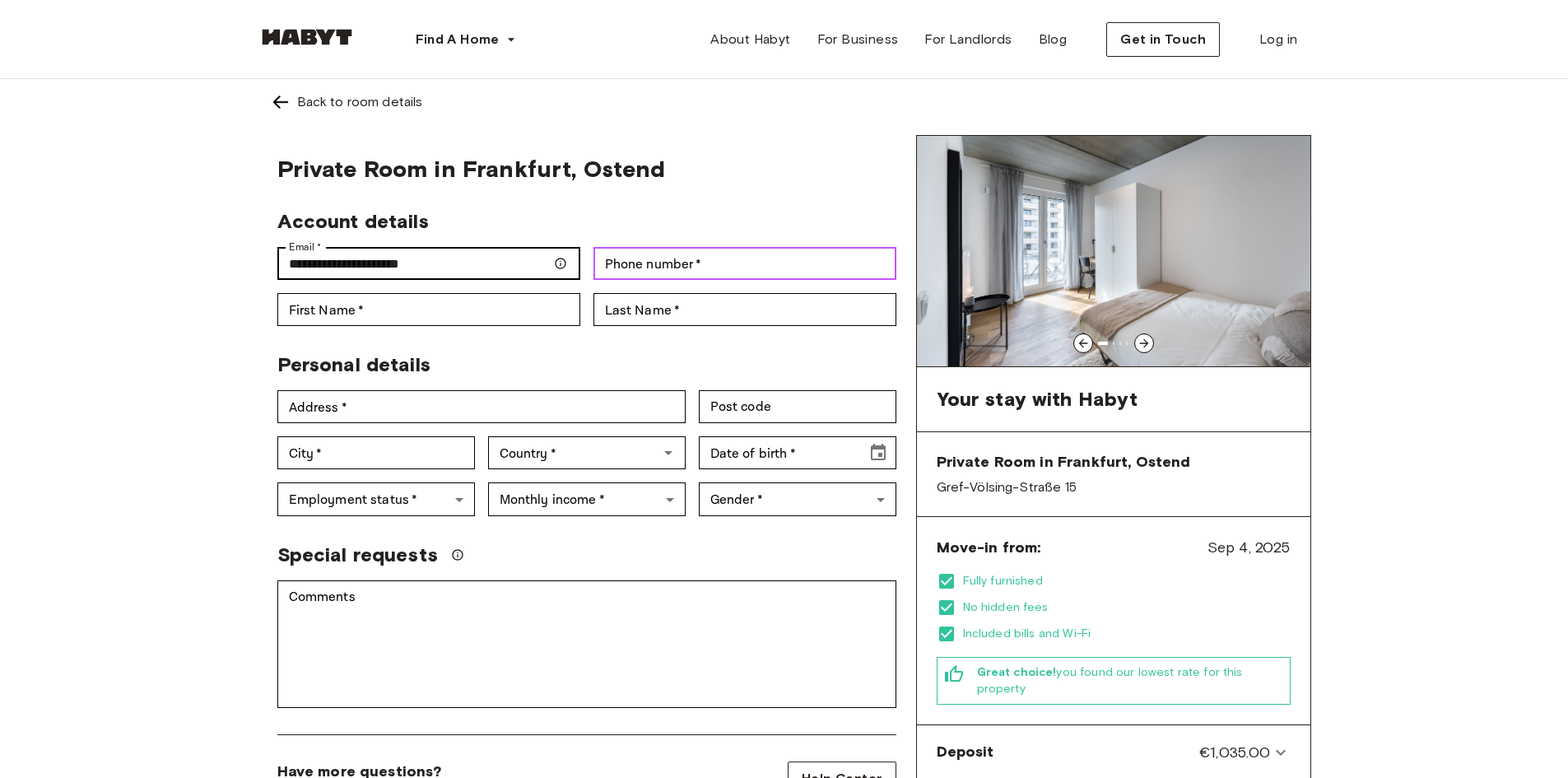 type on "**********" 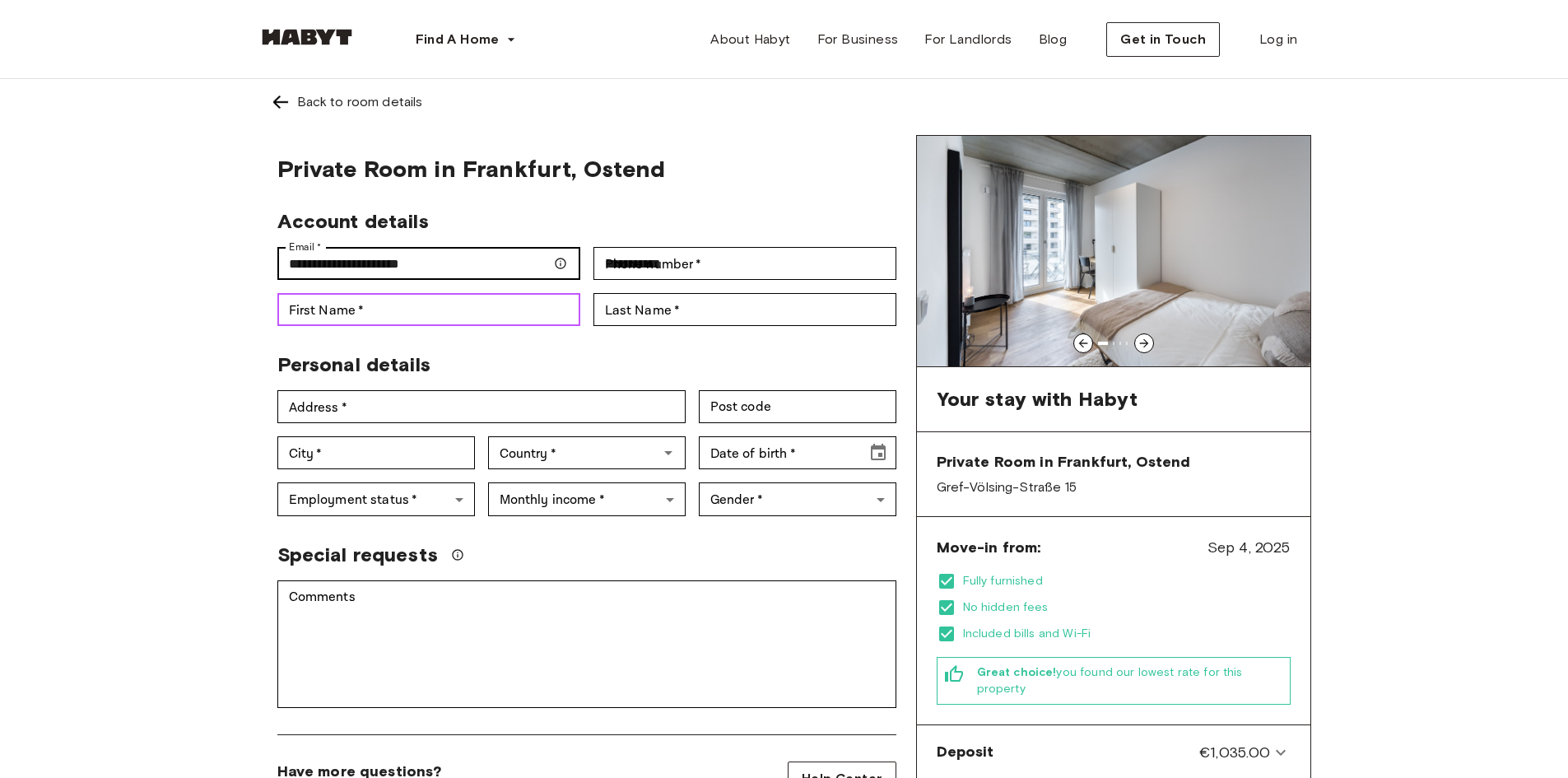 type on "*****" 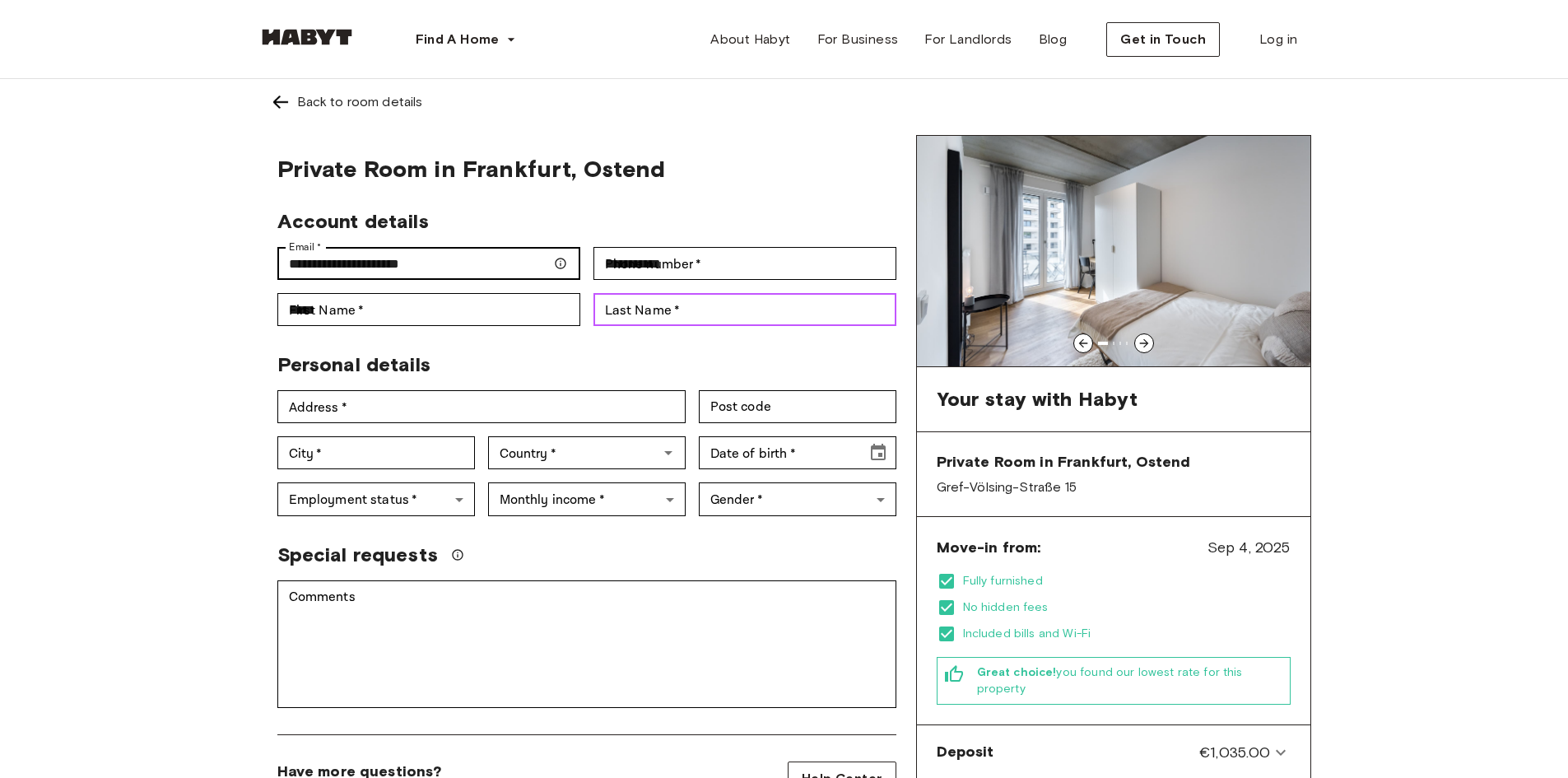 type on "****" 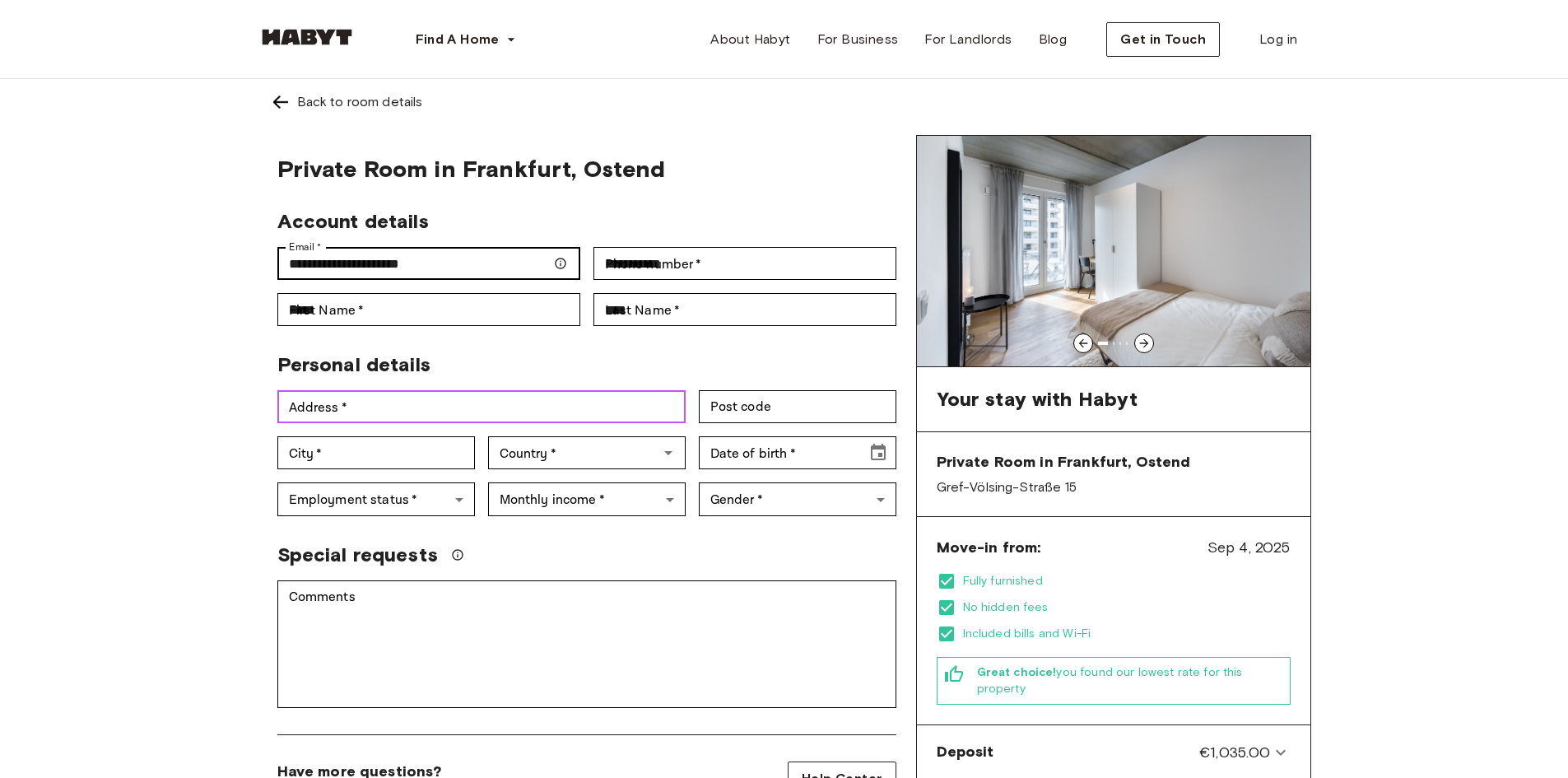 type on "**********" 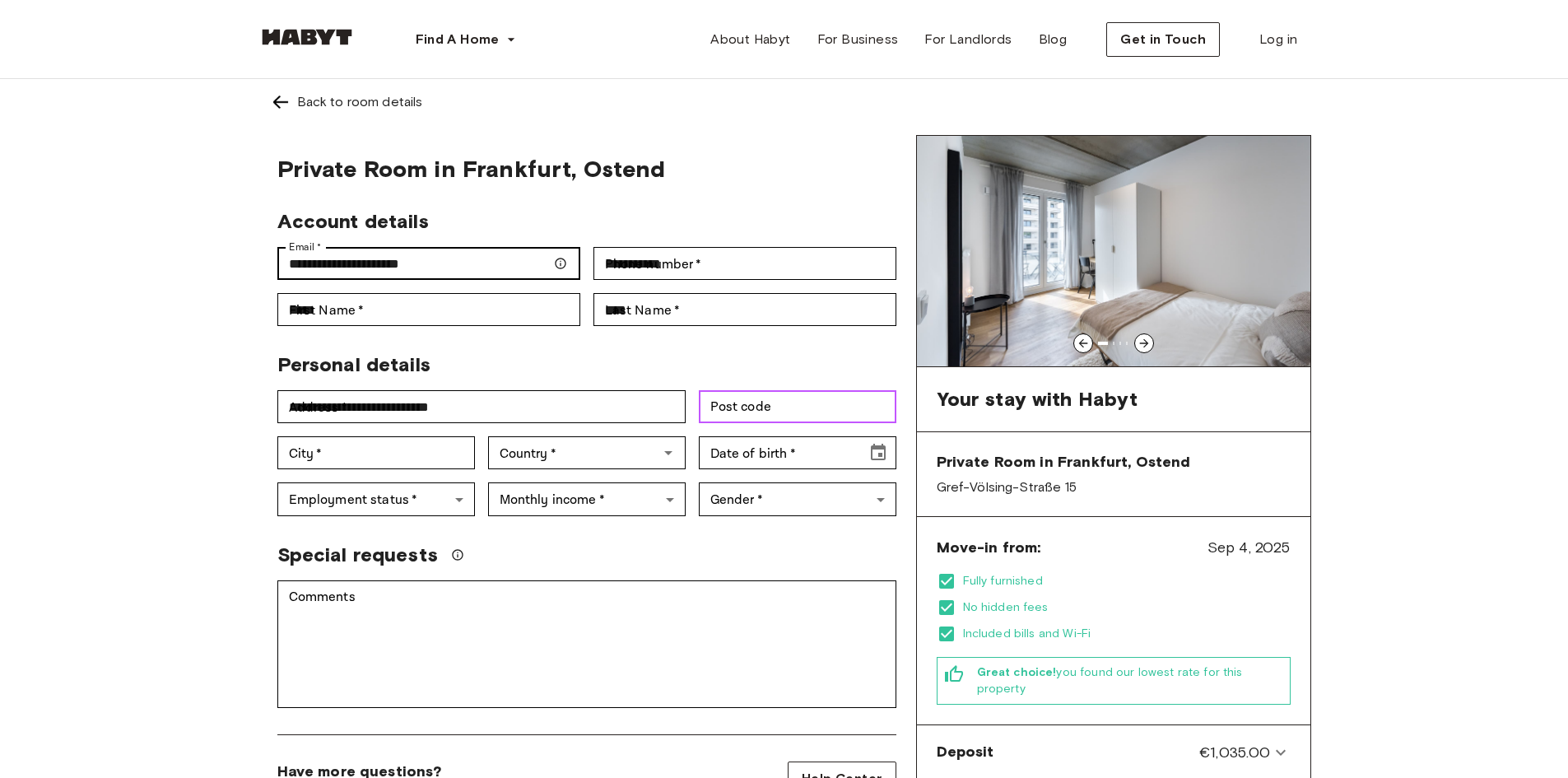 type on "*****" 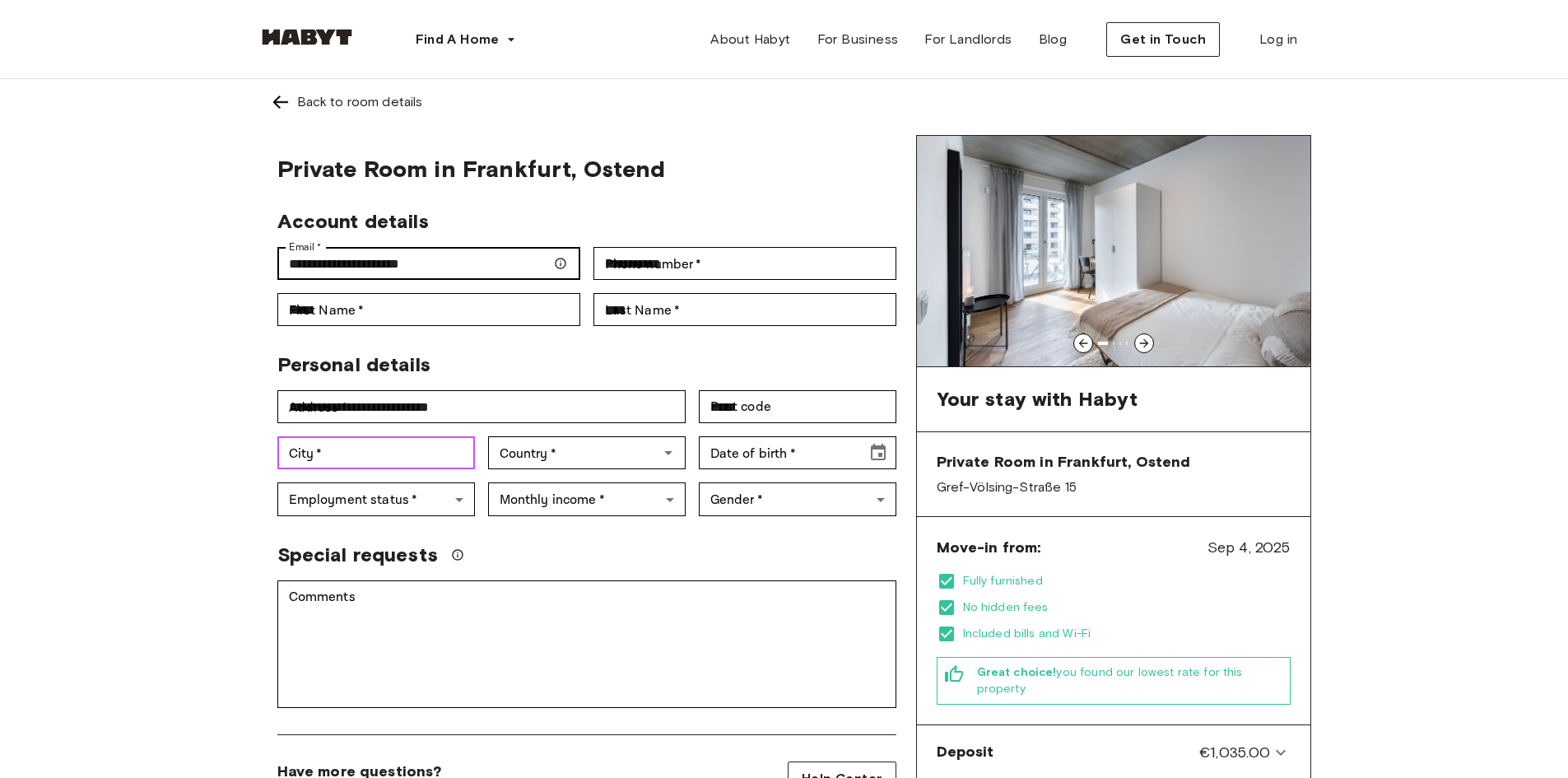 type on "*********" 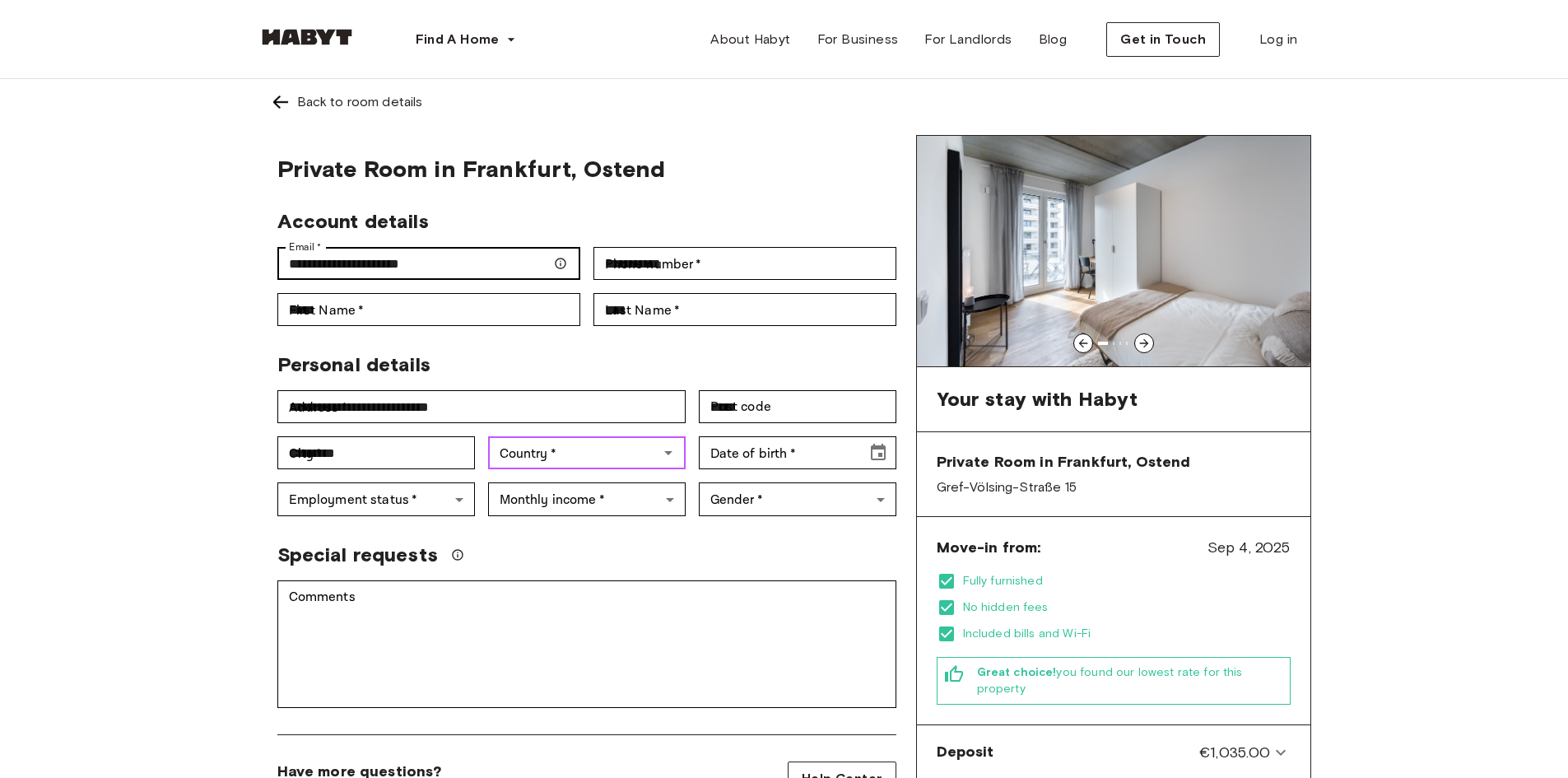 type on "**********" 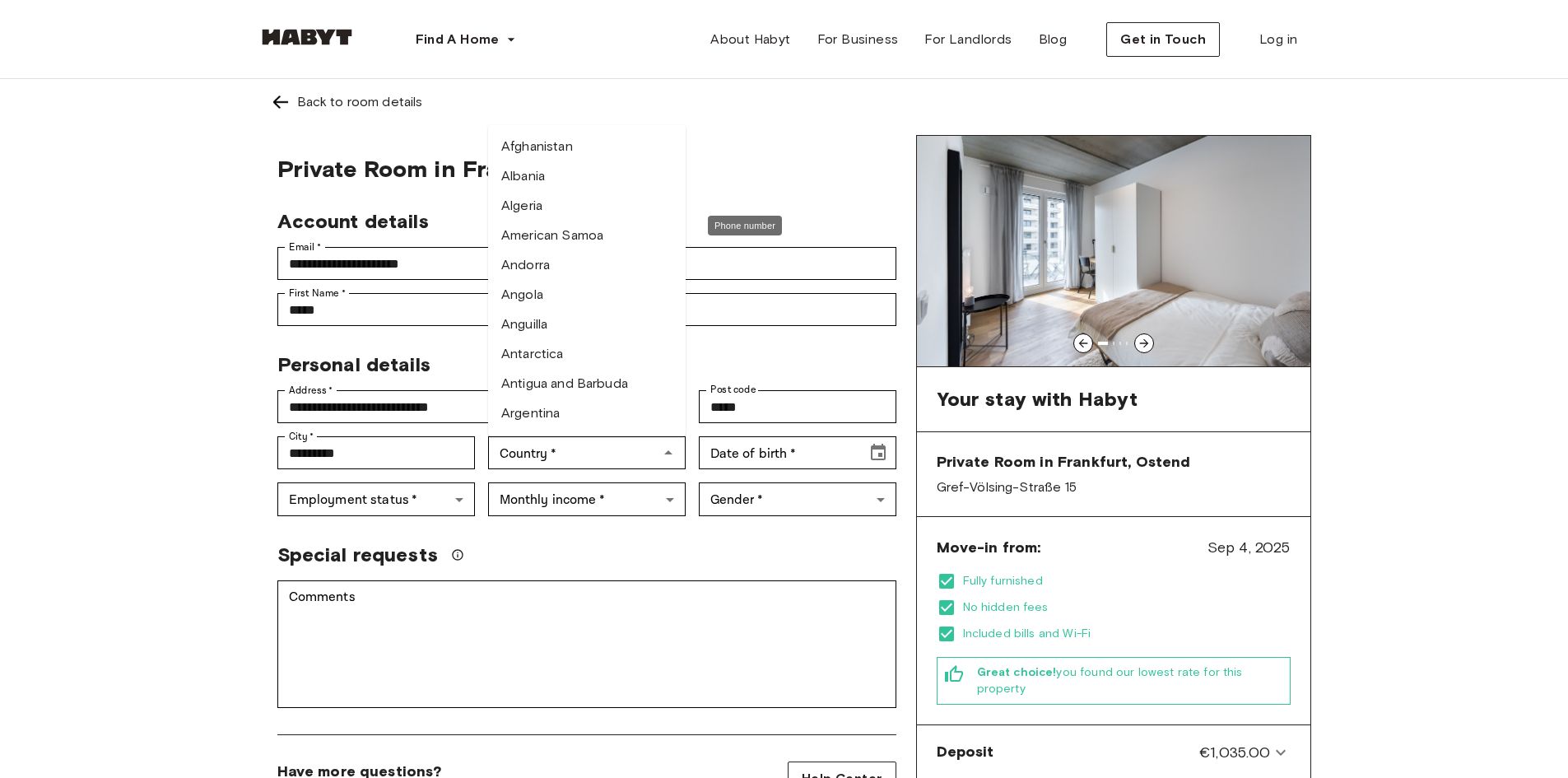 click on "Phone number" at bounding box center (745, 226) 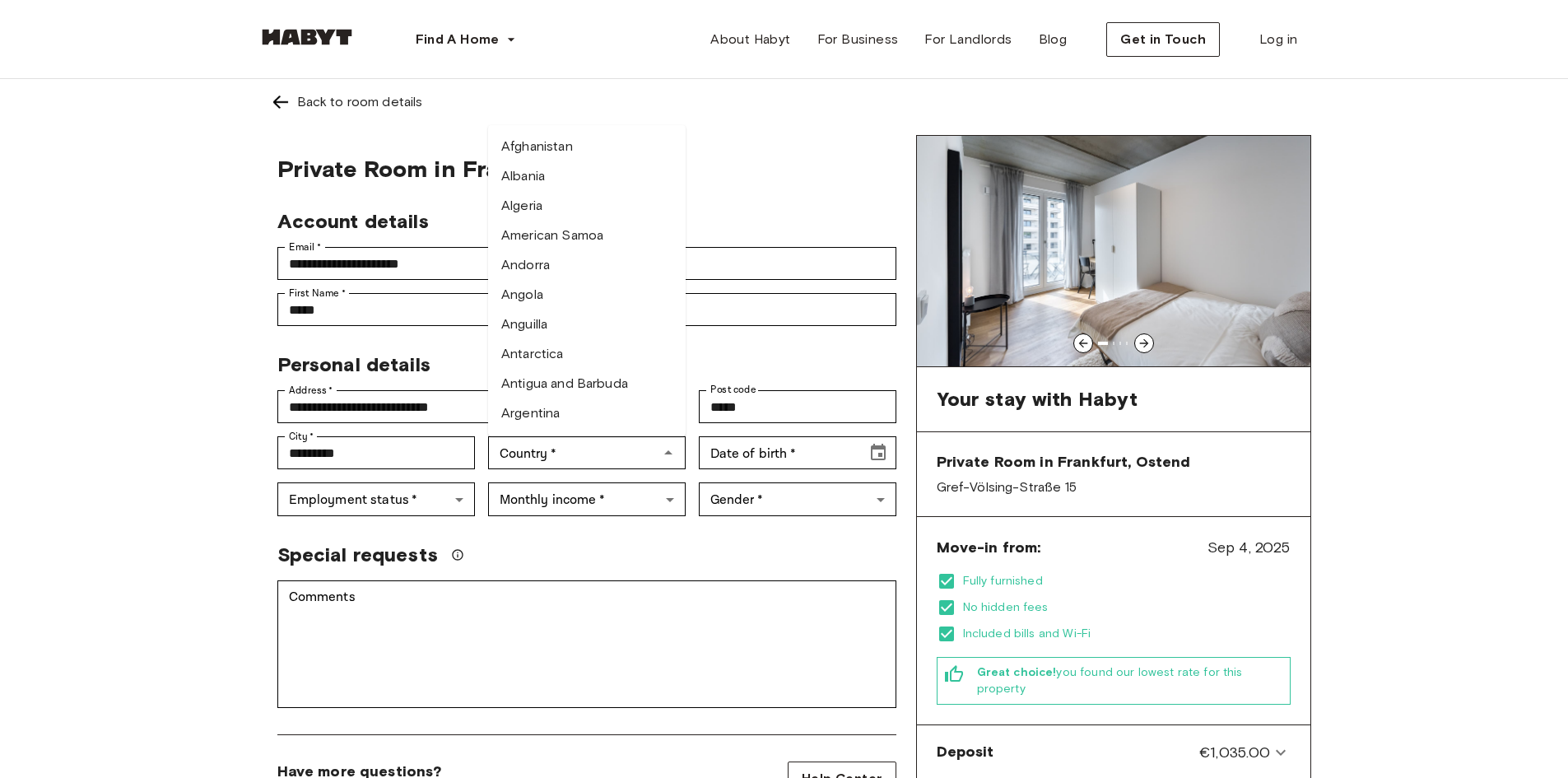 click on "**********" at bounding box center [587, 659] 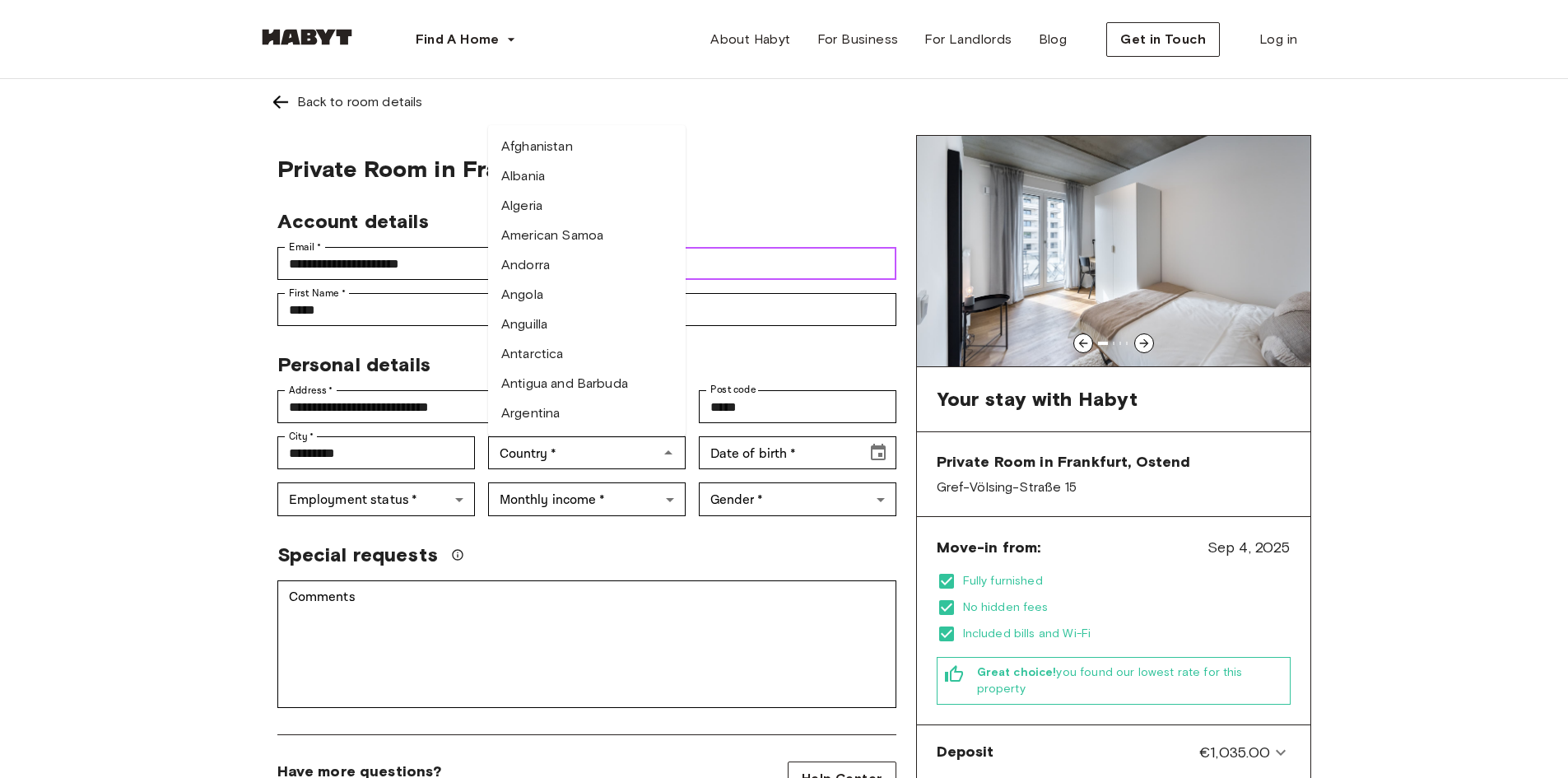 click on "**********" at bounding box center (745, 263) 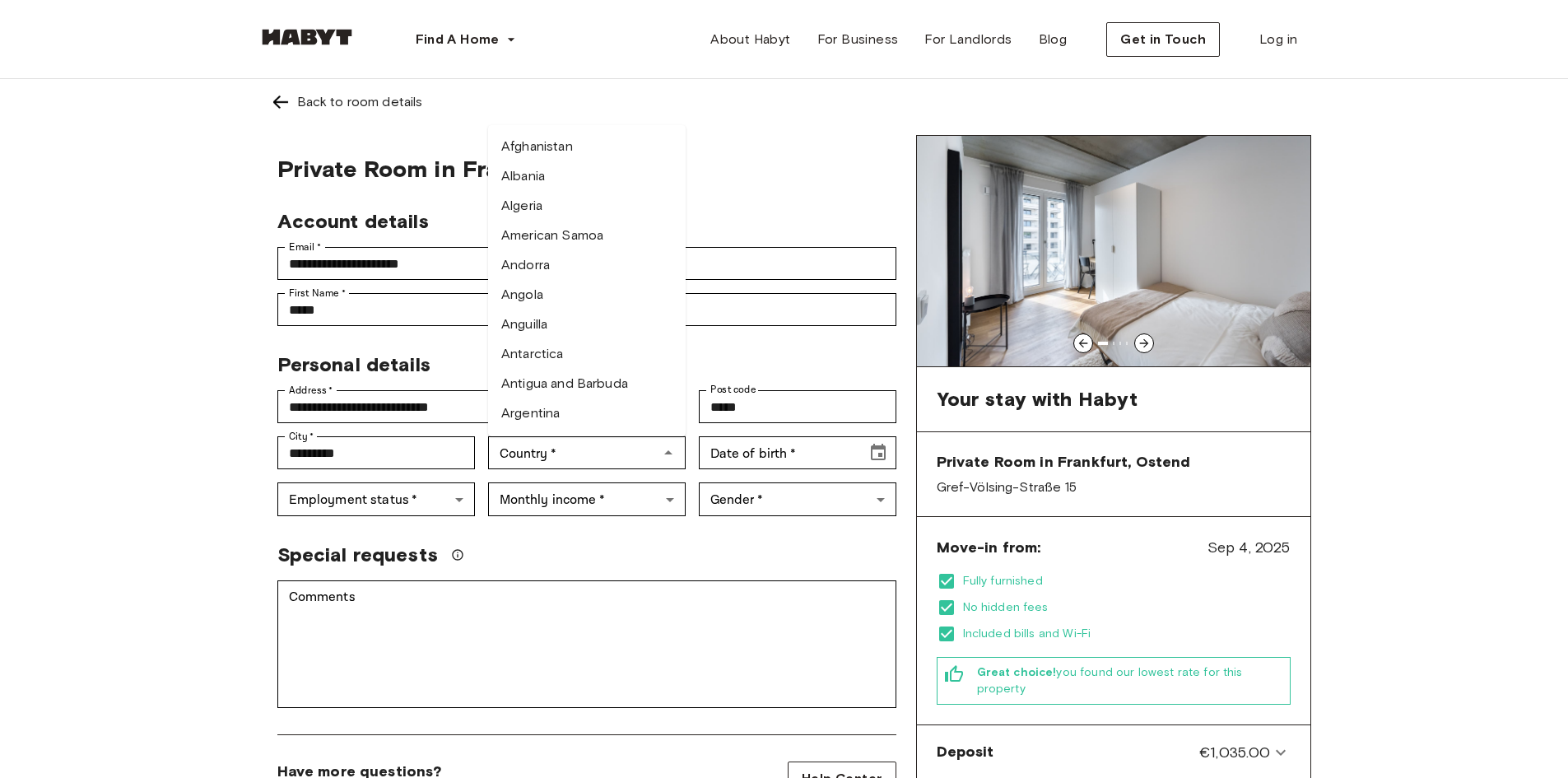 click on "**********" at bounding box center [784, 636] 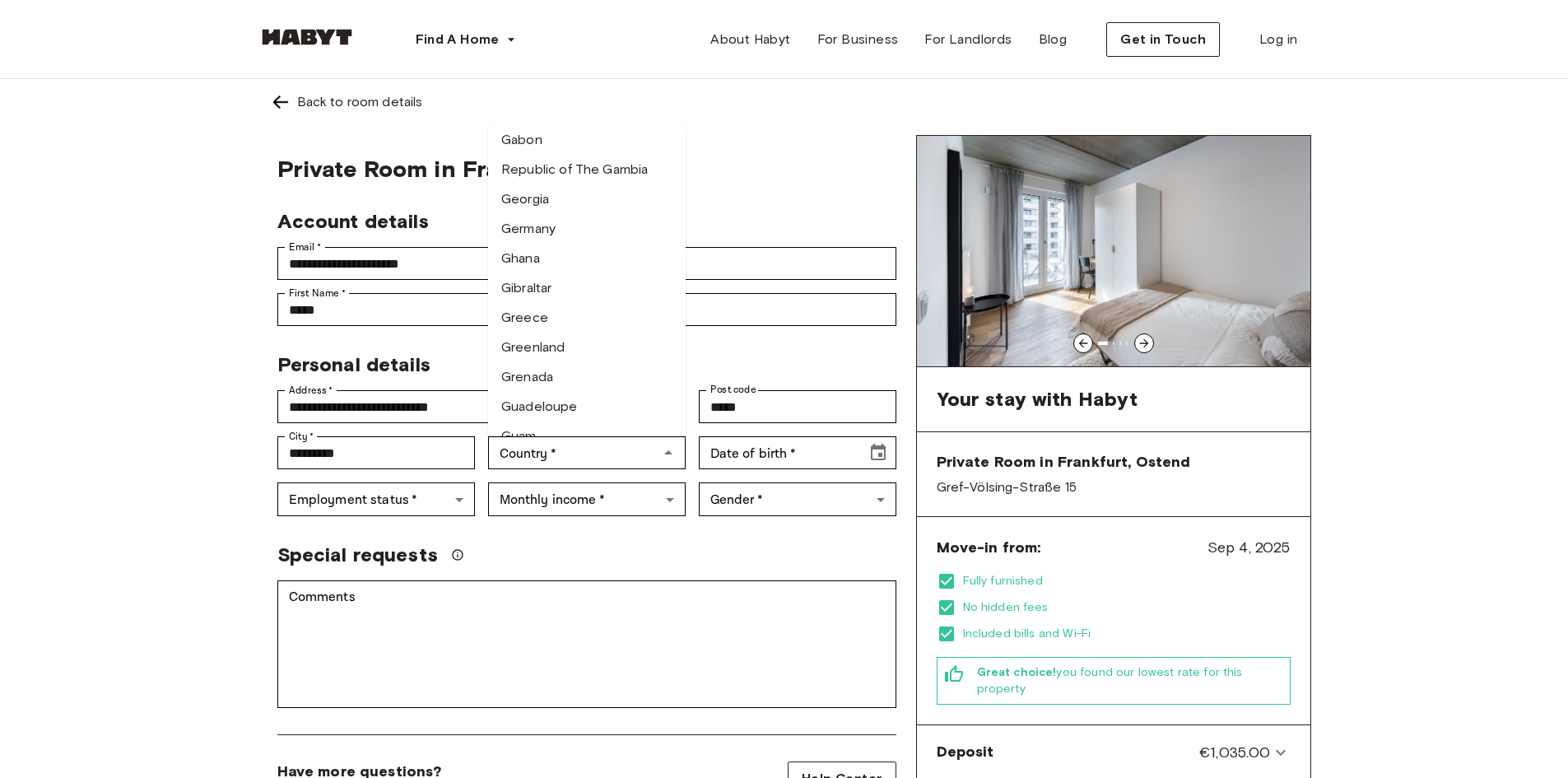 scroll, scrollTop: 2305, scrollLeft: 0, axis: vertical 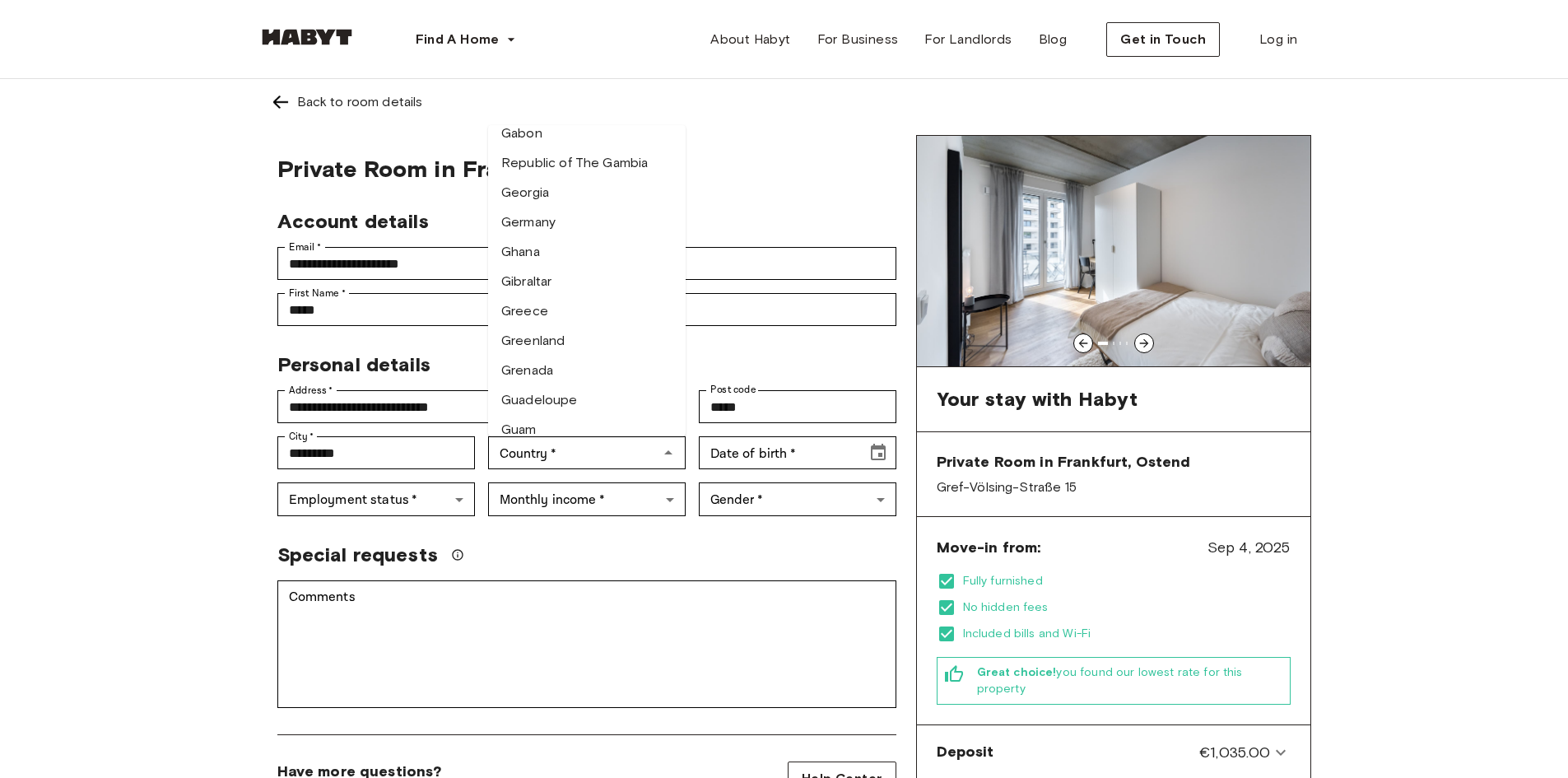 click on "Germany" at bounding box center [587, 222] 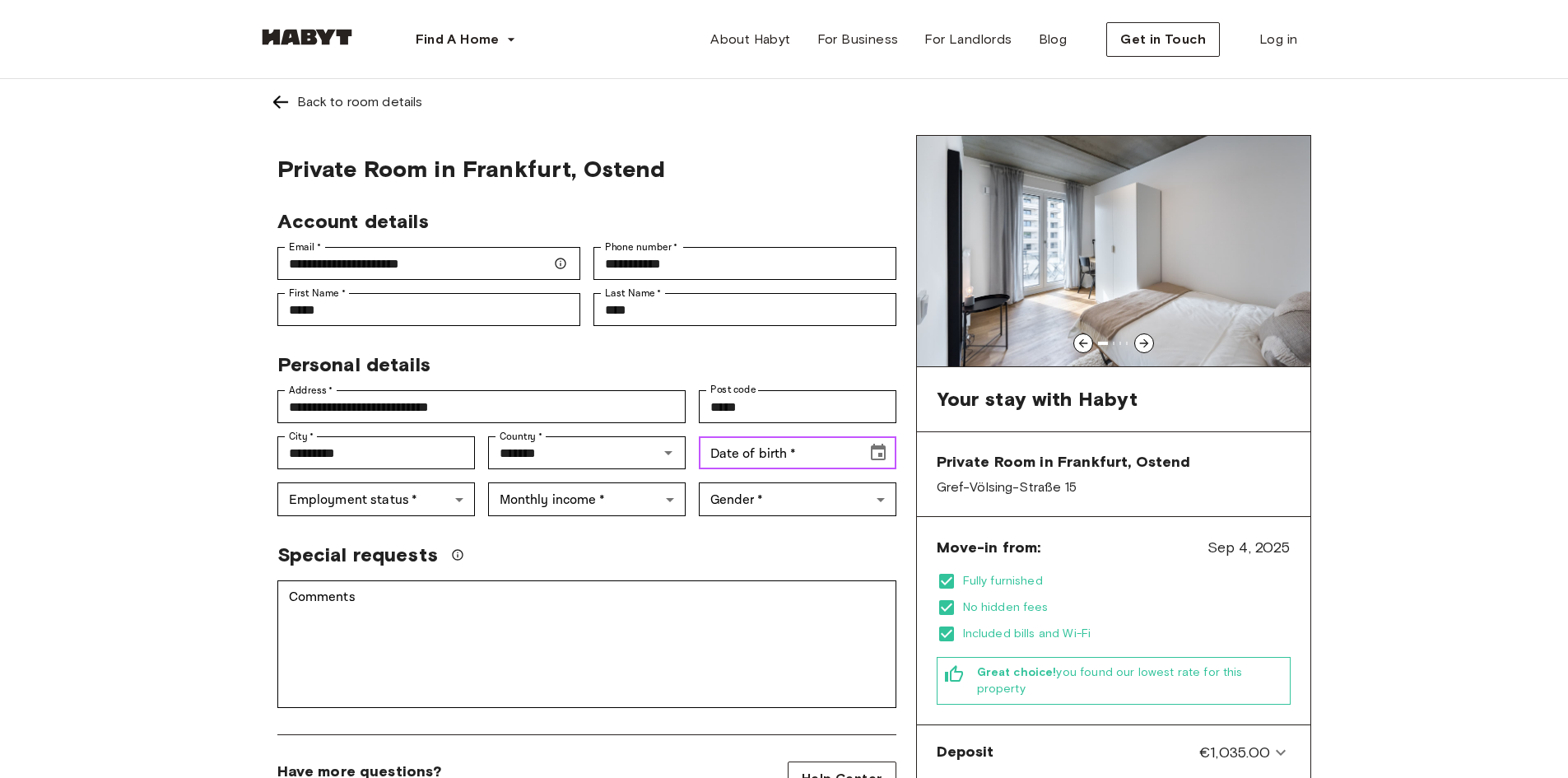 click on "Date of birth   * Date of birth   *" at bounding box center (798, 453) 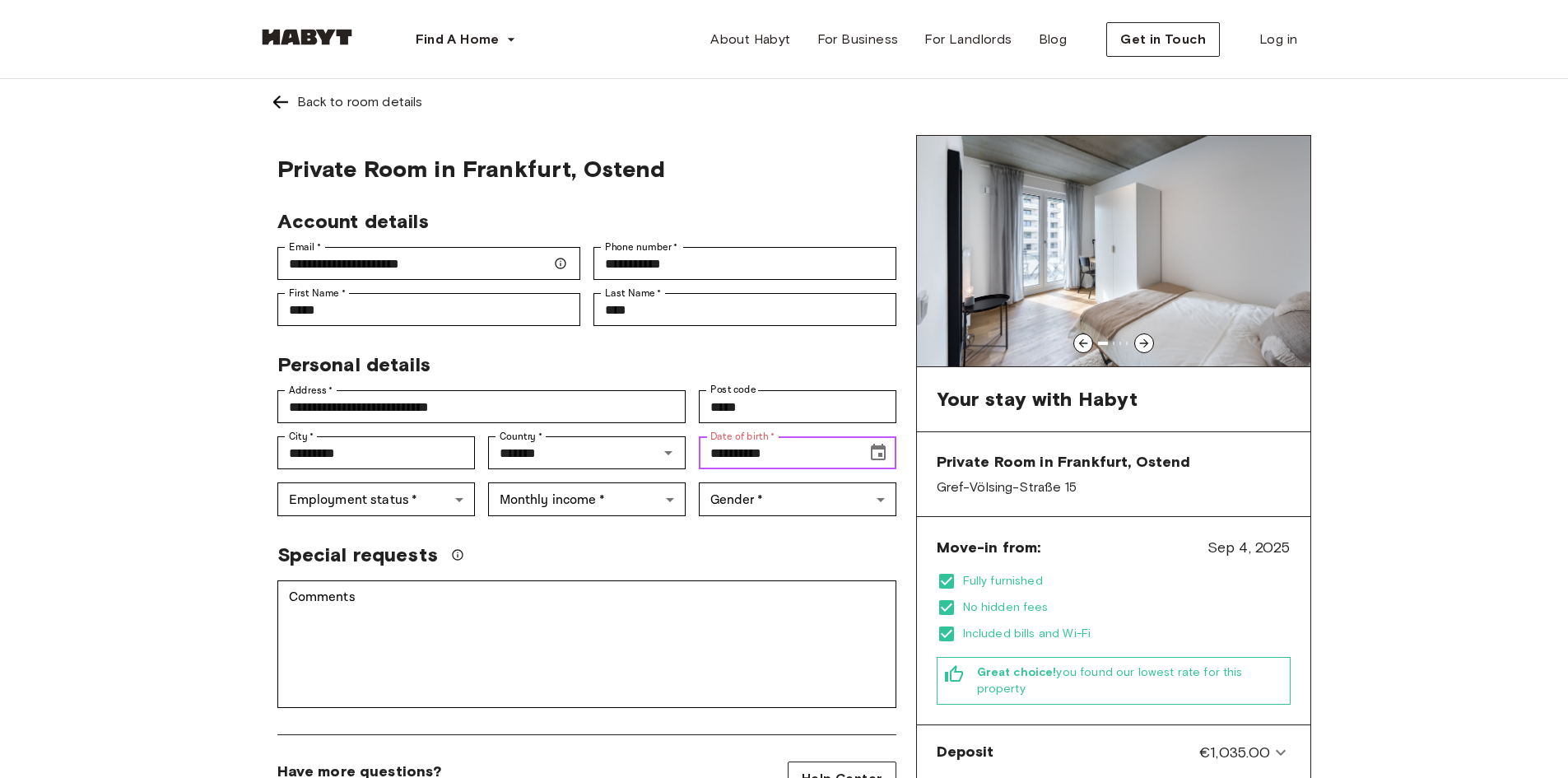 click 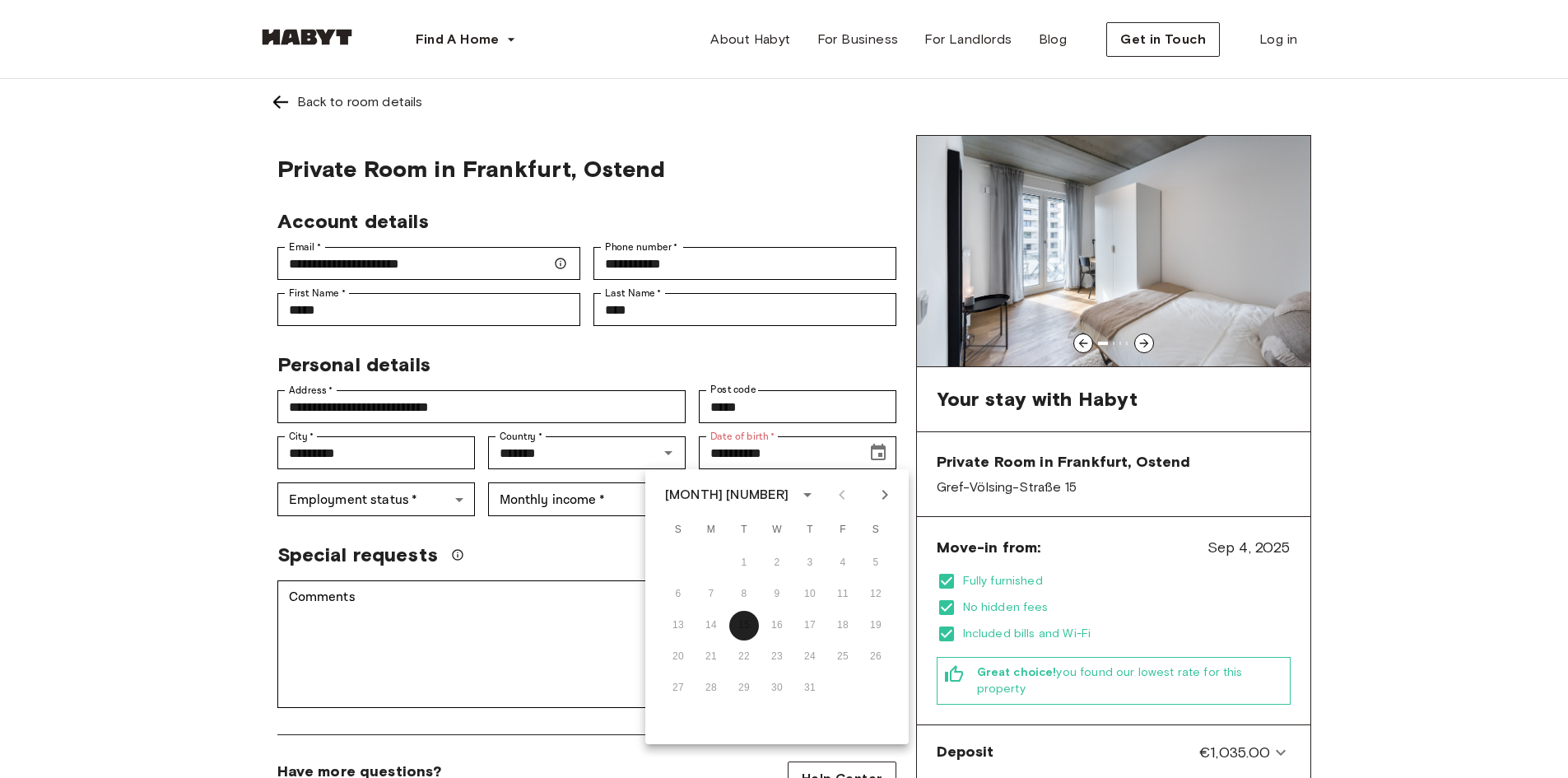 click 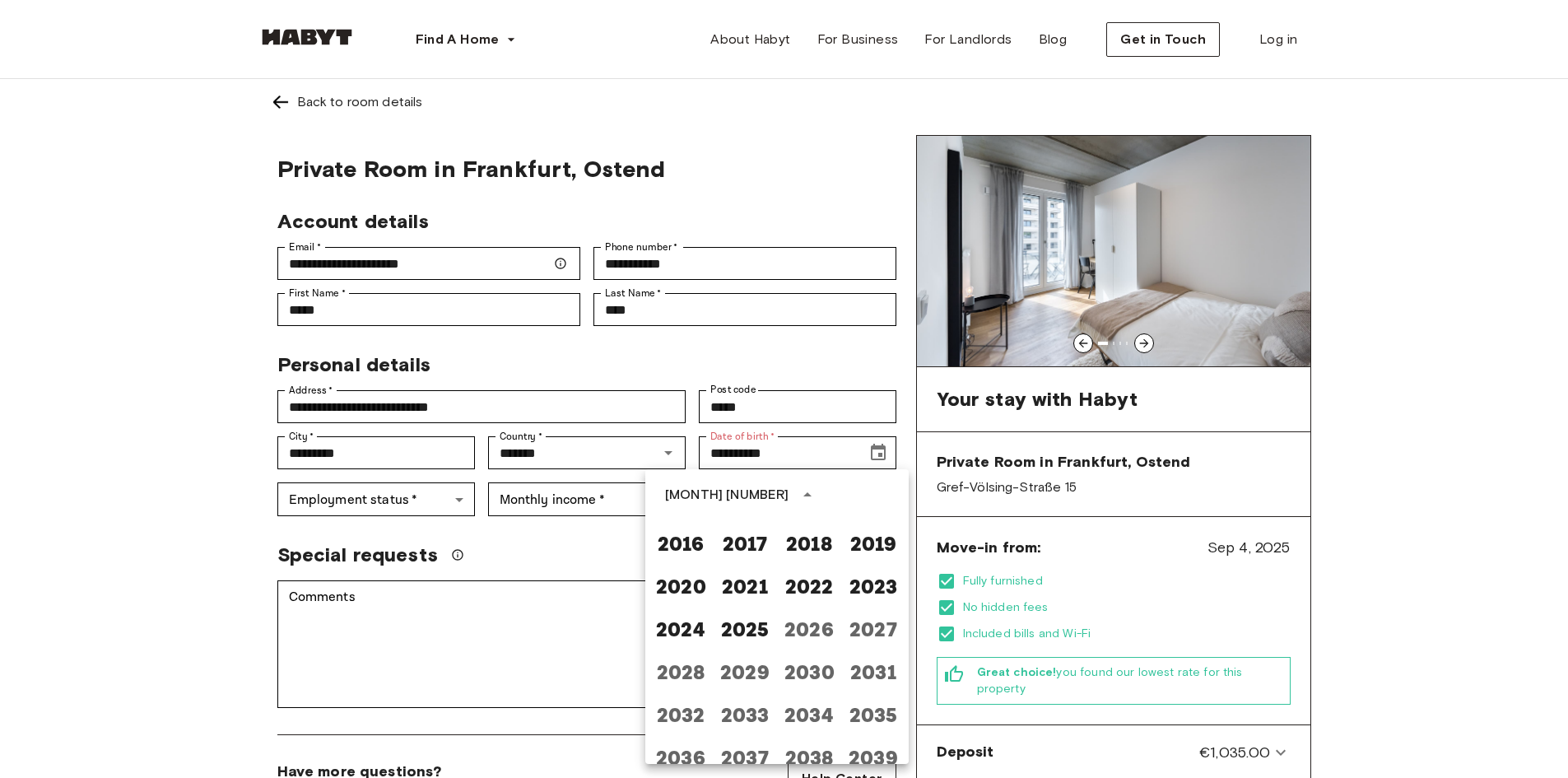 scroll, scrollTop: 1070, scrollLeft: 0, axis: vertical 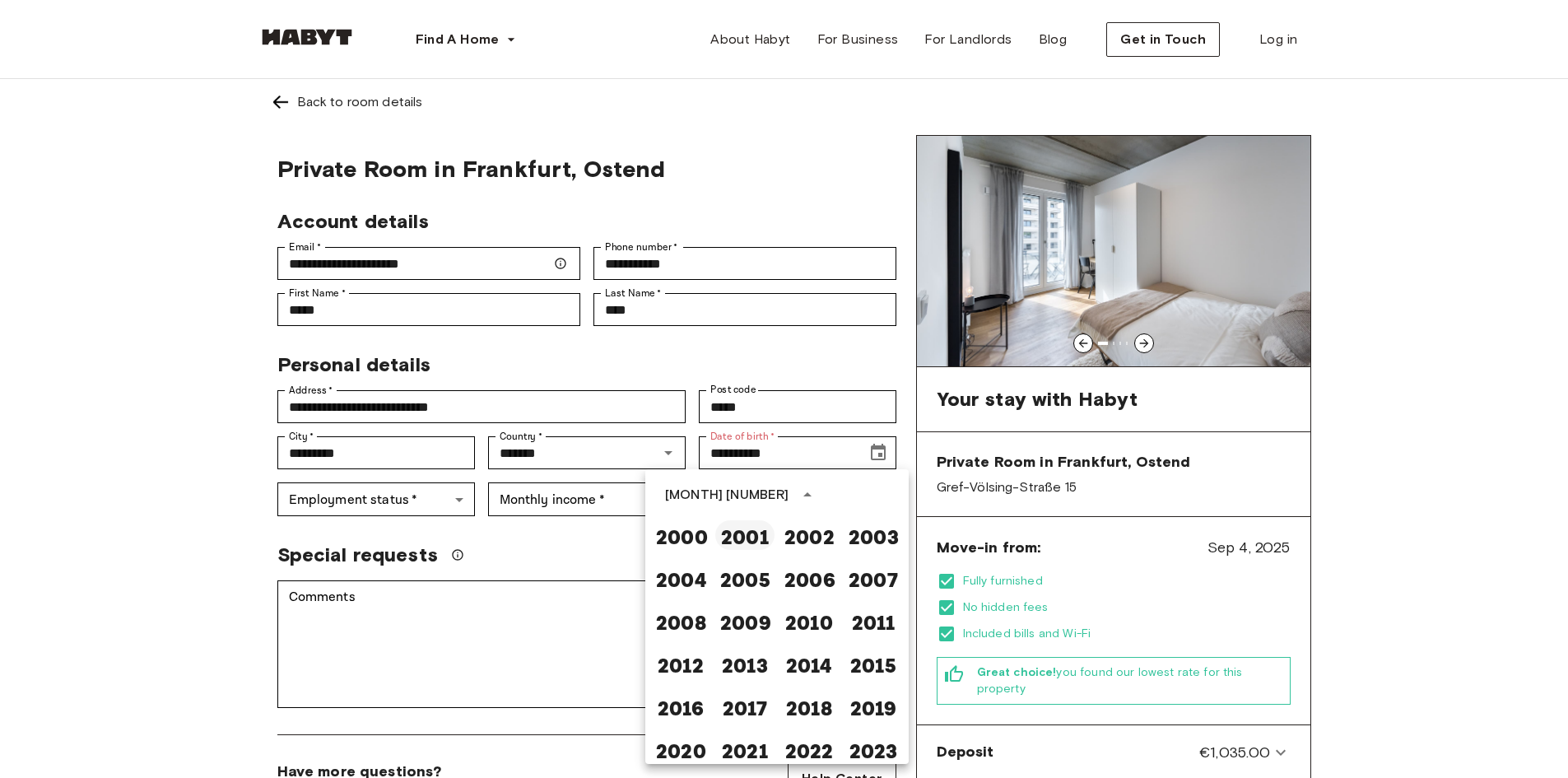 click on "2001" at bounding box center [745, 535] 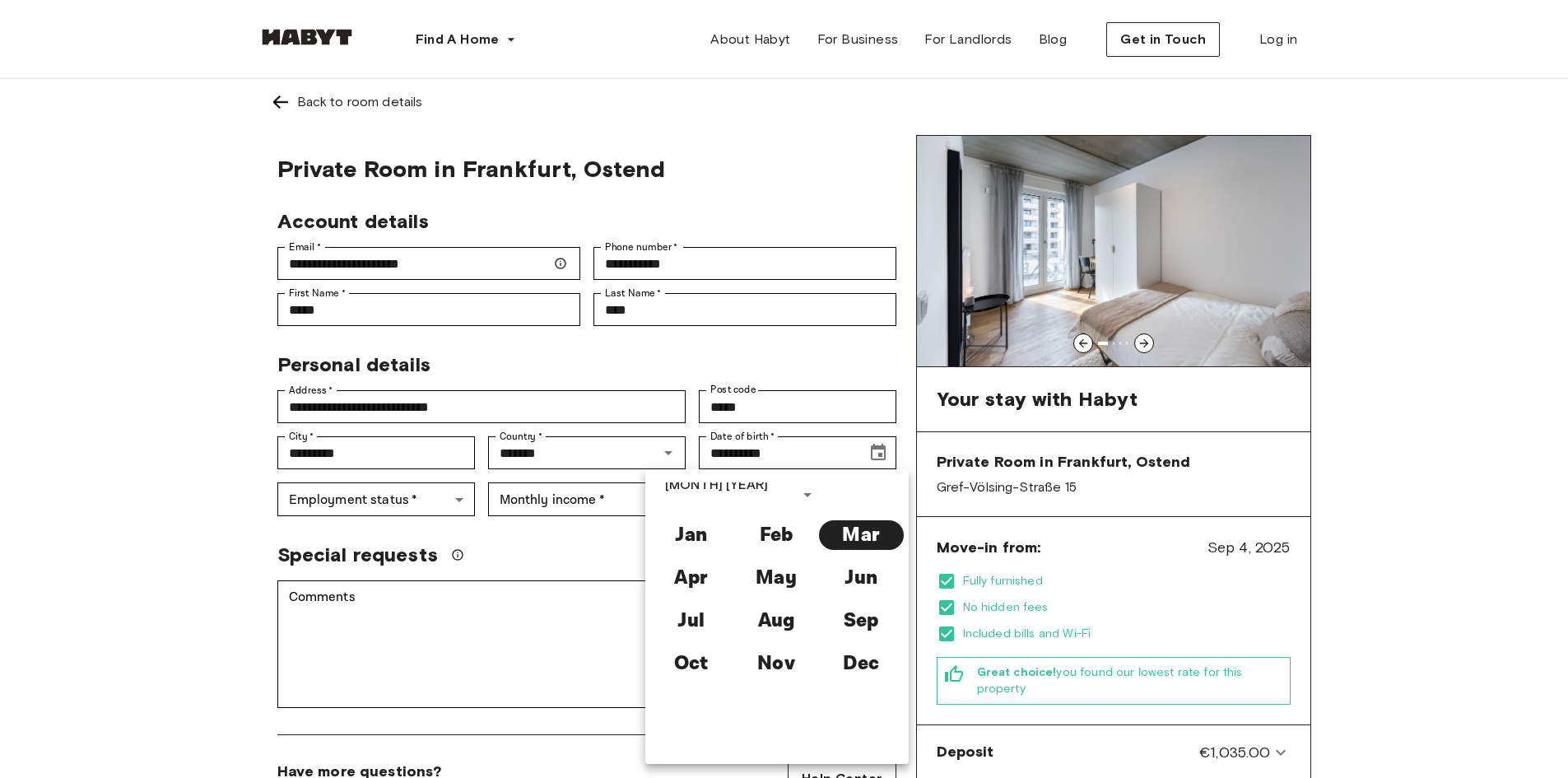 type on "**********" 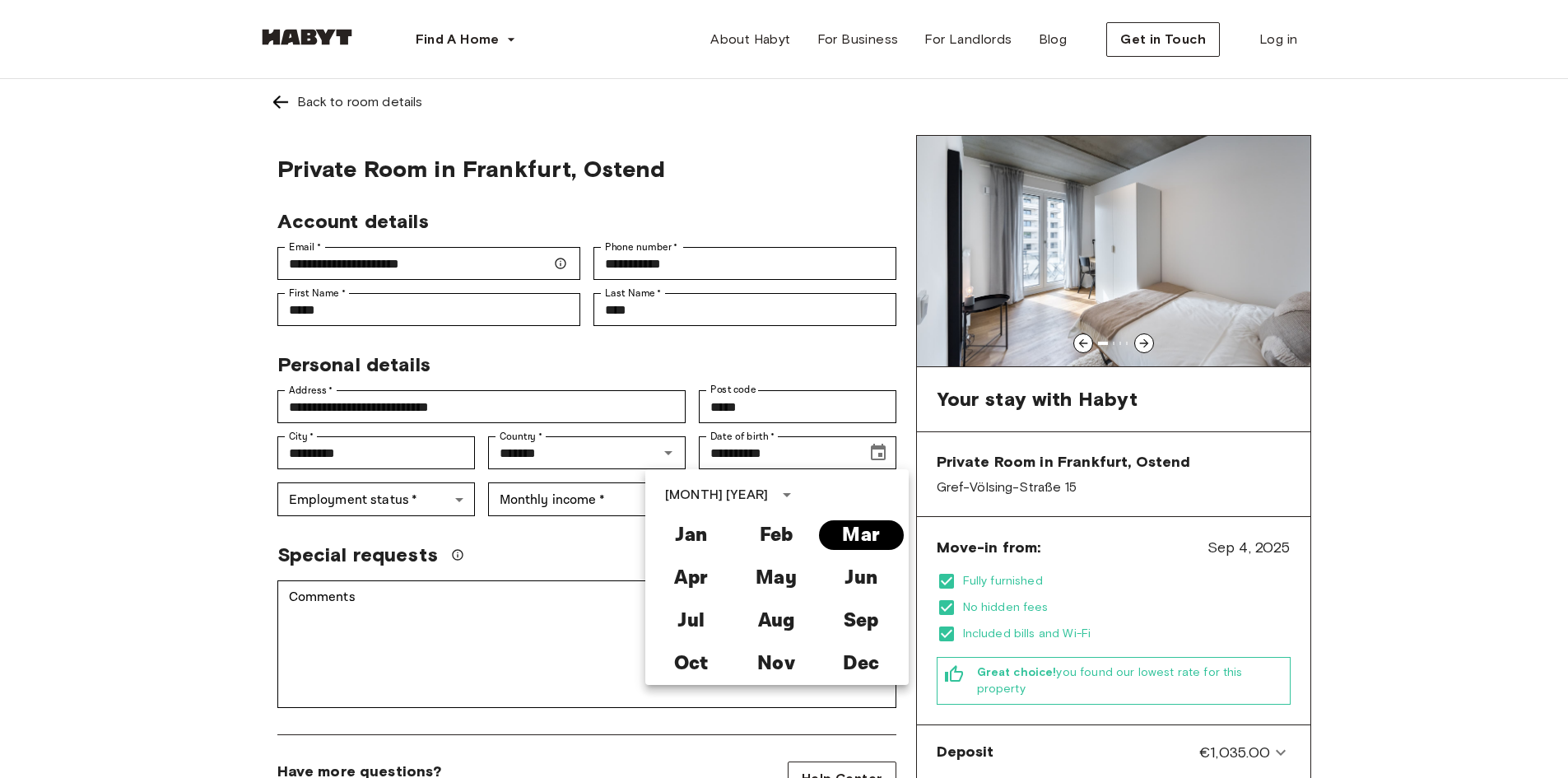 click on "Mar" at bounding box center [861, 535] 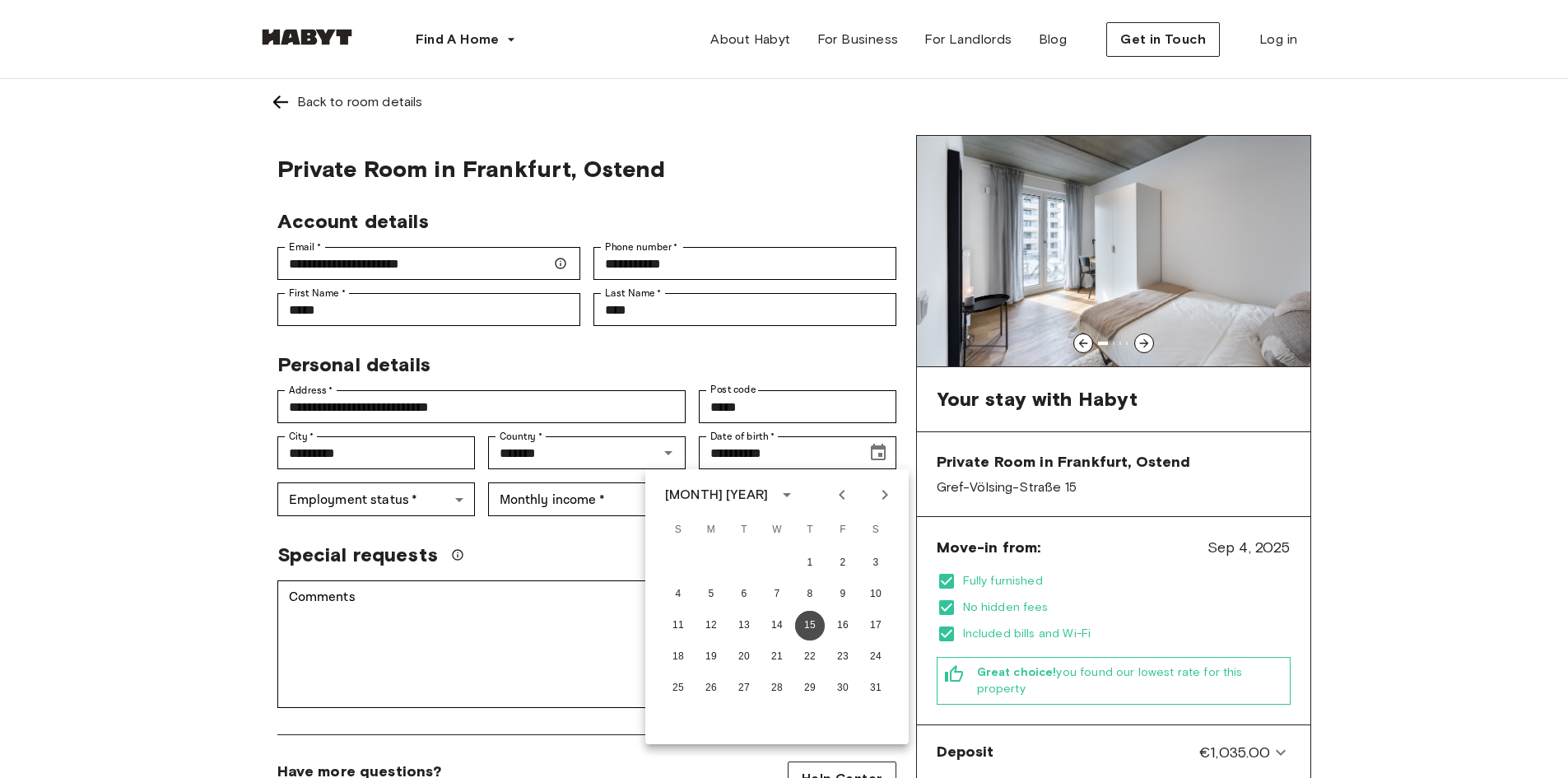 click on "15" at bounding box center [810, 626] 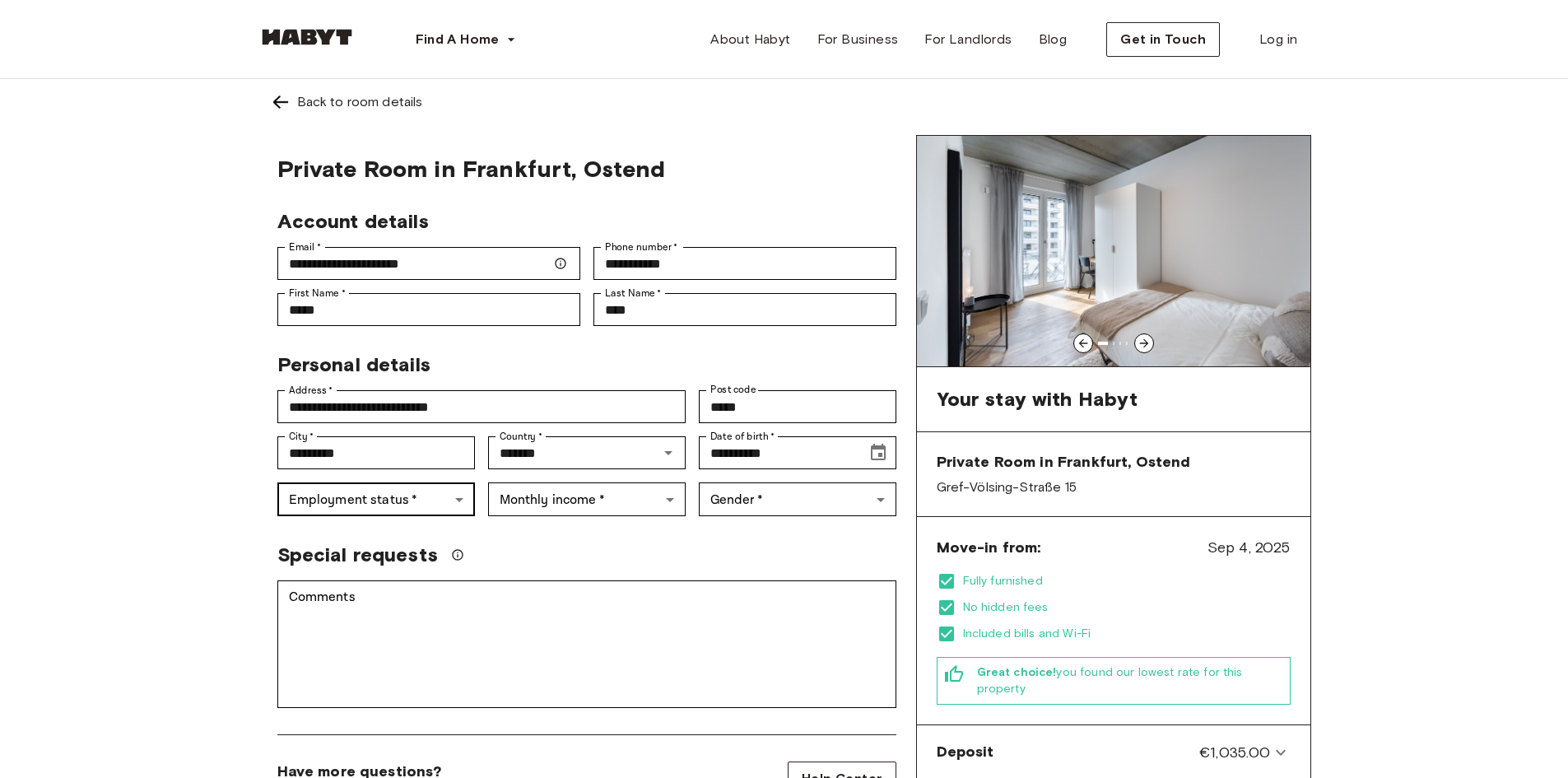 click on "**********" at bounding box center (784, 981) 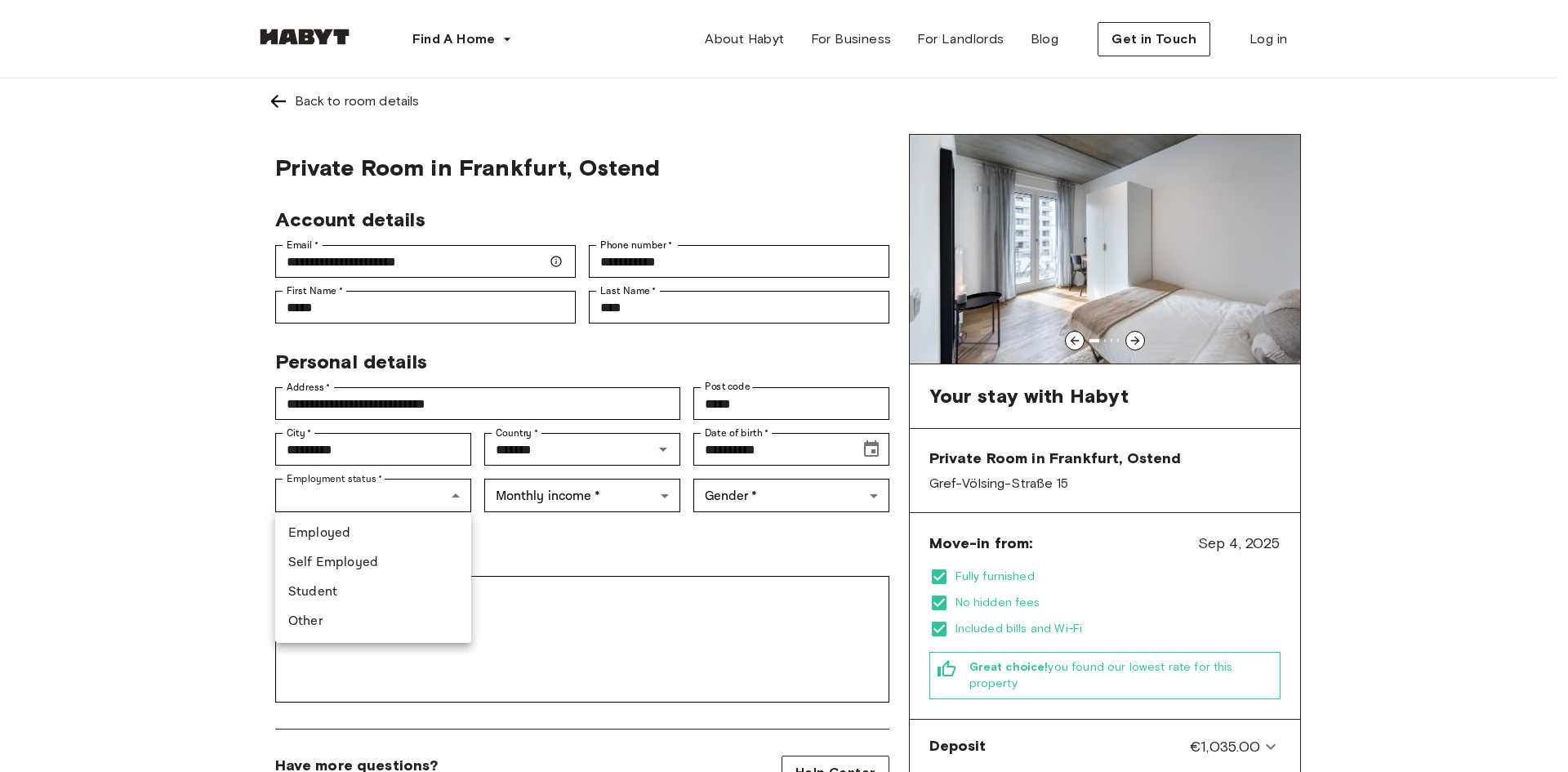 click on "Employed" at bounding box center (373, 533) 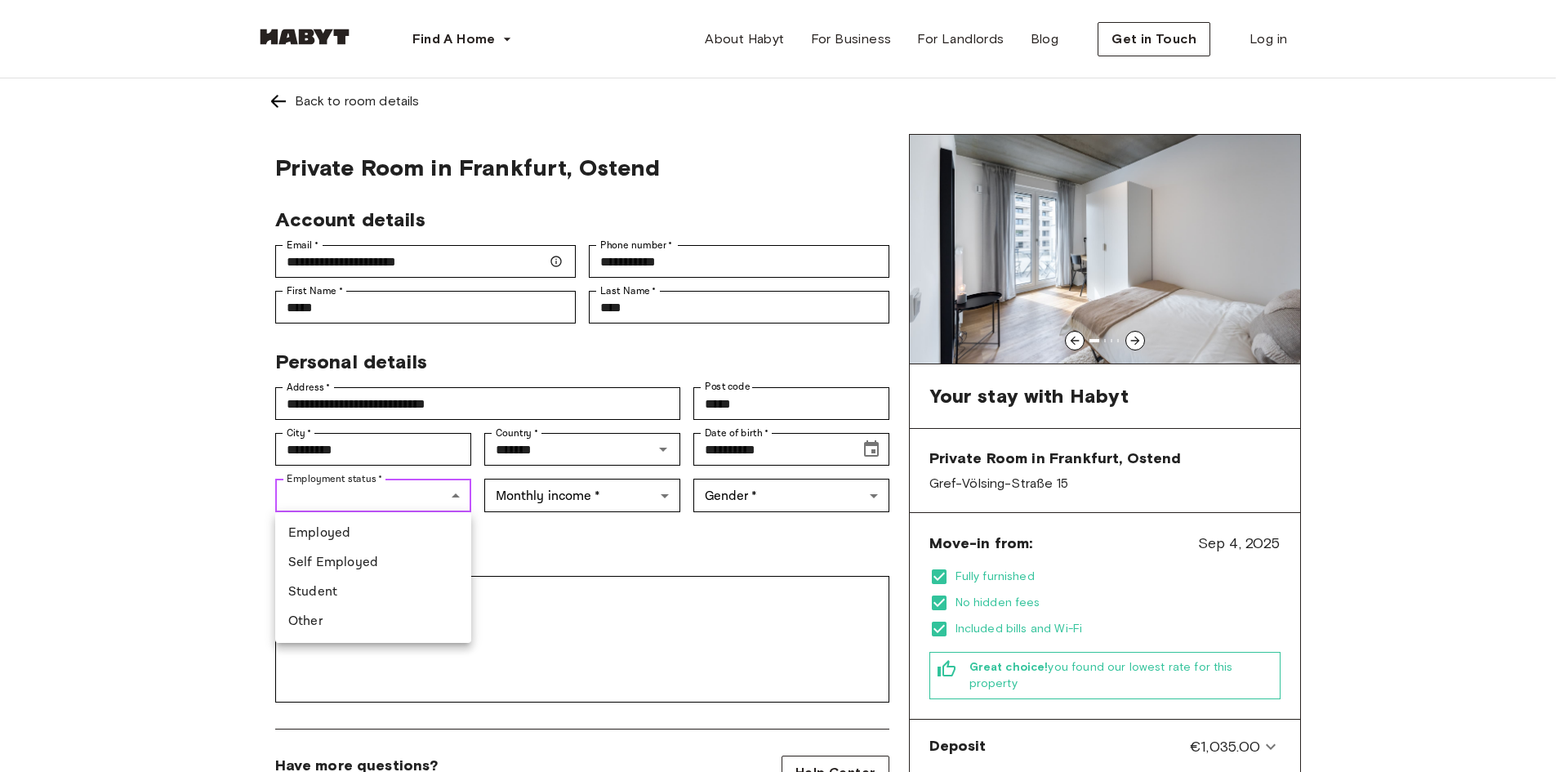type on "********" 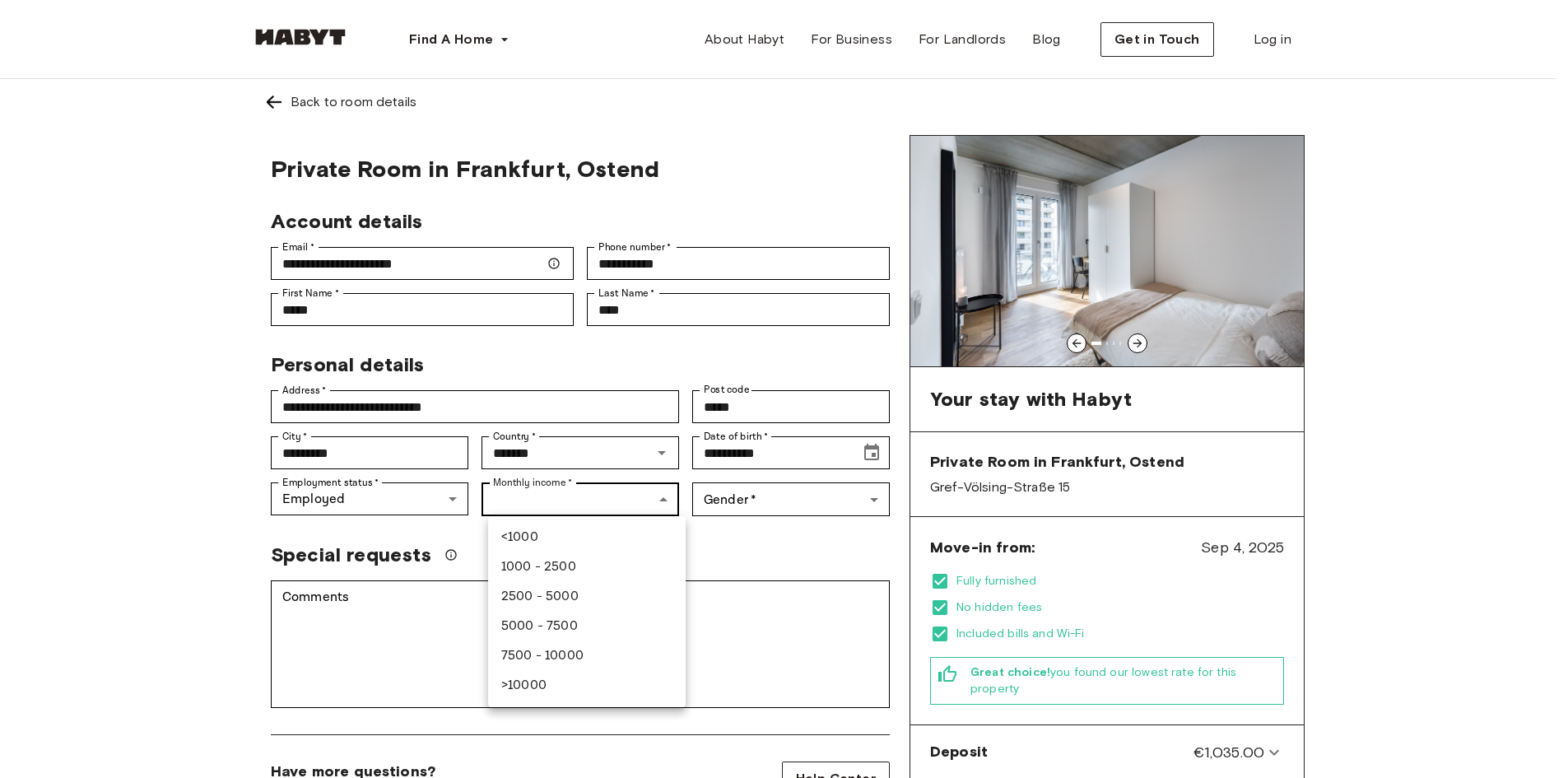 click on "**********" at bounding box center (784, 981) 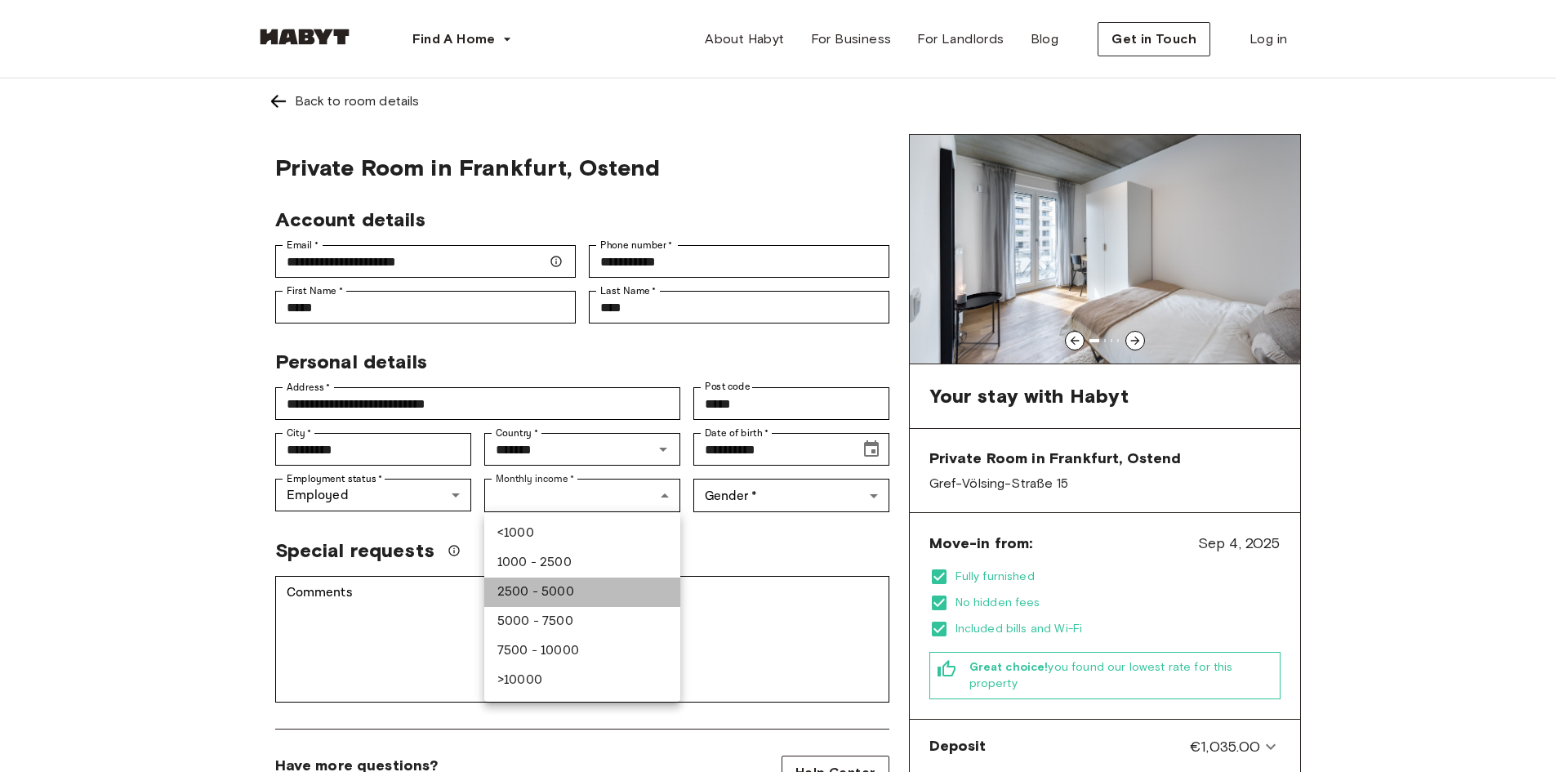 click on "2500 - 5000" at bounding box center [582, 592] 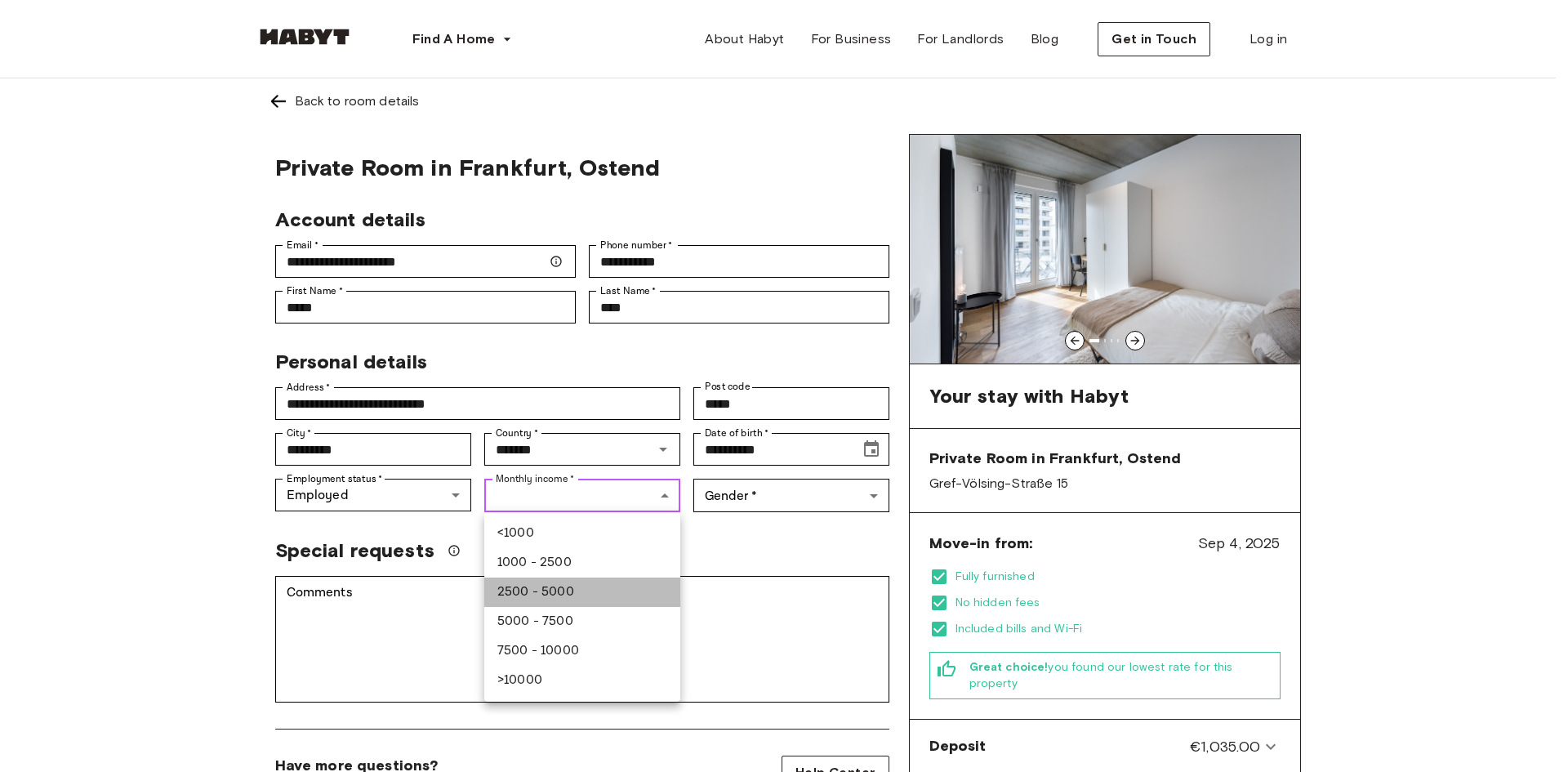 type on "******" 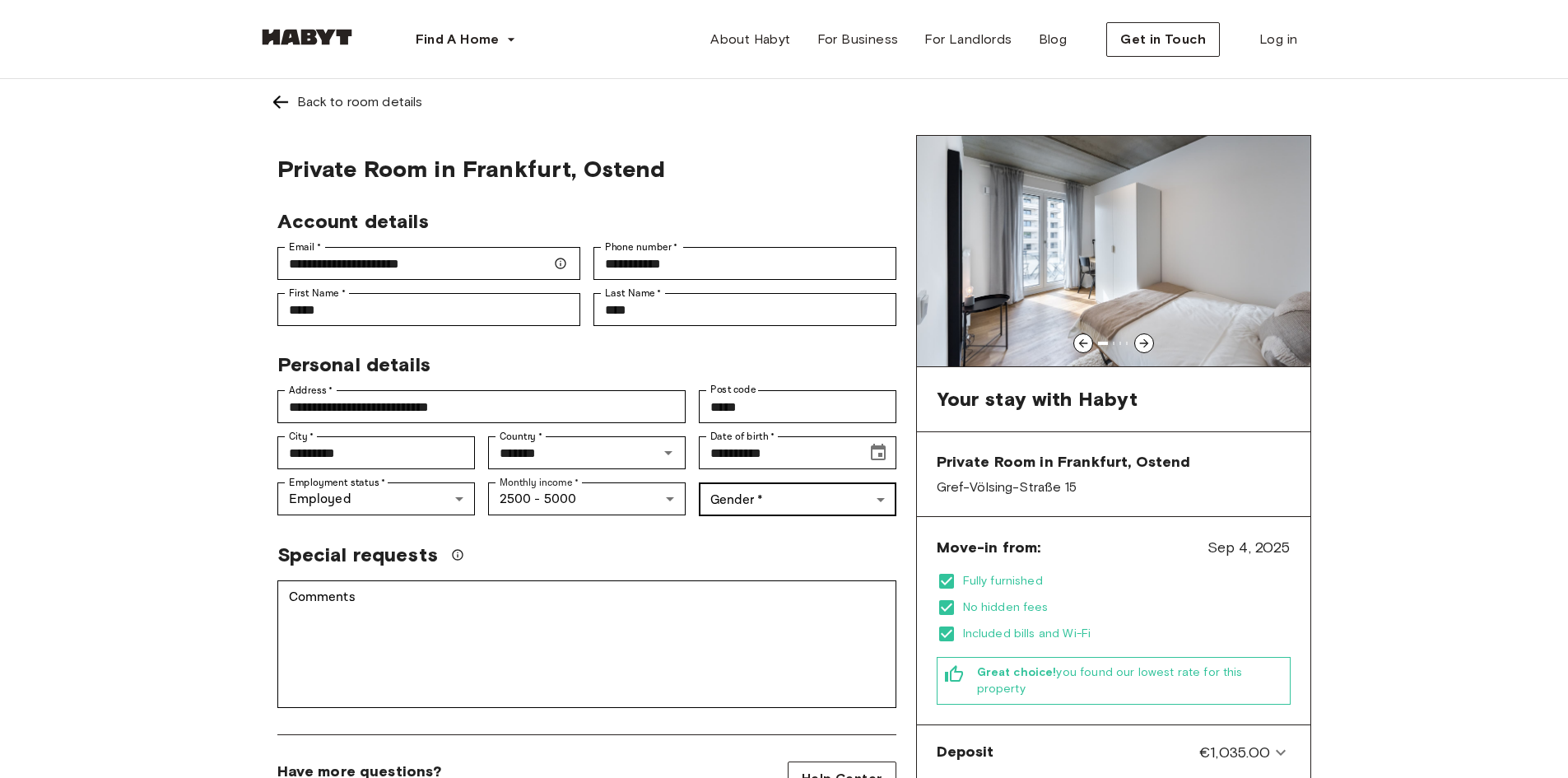 click on "**********" at bounding box center (784, 981) 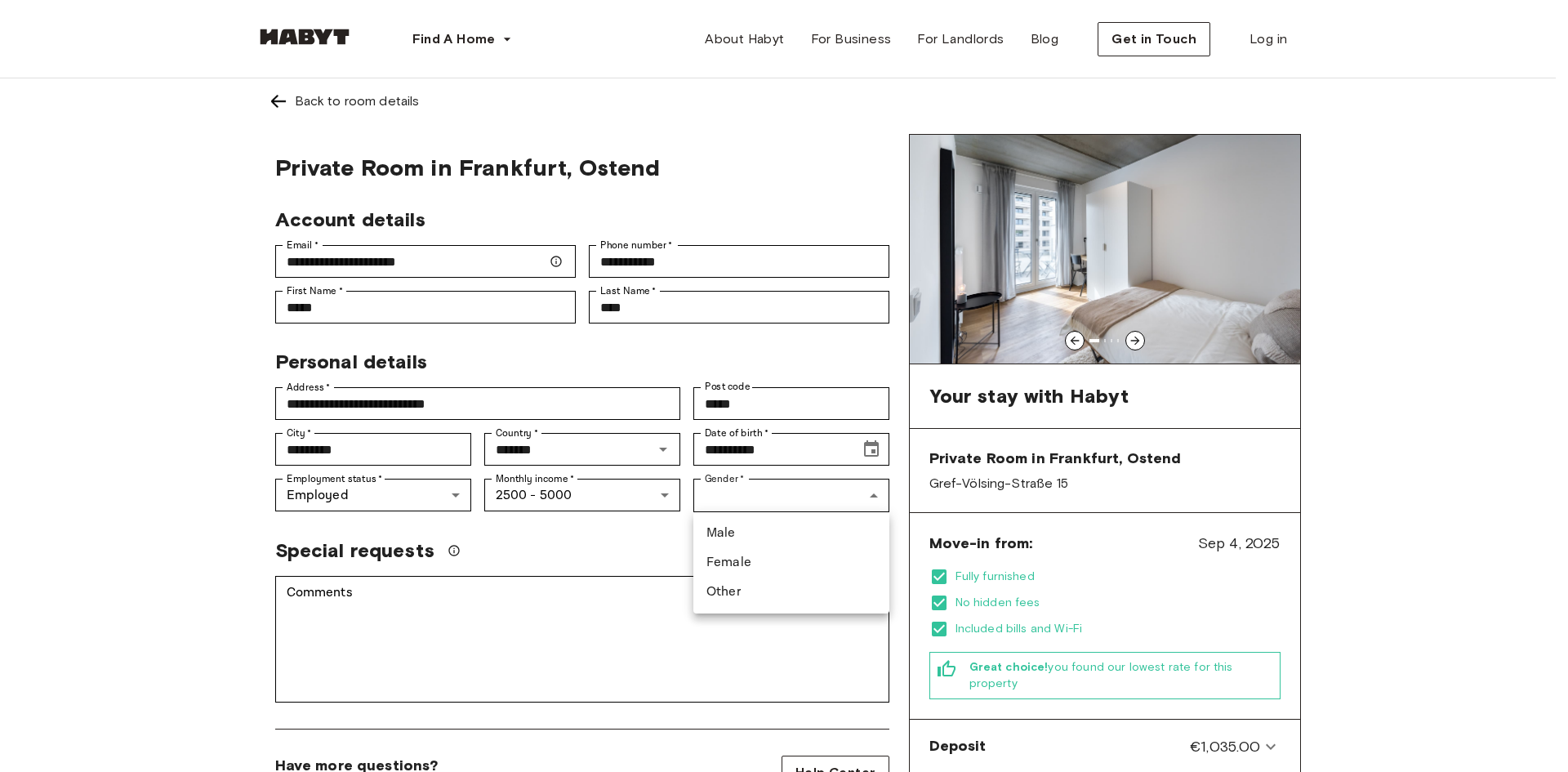 click on "Male" at bounding box center (791, 533) 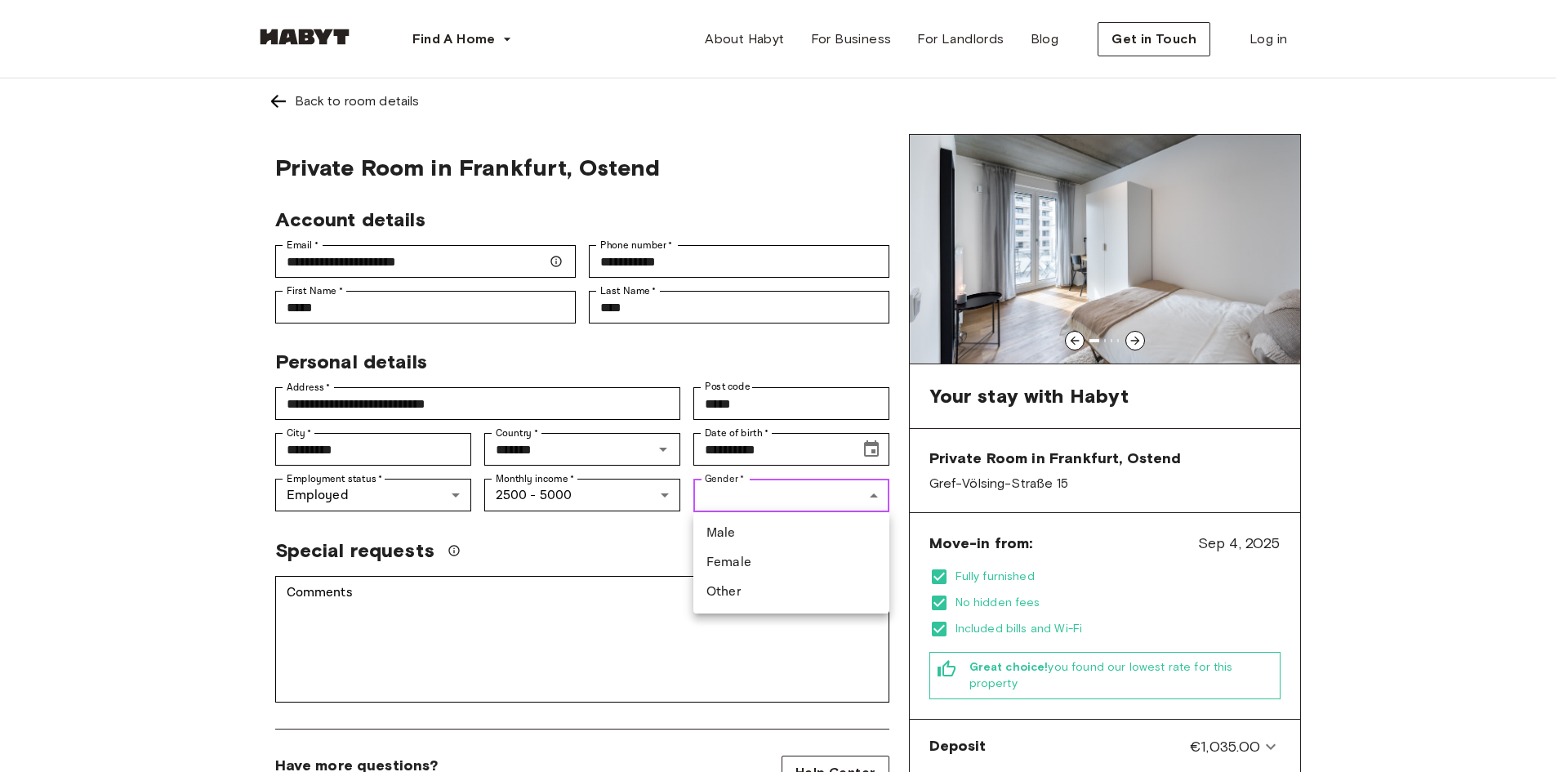 type on "****" 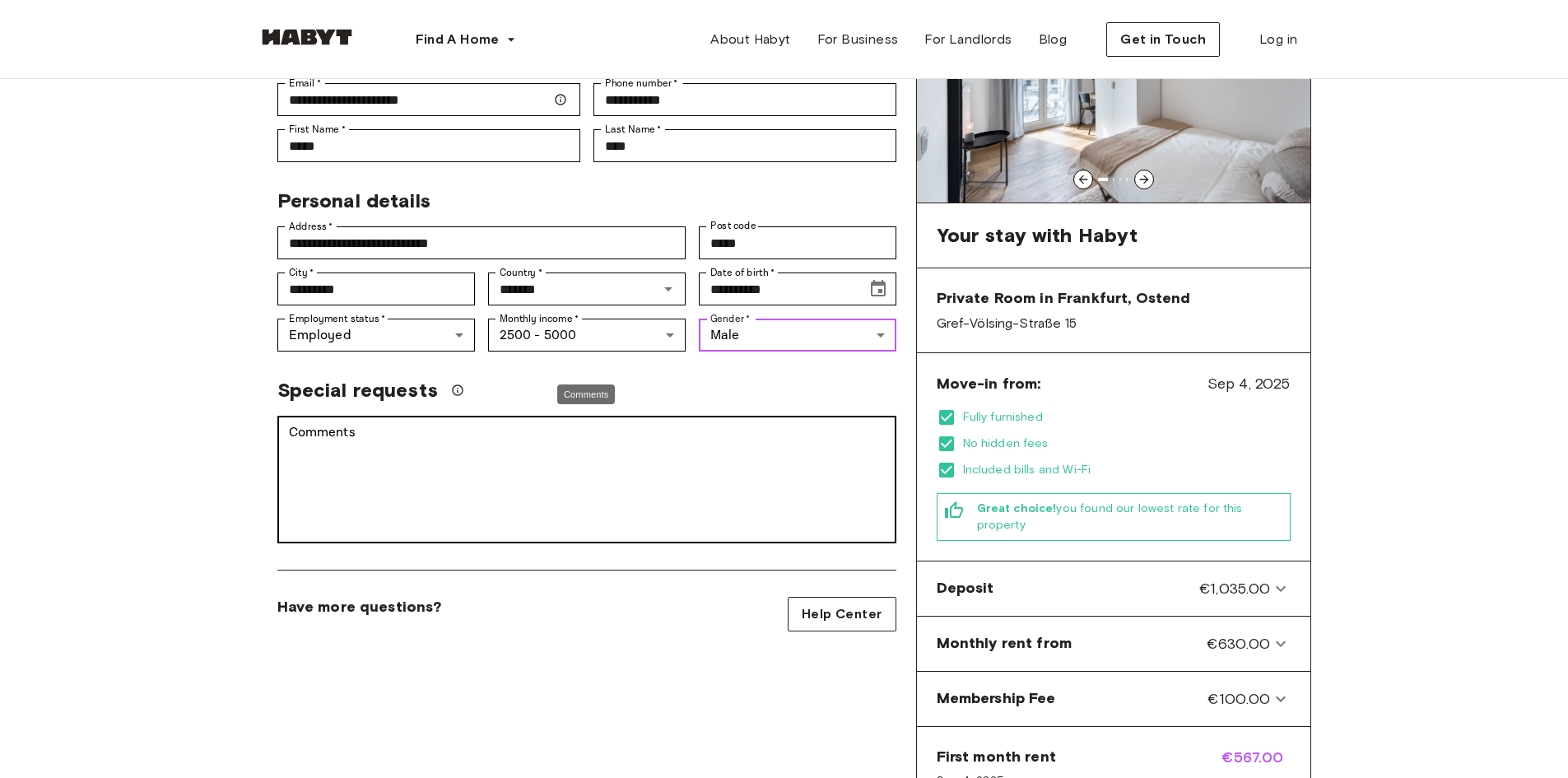 scroll, scrollTop: 165, scrollLeft: 0, axis: vertical 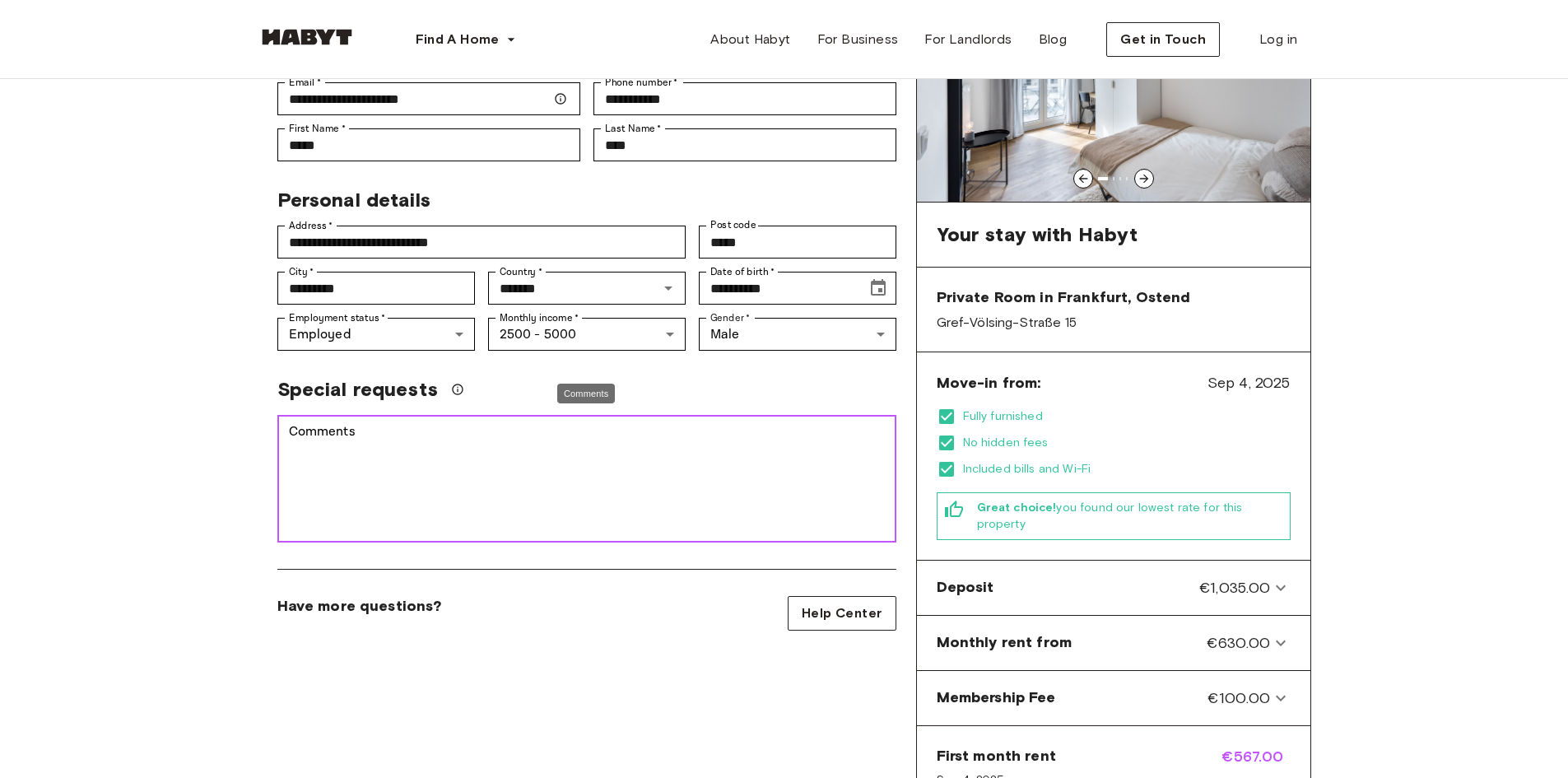 click on "Comments" at bounding box center [587, 479] 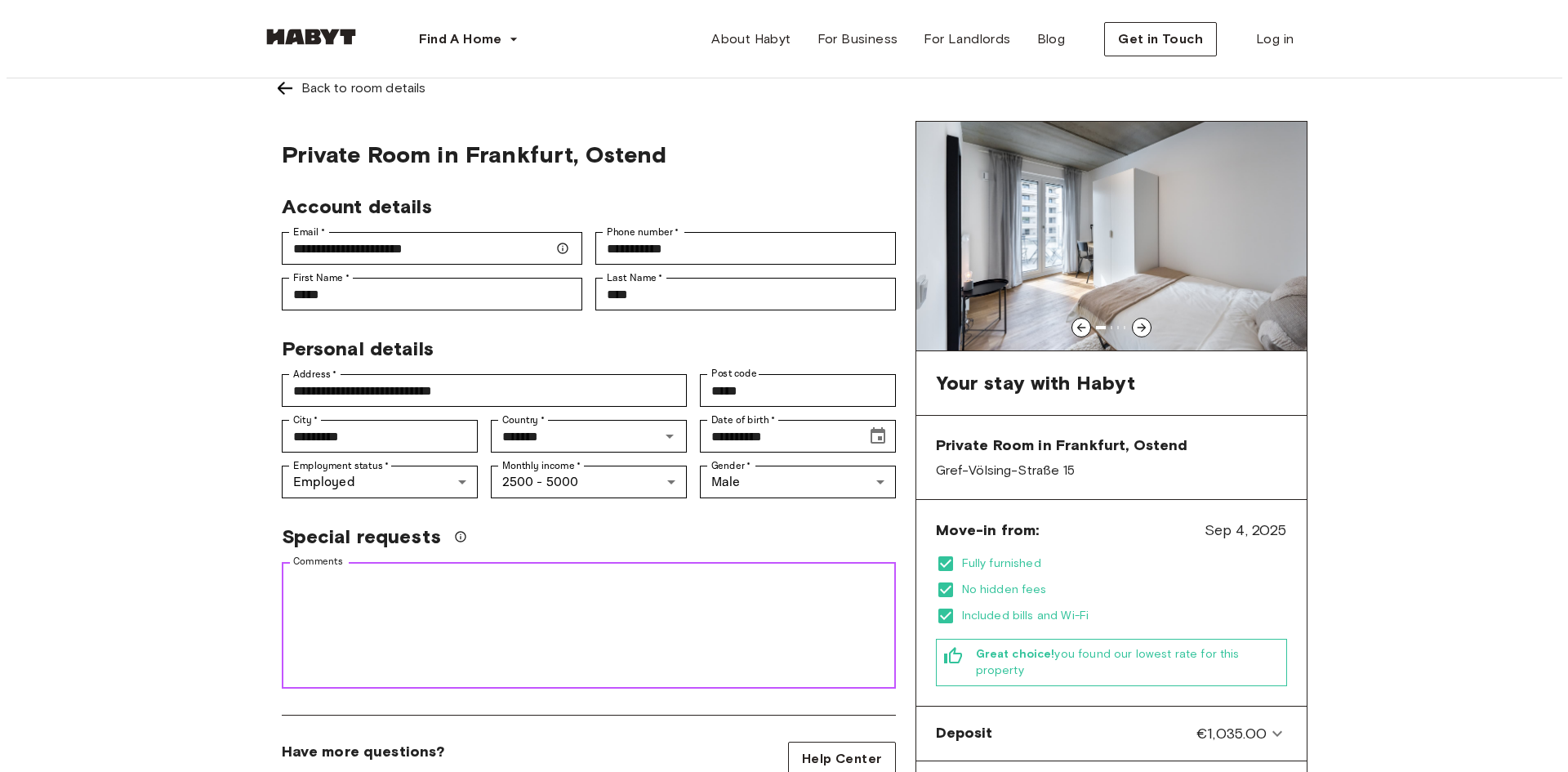scroll, scrollTop: 0, scrollLeft: 0, axis: both 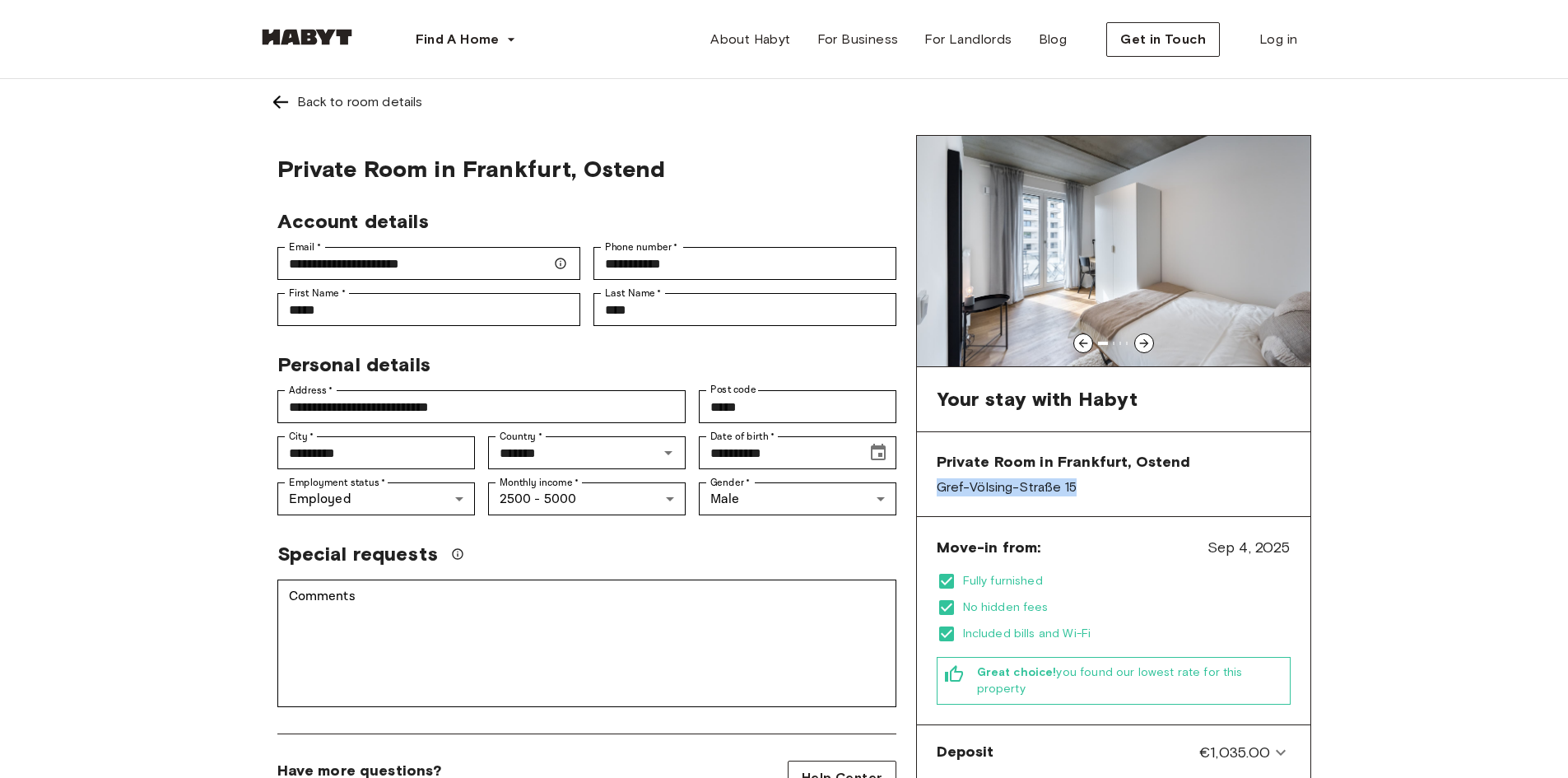drag, startPoint x: 930, startPoint y: 490, endPoint x: 1101, endPoint y: 496, distance: 171.10523 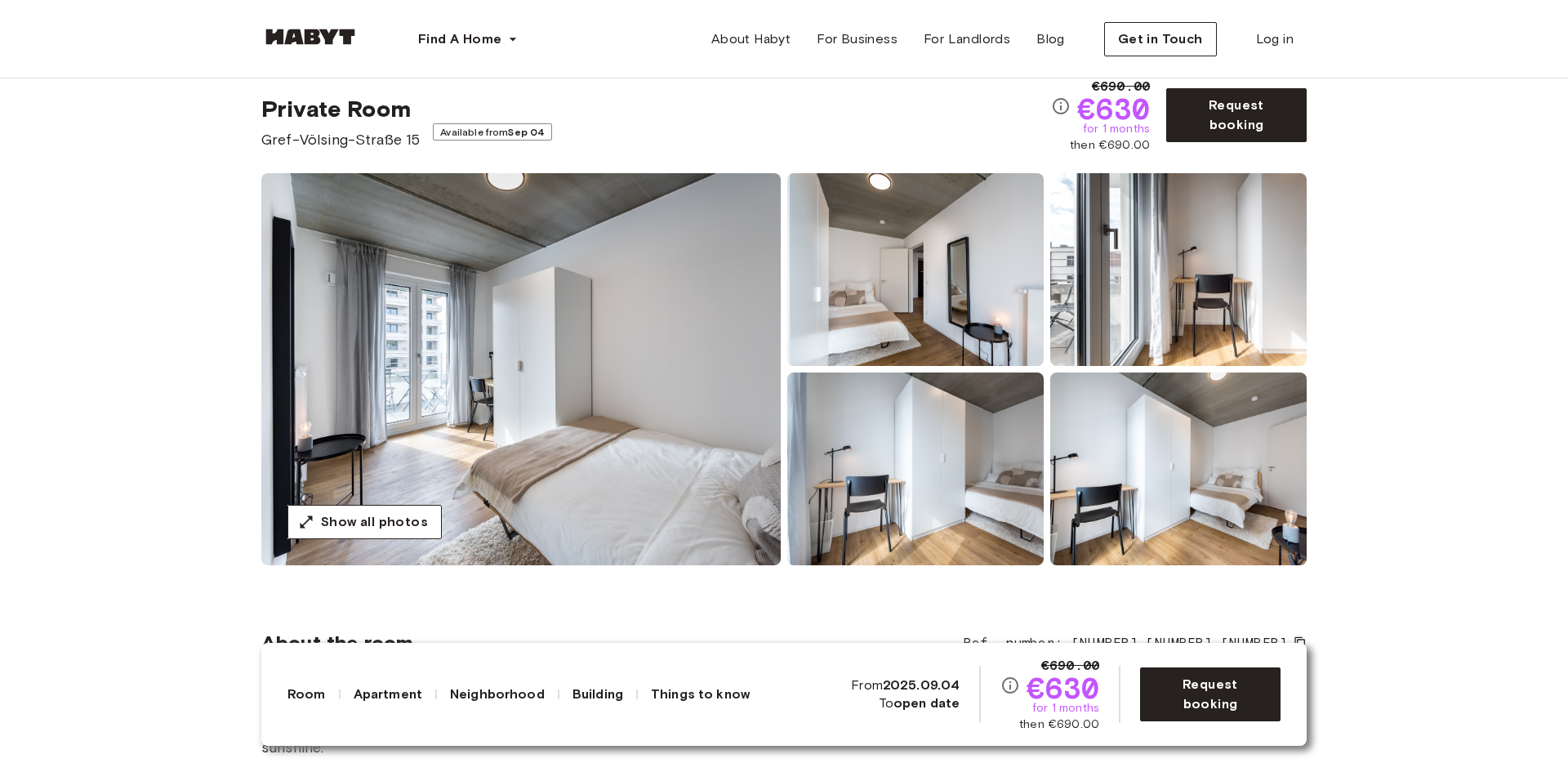 scroll, scrollTop: 0, scrollLeft: 0, axis: both 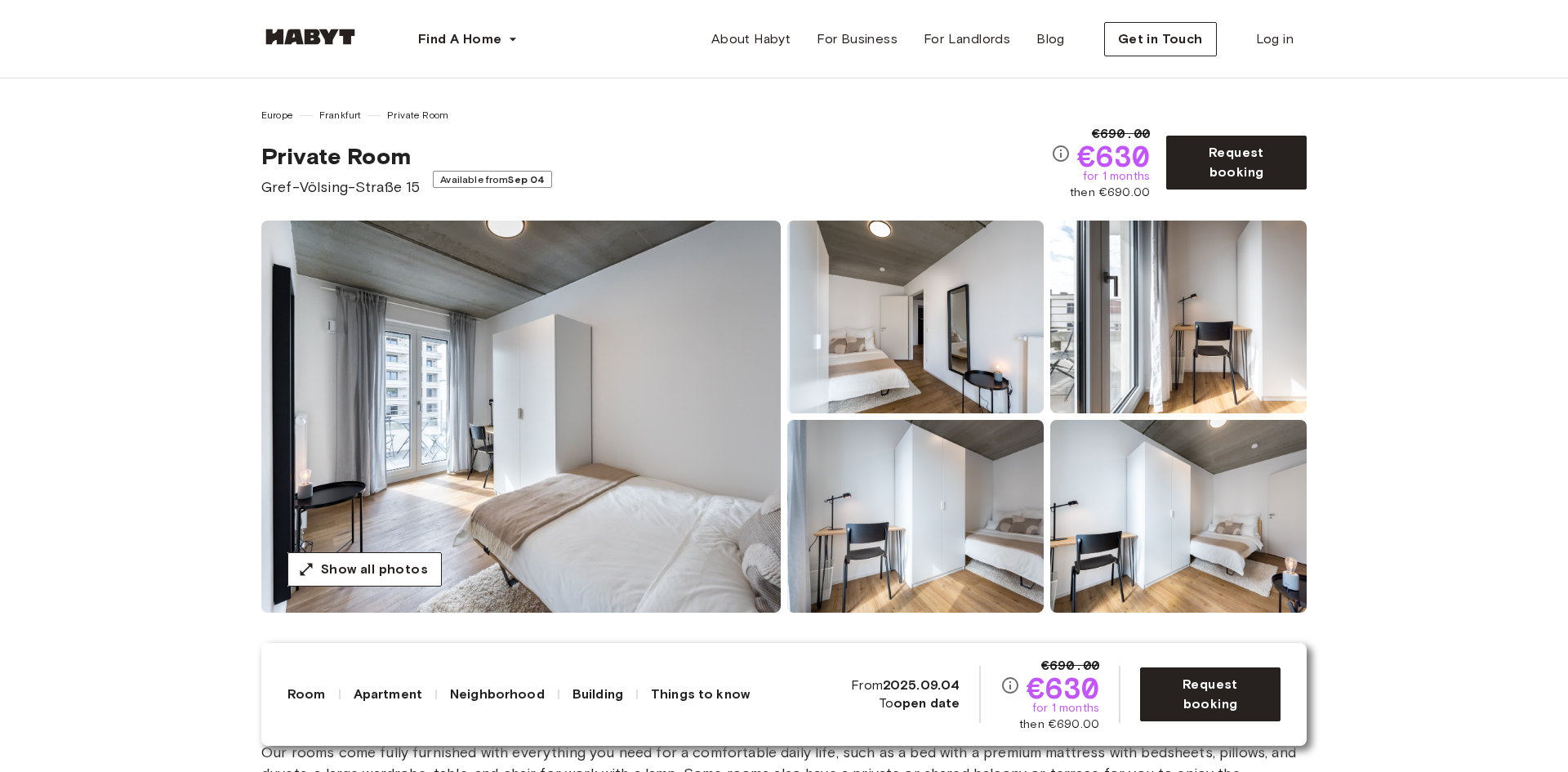 click at bounding box center (521, 417) 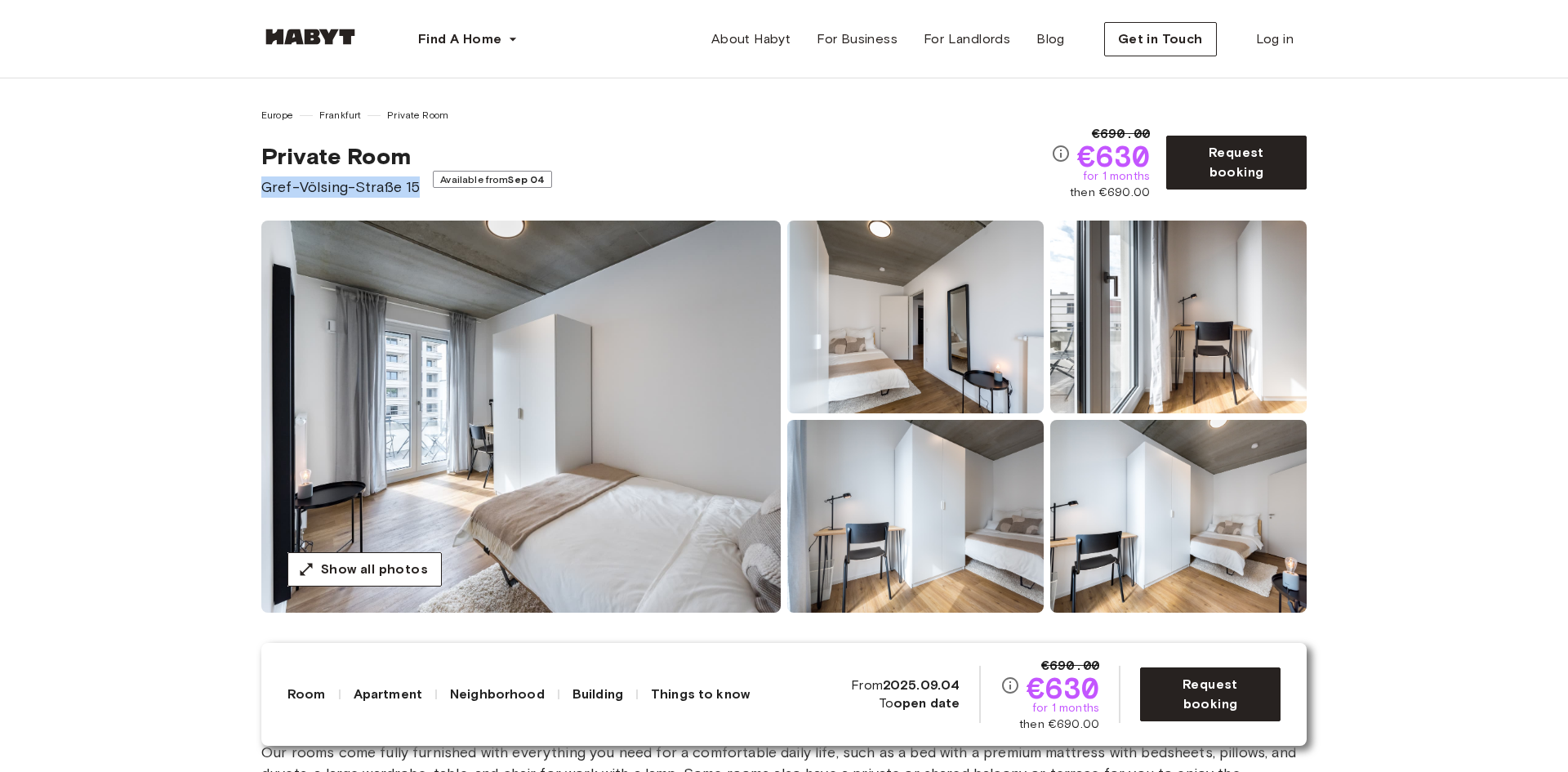 drag, startPoint x: 266, startPoint y: 181, endPoint x: 423, endPoint y: 183, distance: 157.01274 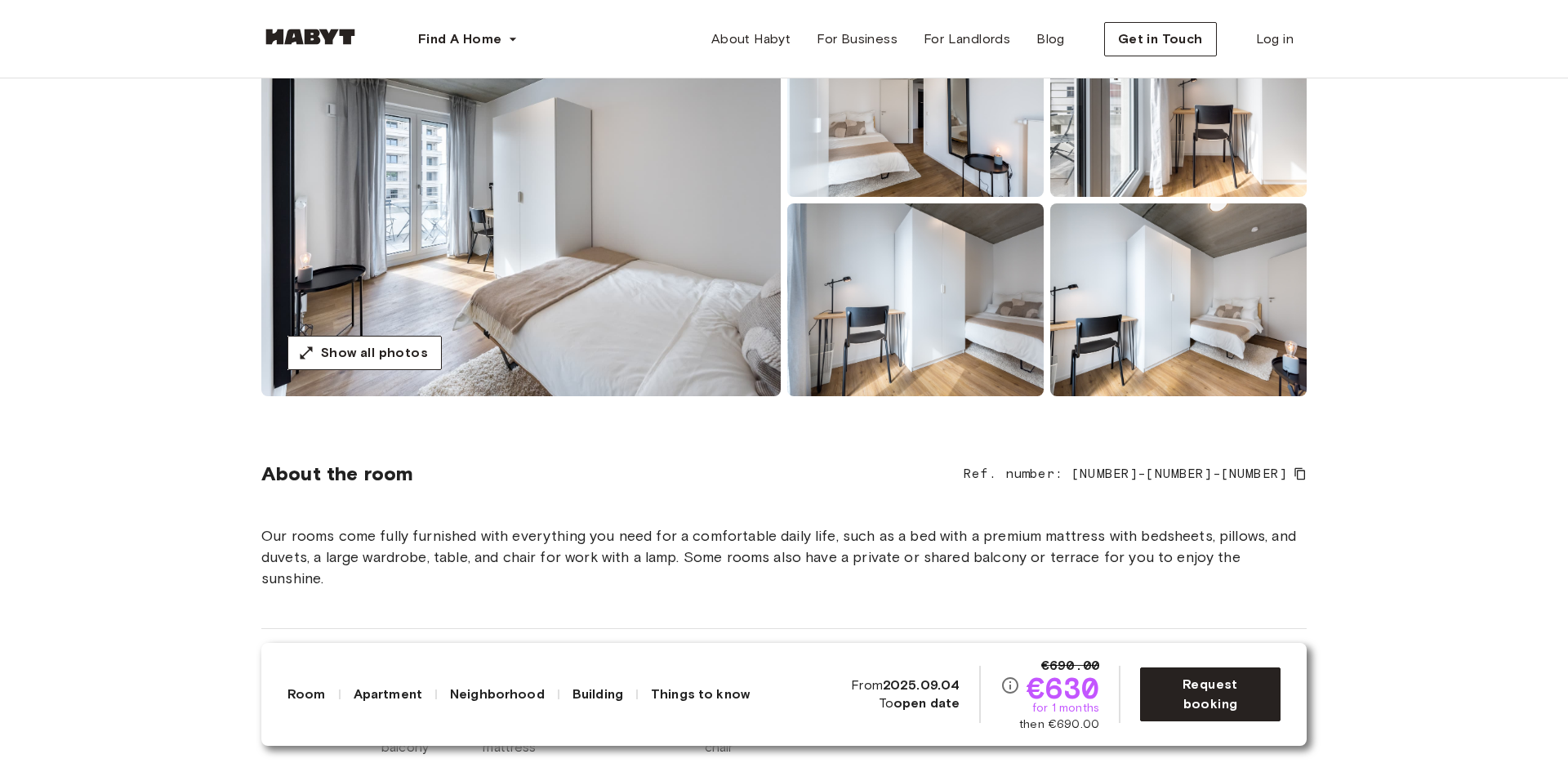scroll, scrollTop: 245, scrollLeft: 0, axis: vertical 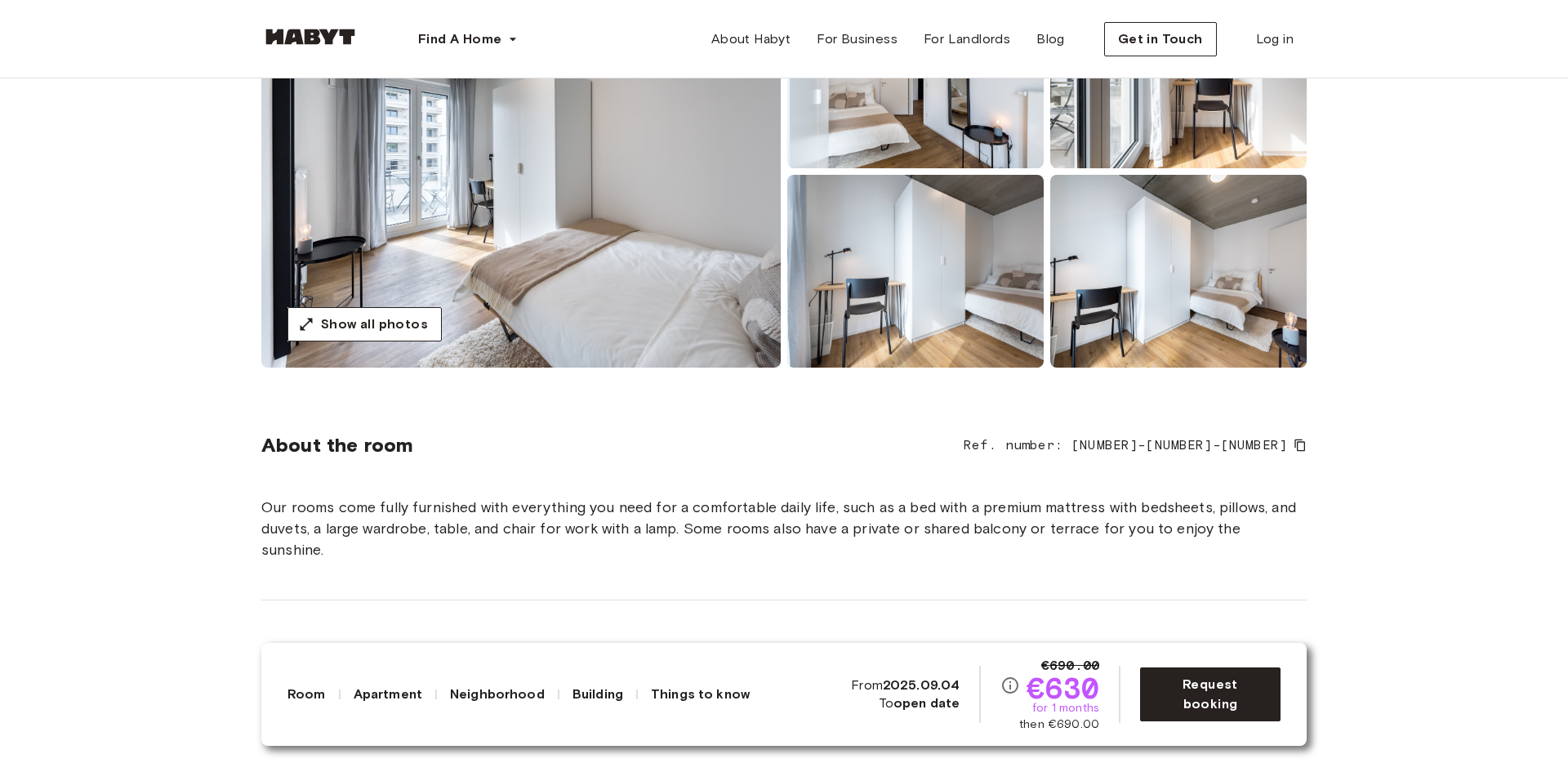click on "Room Apartment Neighborhood Building Things to know" at bounding box center (519, 694) 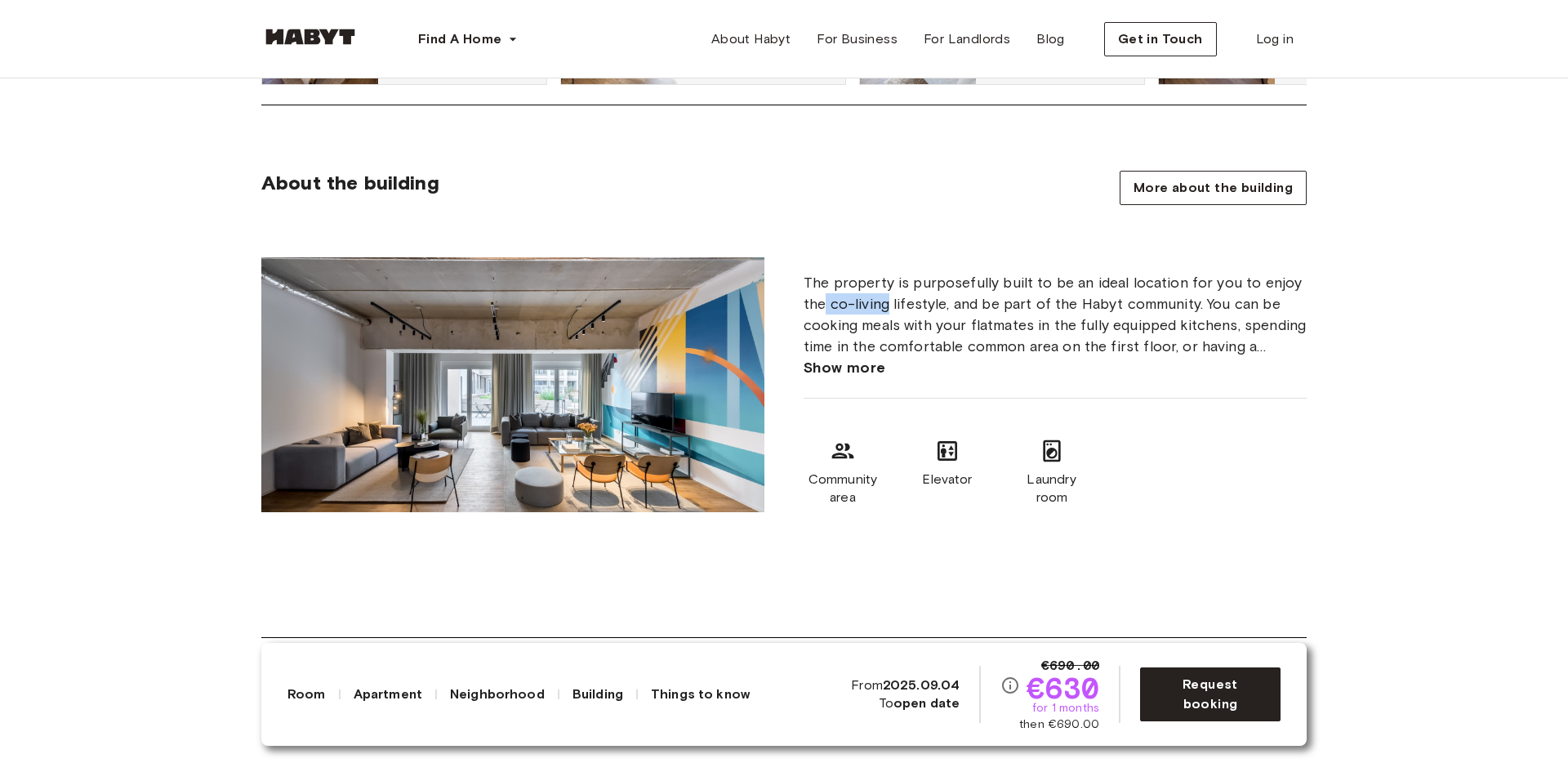 drag, startPoint x: 836, startPoint y: 307, endPoint x: 891, endPoint y: 306, distance: 55.00909 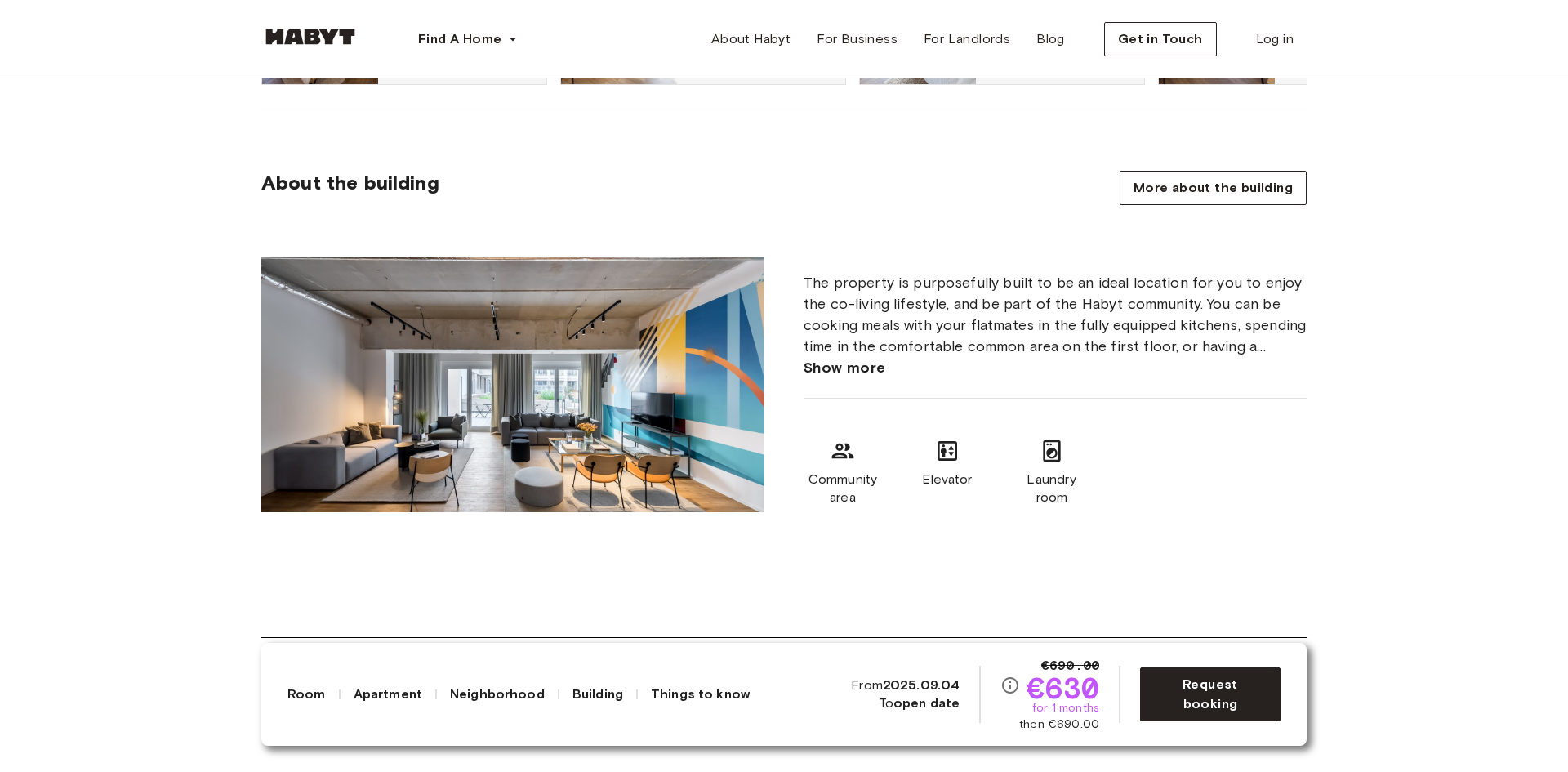 drag, startPoint x: 937, startPoint y: 306, endPoint x: 968, endPoint y: 306, distance: 31 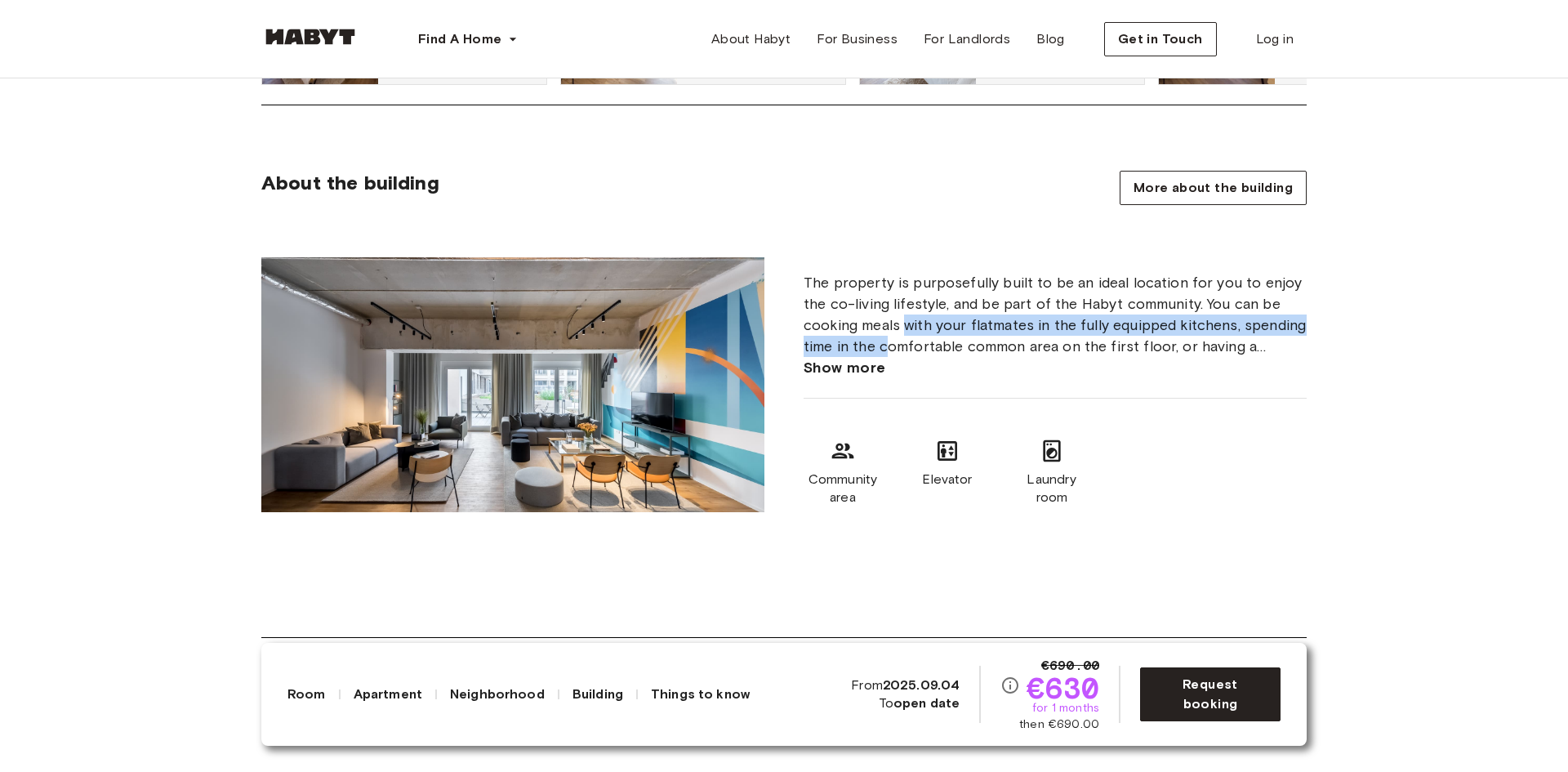 drag, startPoint x: 885, startPoint y: 333, endPoint x: 904, endPoint y: 330, distance: 19.235384 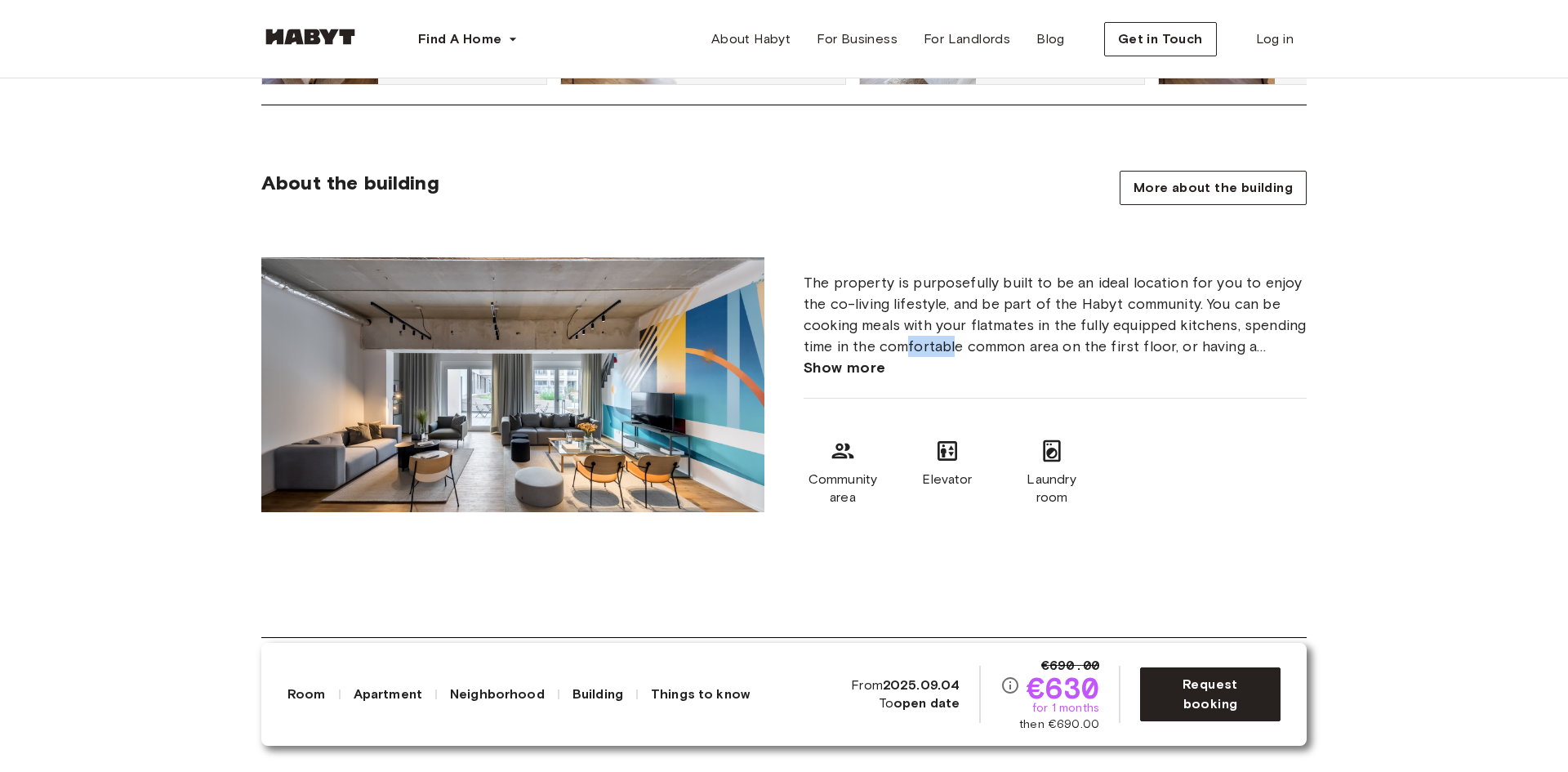 drag, startPoint x: 906, startPoint y: 350, endPoint x: 958, endPoint y: 342, distance: 52.61179 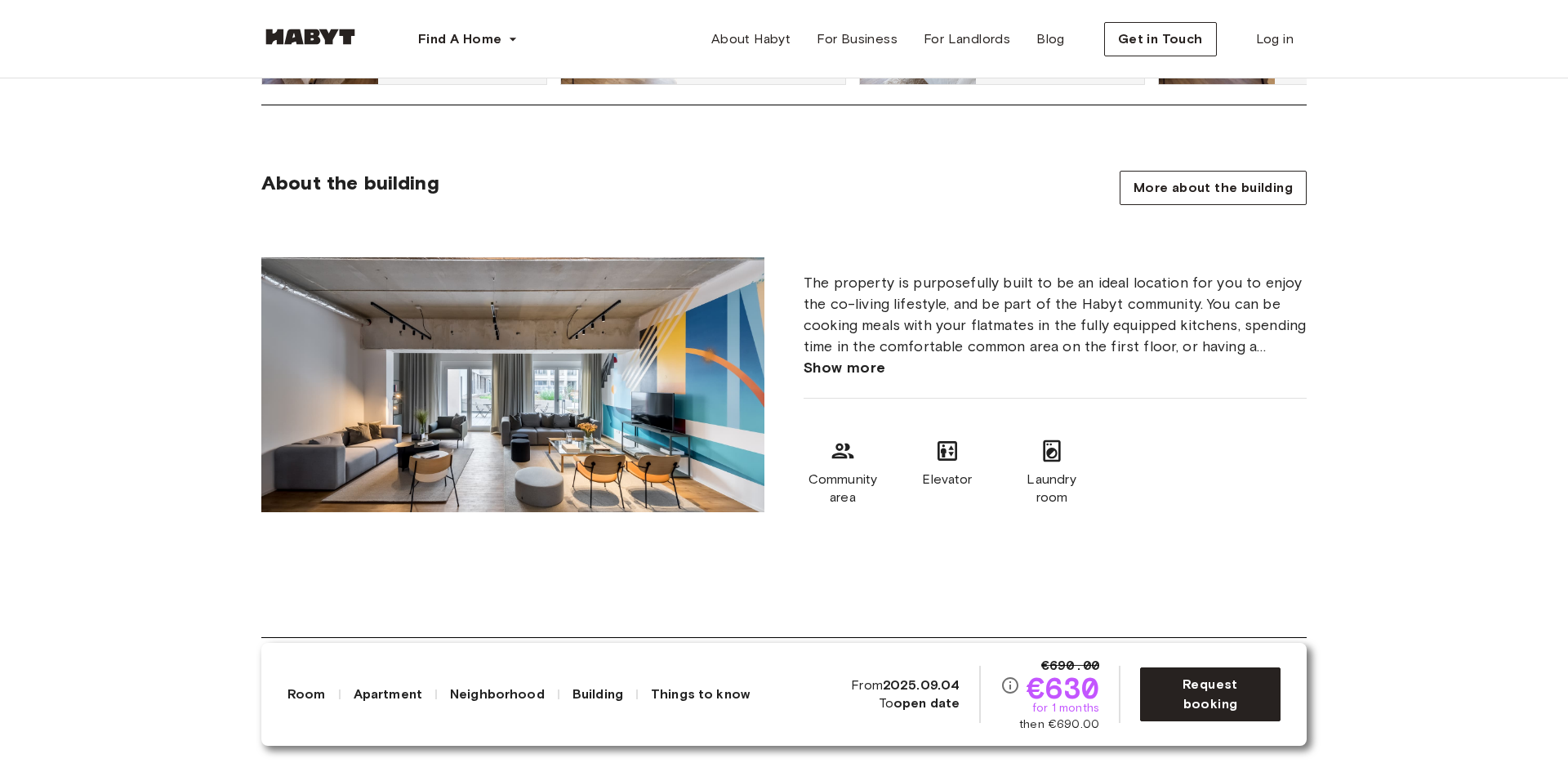 click on "The property is purposefully built to be an ideal location for you to enjoy the co-living lifestyle, and be part of the Habyt community. You can be cooking meals with your flatmates in the fully equipped kitchens, spending time in the comfortable common area on the first floor, or having a sundowner on one of the terraces overlooking the city. For drivers, you will find multiple parking spaces in the neighborhood." at bounding box center (1055, 315) 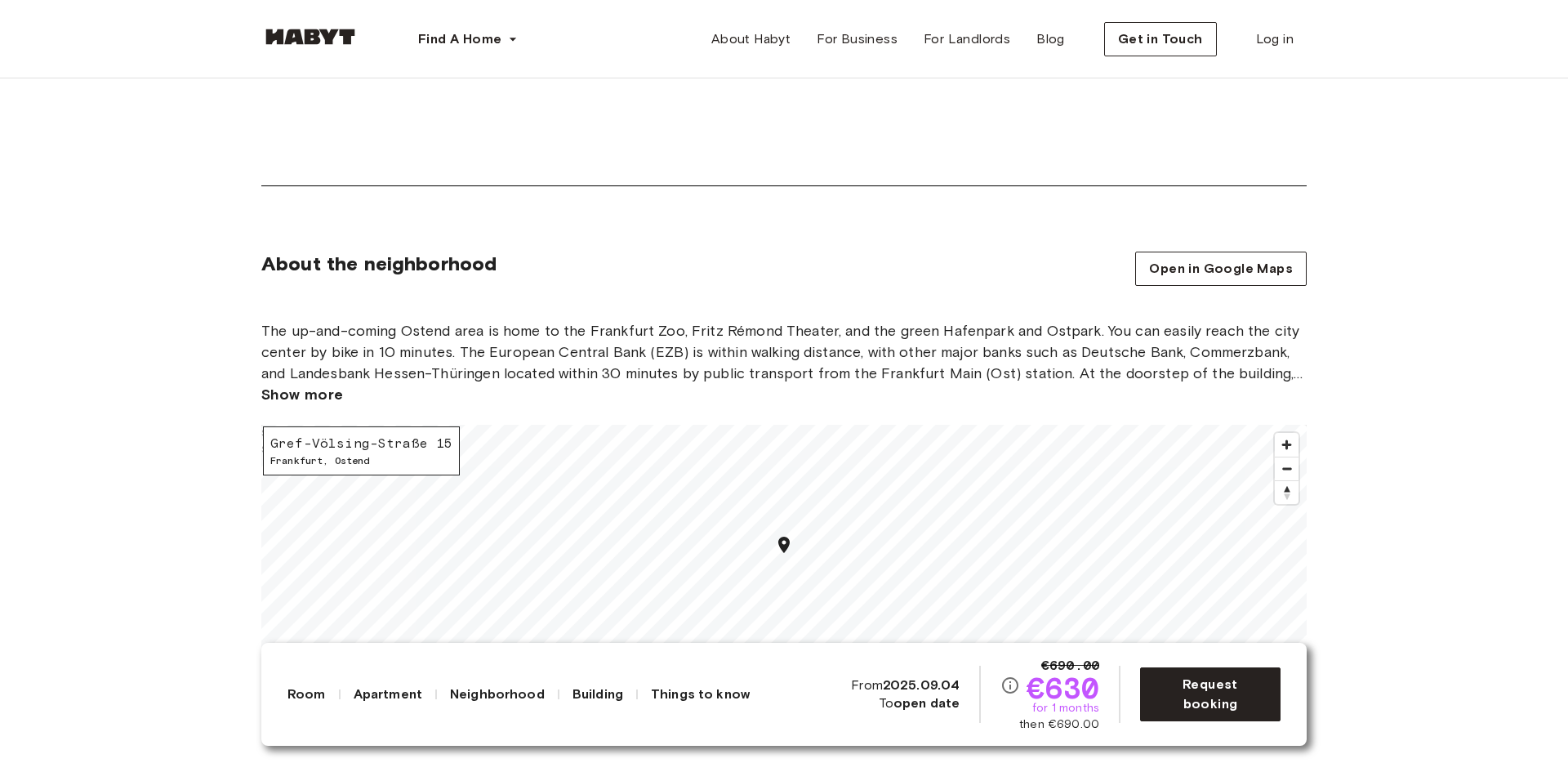 scroll, scrollTop: 2062, scrollLeft: 0, axis: vertical 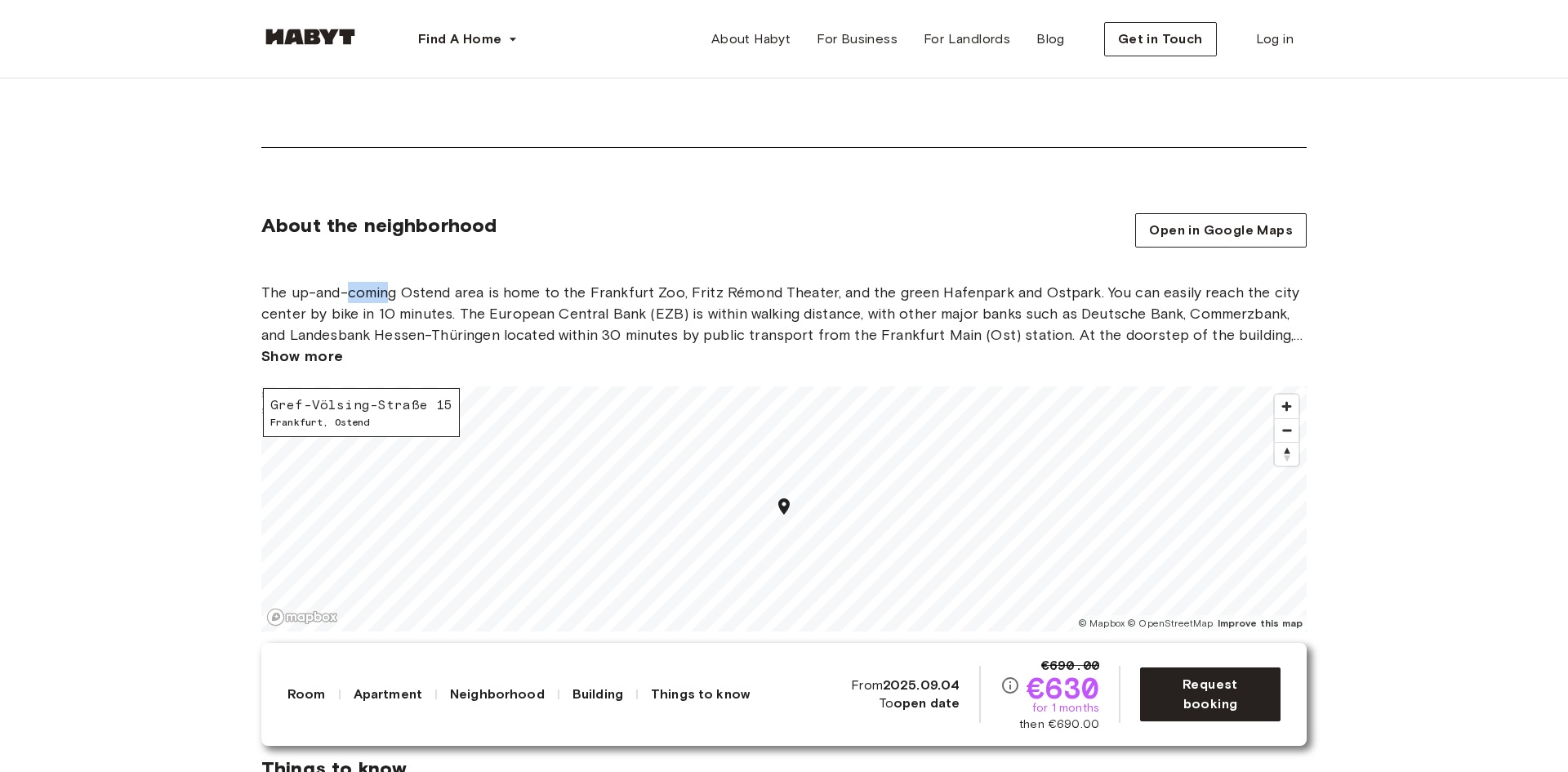 drag, startPoint x: 376, startPoint y: 294, endPoint x: 387, endPoint y: 293, distance: 11.045361 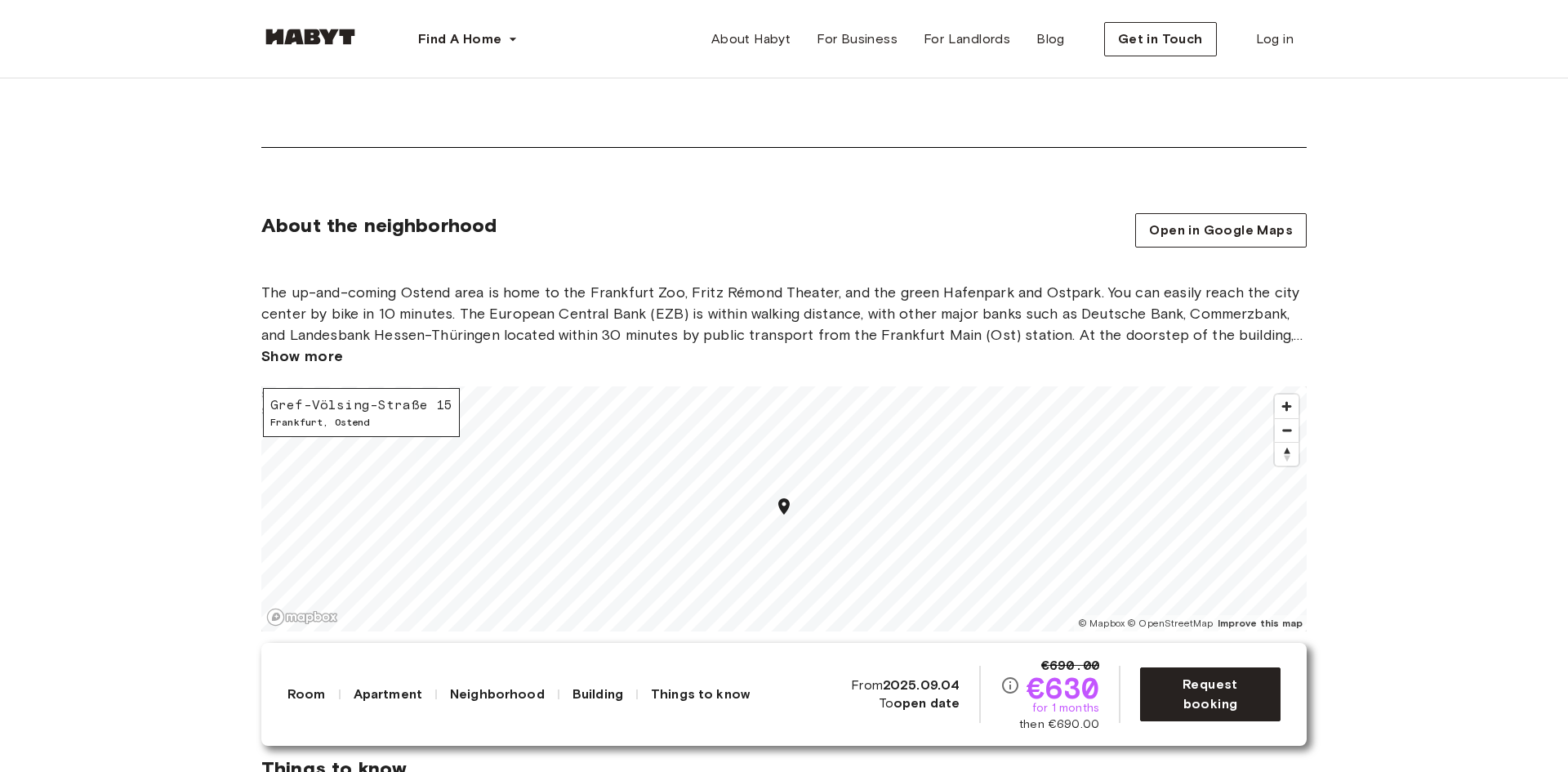 click on "The up-and-coming Ostend area is home to the Frankfurt Zoo, Fritz Rémond Theater, and the green Hafenpark and Ostpark. You can easily reach the city center by bike in 10 minutes. The European Central Bank (EZB) is within walking distance, with other major banks such as Deutsche Bank, Commerzbank, and Landesbank Hessen-Thüringen located within 30 minutes by public transport from the Frankfurt Main (Ost) station. At the doorstep of the building, you will find great bars, restaurants, and fitness studios FitSevenEleven and FitnessFirst, making living at Ostparkstraße 45 the ideal place for both work and leisure." at bounding box center [784, 314] 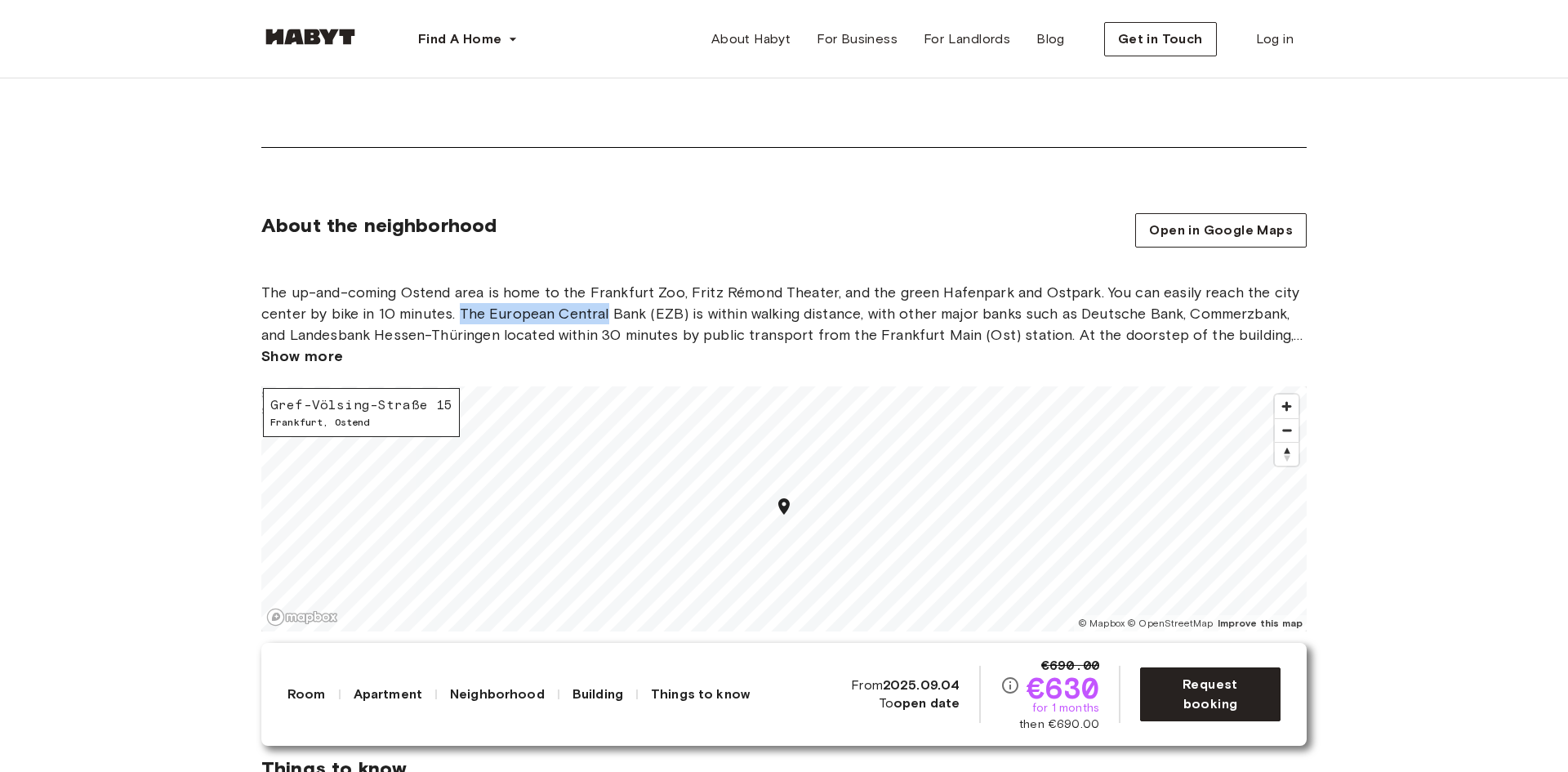 drag, startPoint x: 467, startPoint y: 311, endPoint x: 643, endPoint y: 310, distance: 176.00284 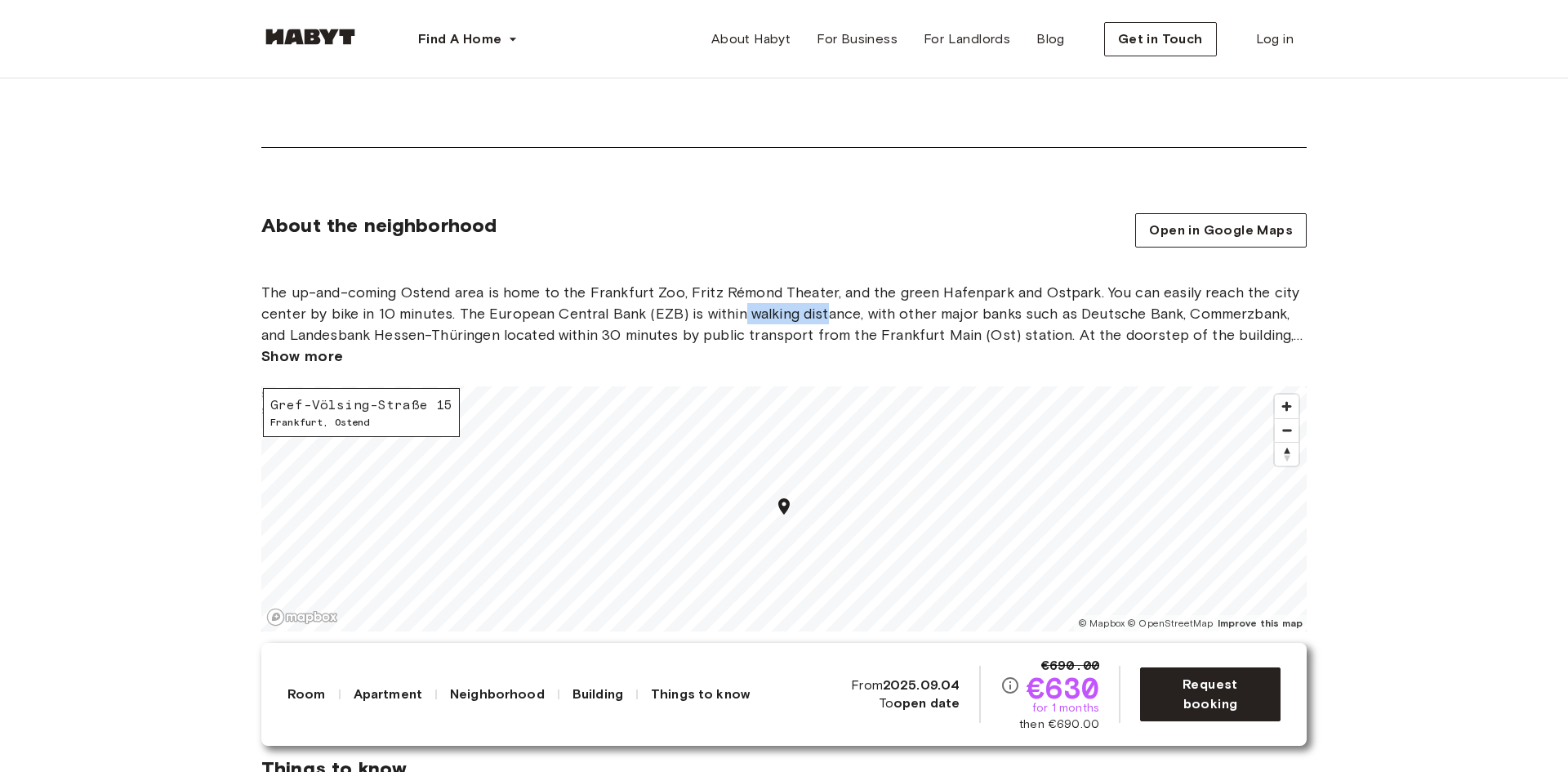 drag, startPoint x: 741, startPoint y: 310, endPoint x: 830, endPoint y: 310, distance: 89 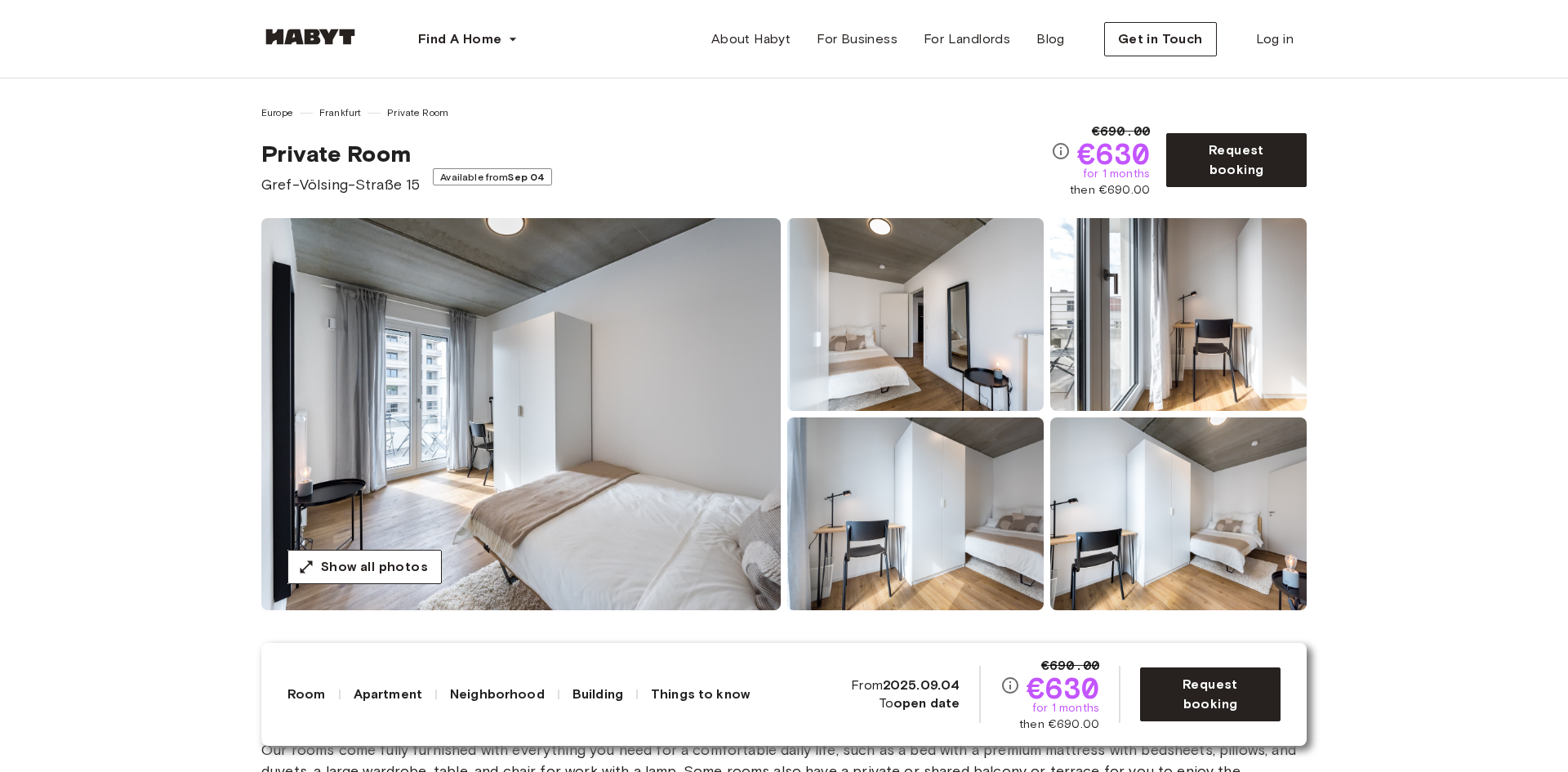 scroll, scrollTop: 0, scrollLeft: 0, axis: both 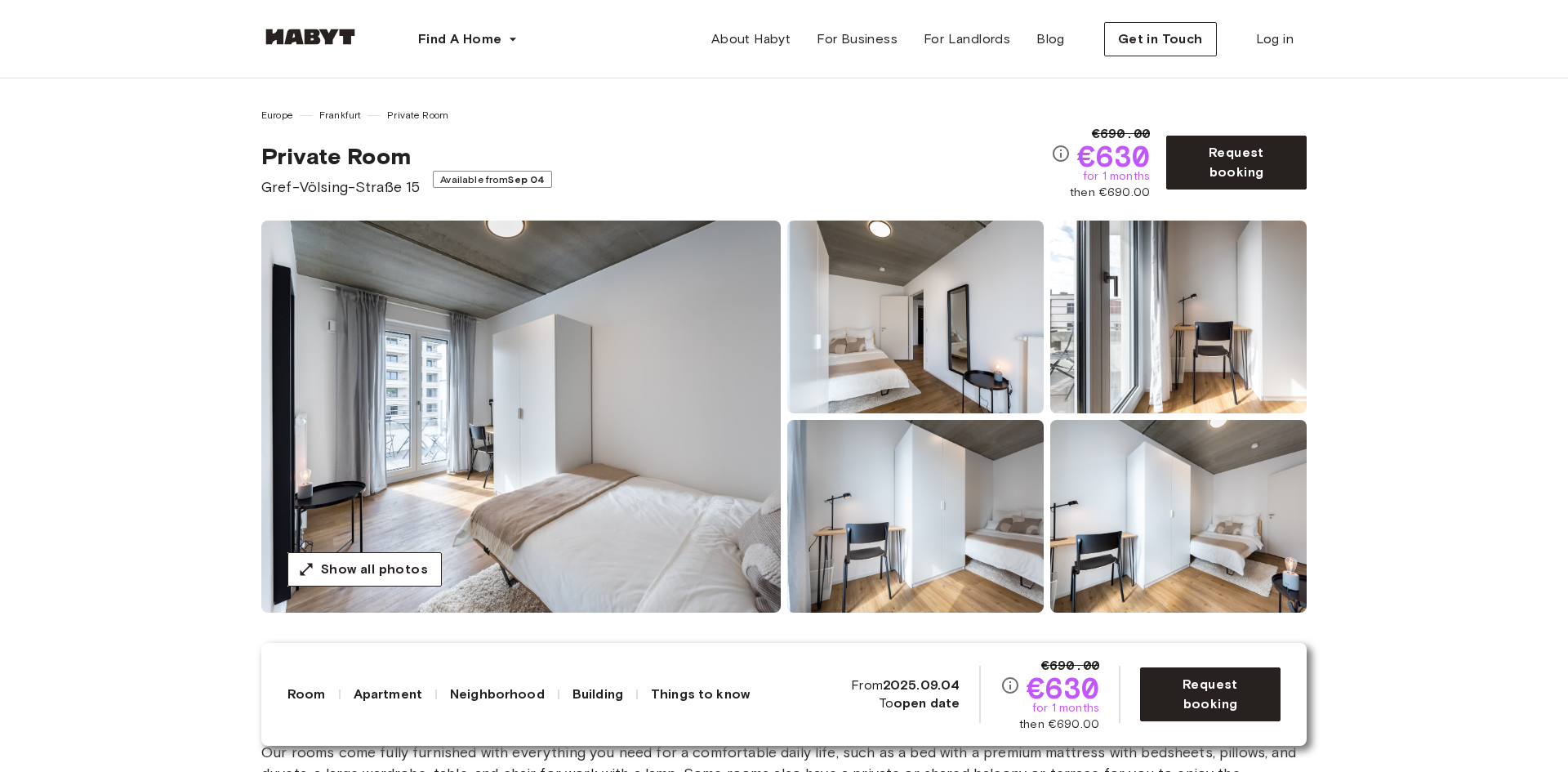 click at bounding box center [521, 417] 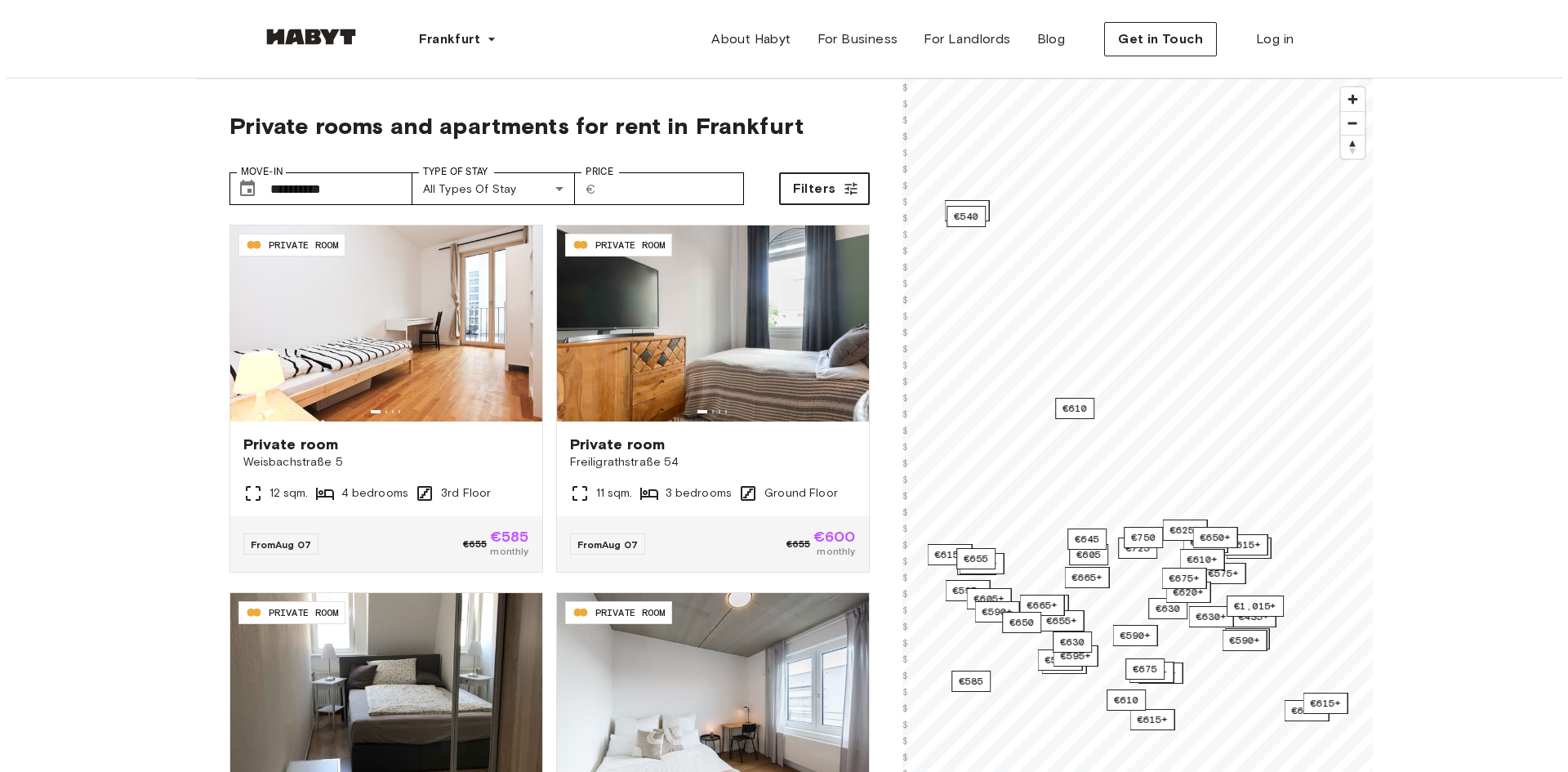 scroll, scrollTop: 0, scrollLeft: 0, axis: both 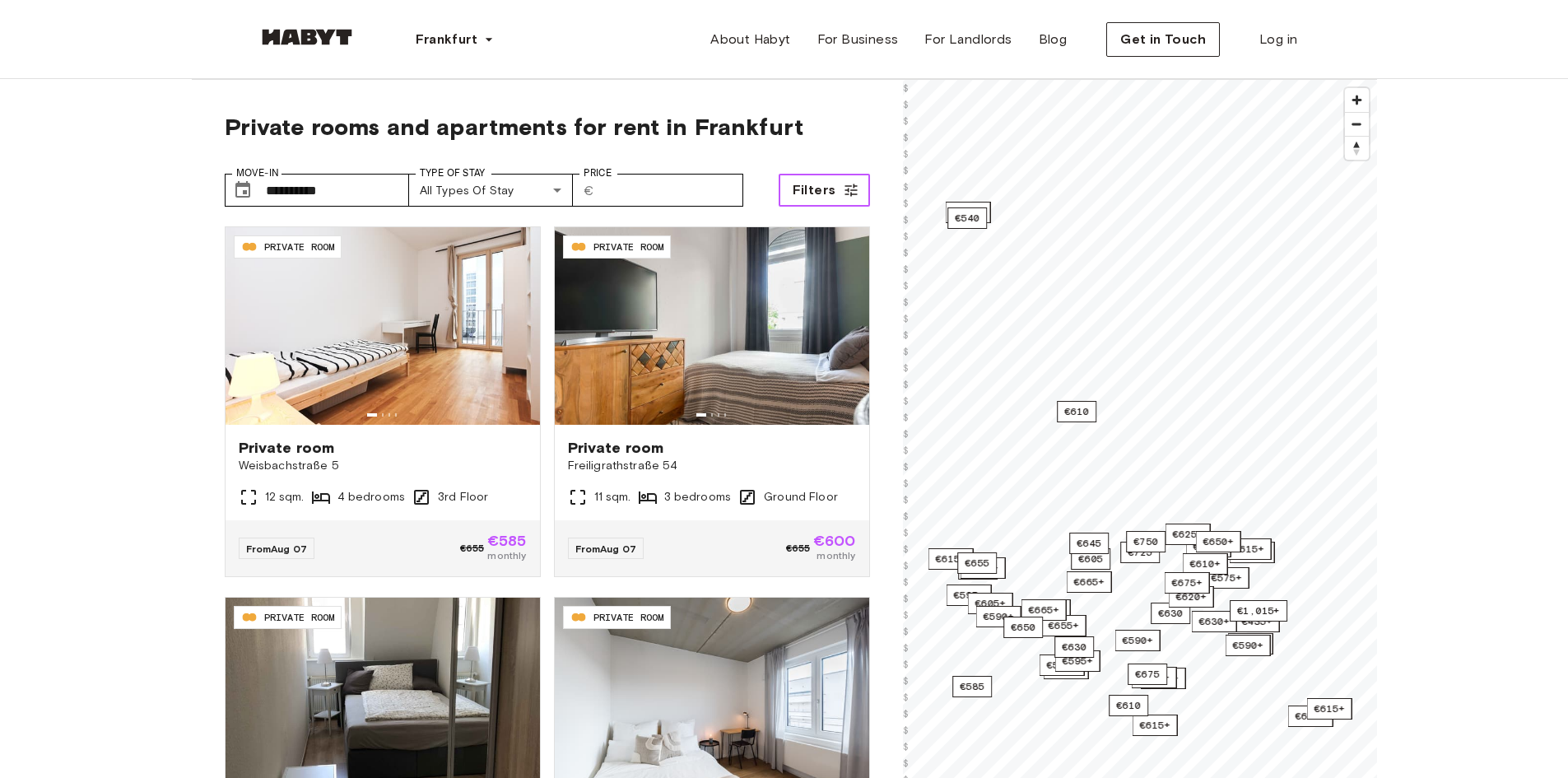 click on "Filters" at bounding box center (824, 190) 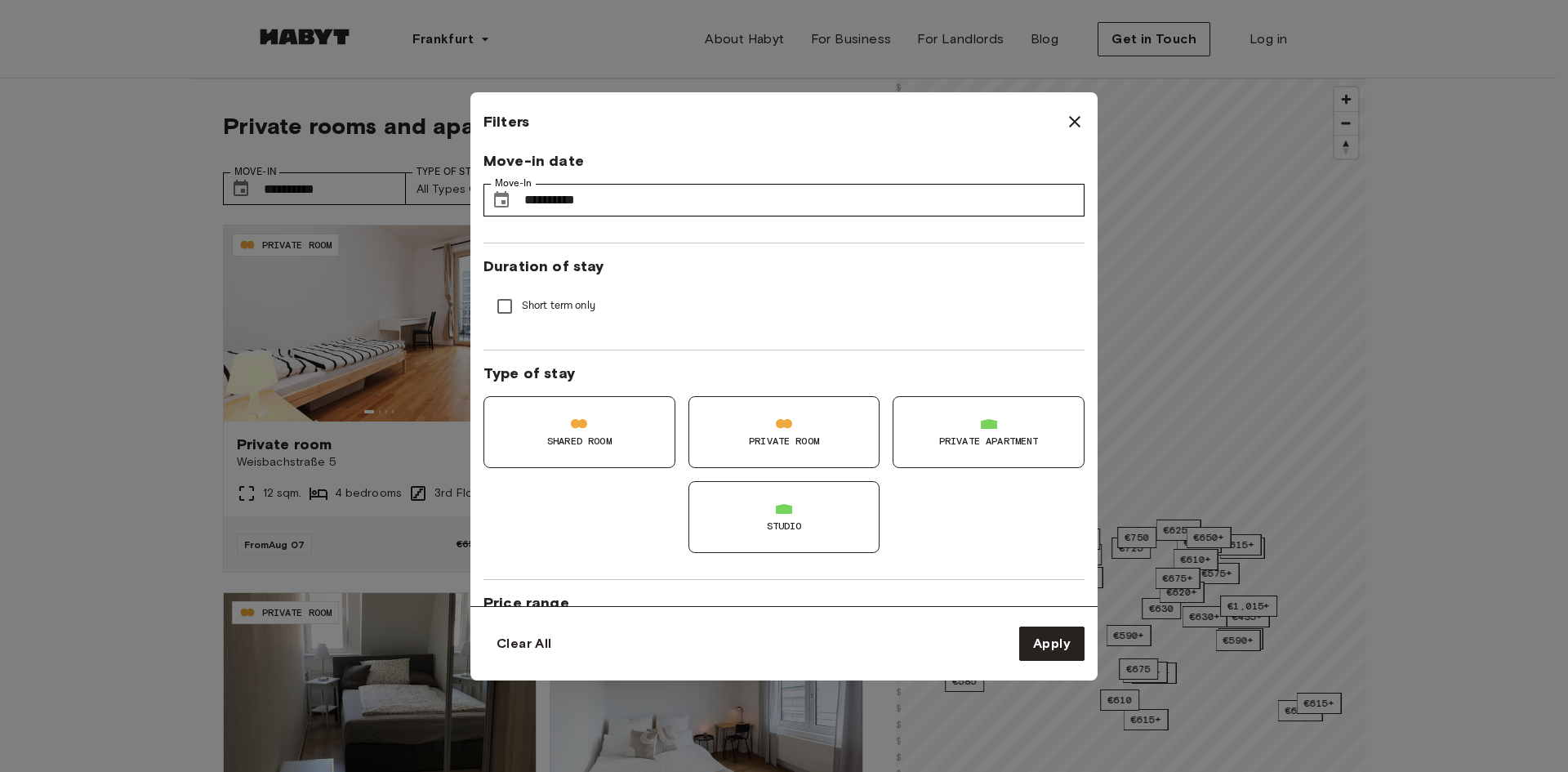 scroll, scrollTop: 0, scrollLeft: 0, axis: both 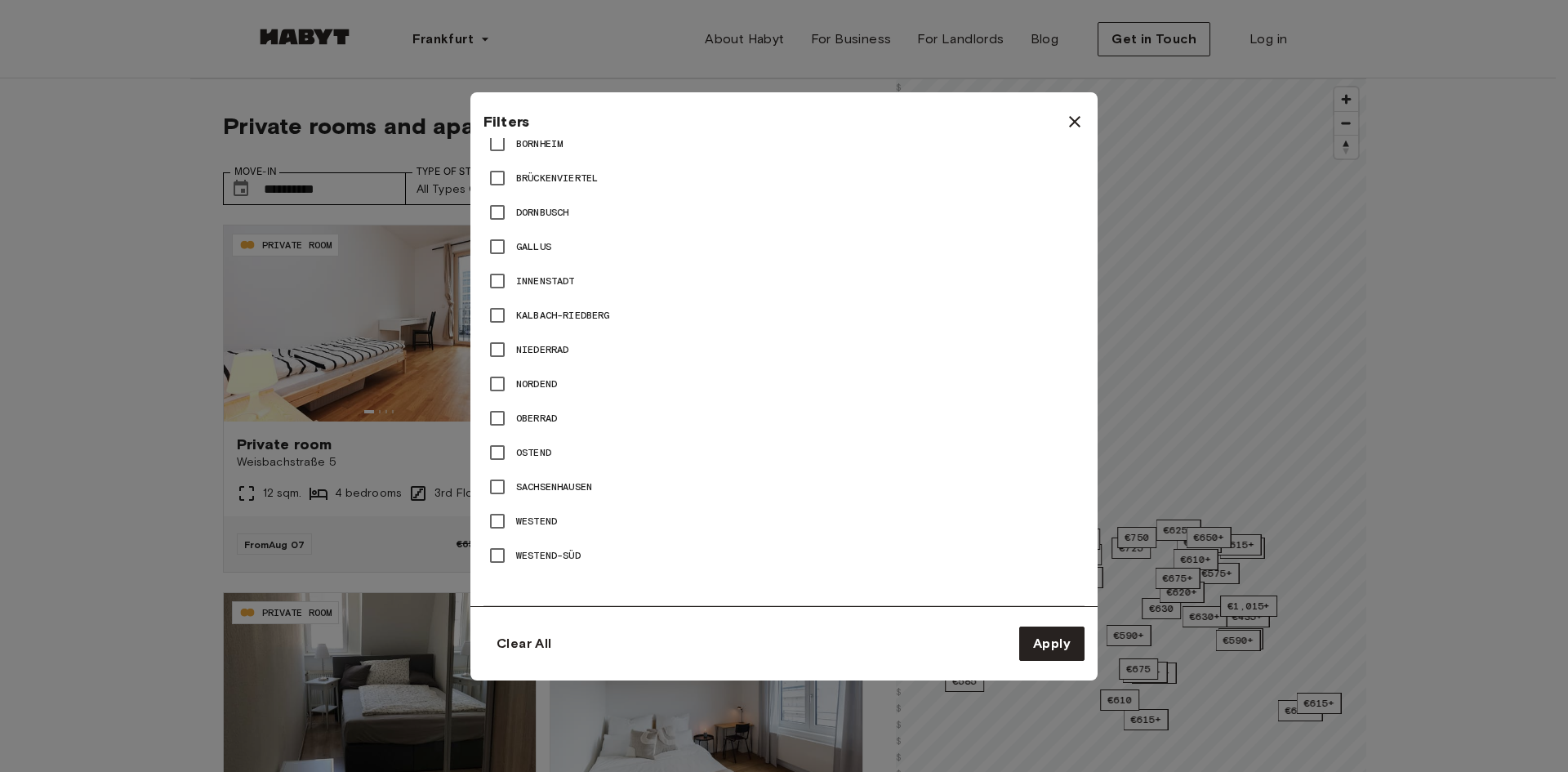 click 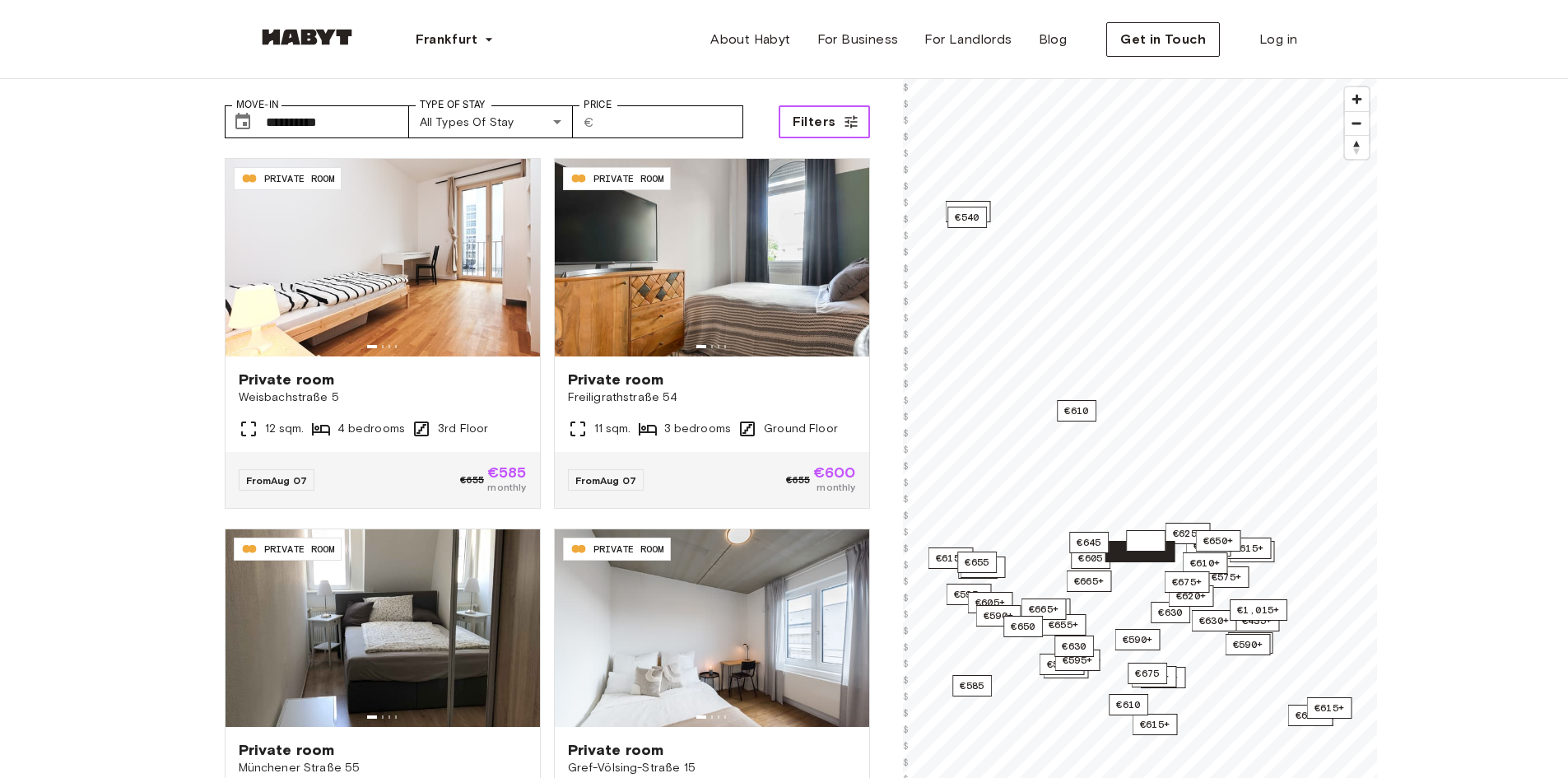 scroll, scrollTop: 165, scrollLeft: 0, axis: vertical 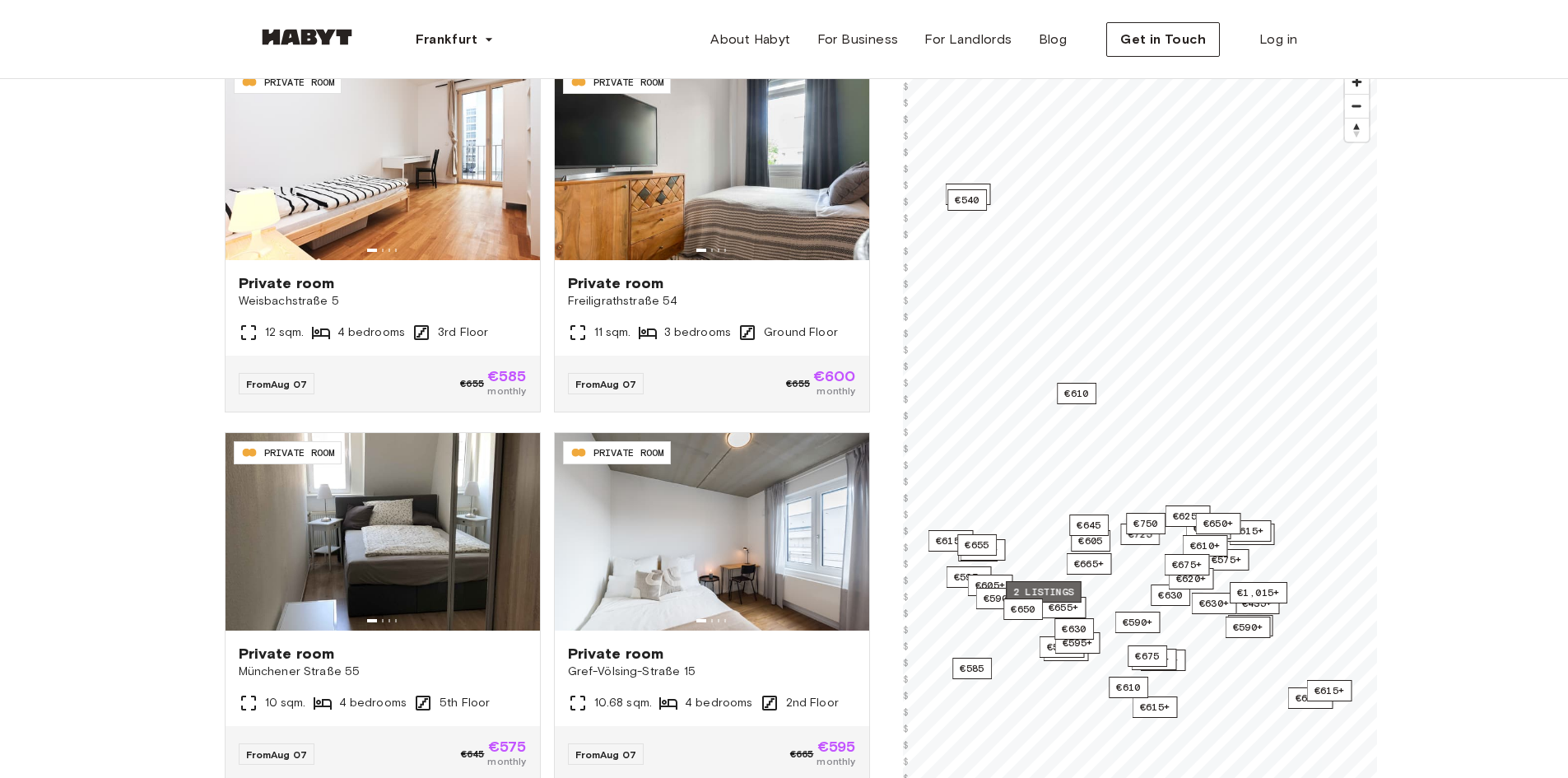 click on "2 listings" at bounding box center (1044, 592) 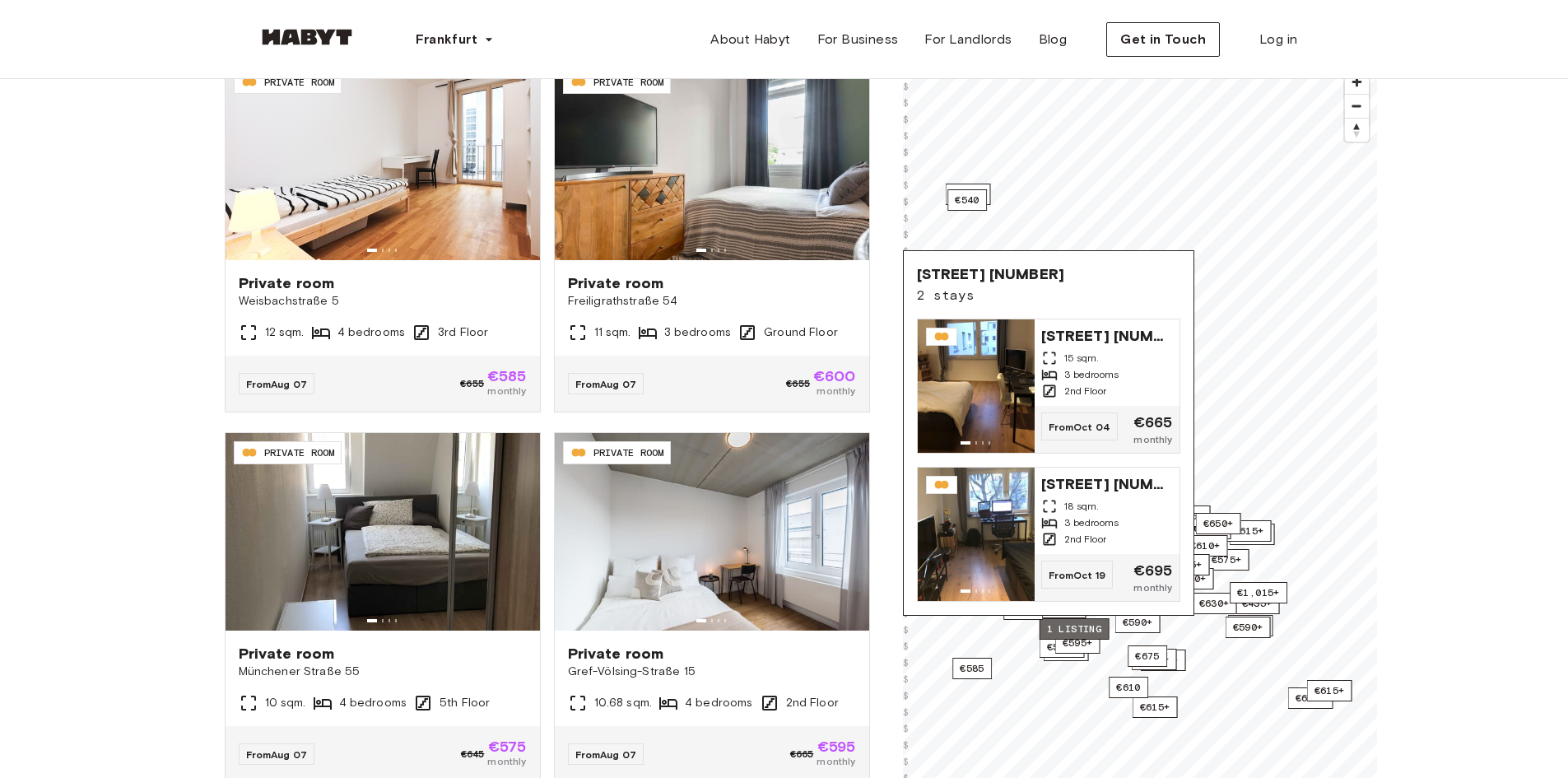 click on "1 listing" at bounding box center [1073, 629] 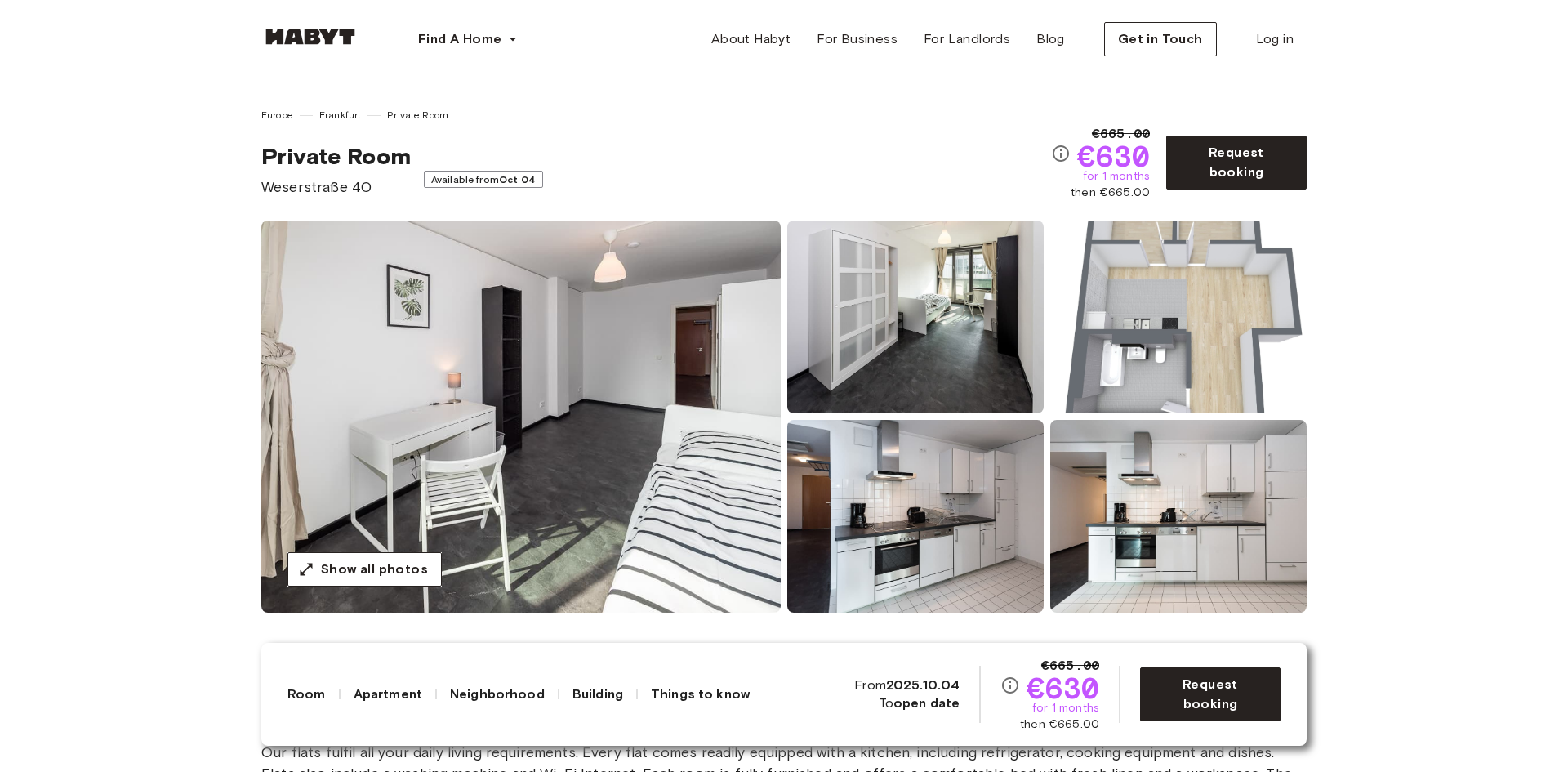 scroll, scrollTop: 234, scrollLeft: 0, axis: vertical 